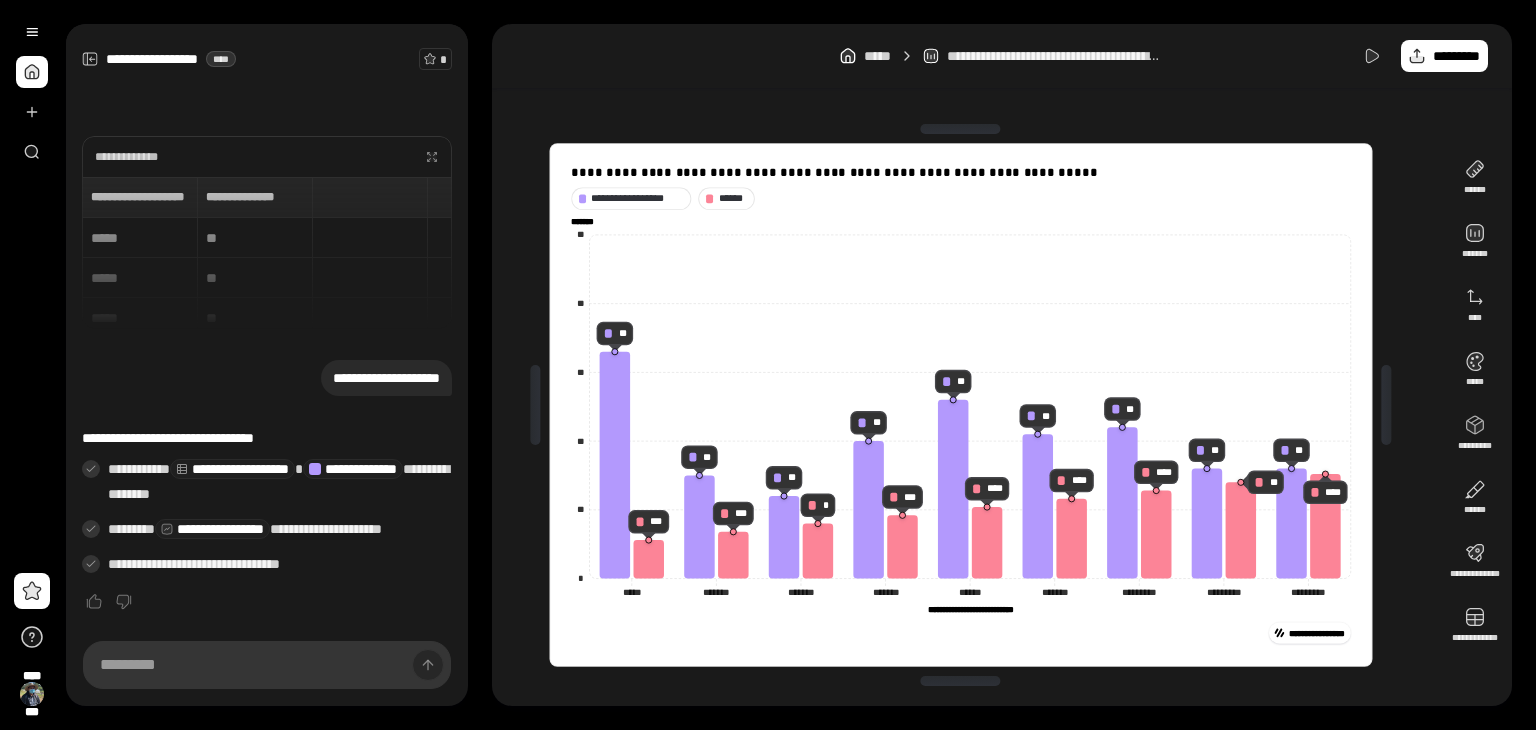scroll, scrollTop: 0, scrollLeft: 0, axis: both 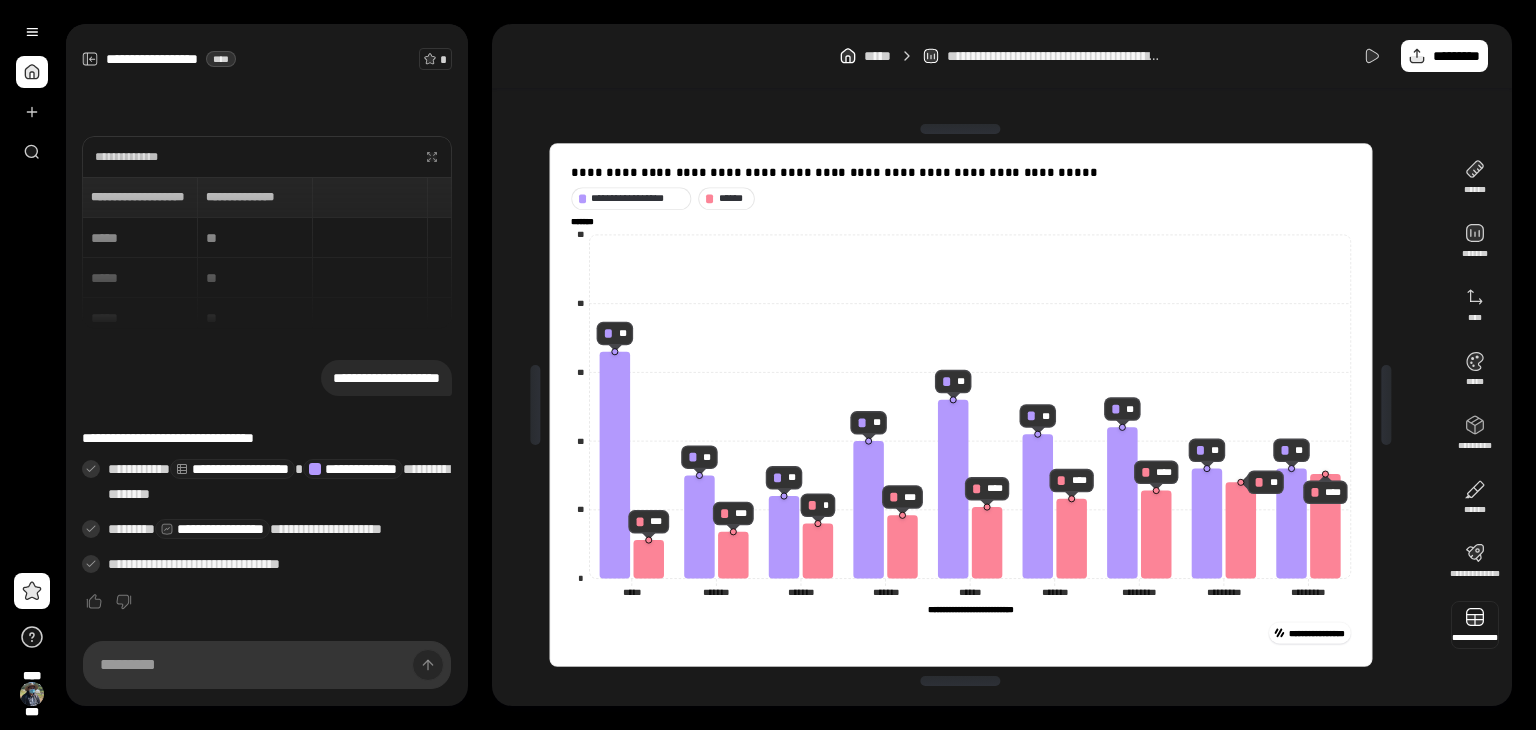 click at bounding box center [1475, 625] 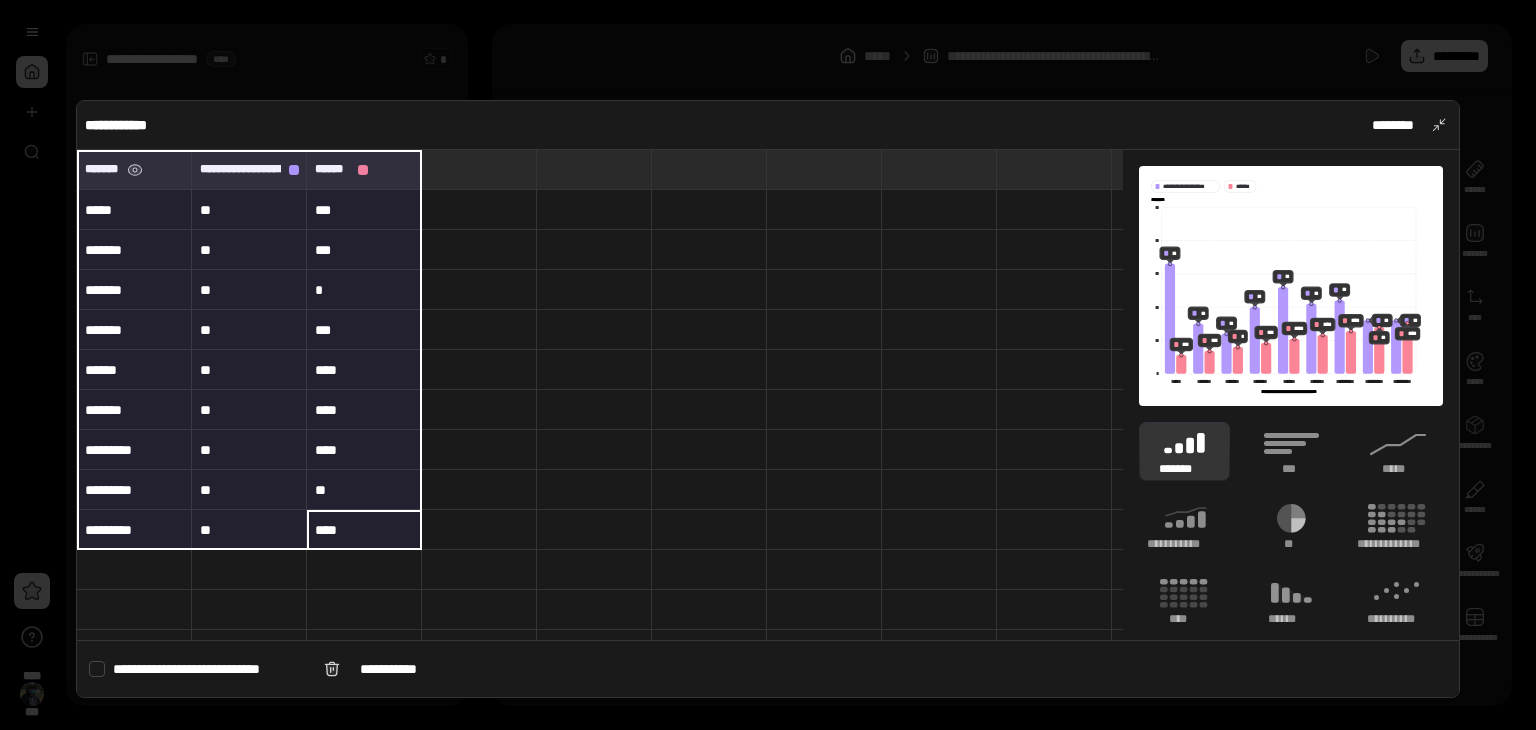 drag, startPoint x: 379, startPoint y: 528, endPoint x: 109, endPoint y: 157, distance: 458.84747 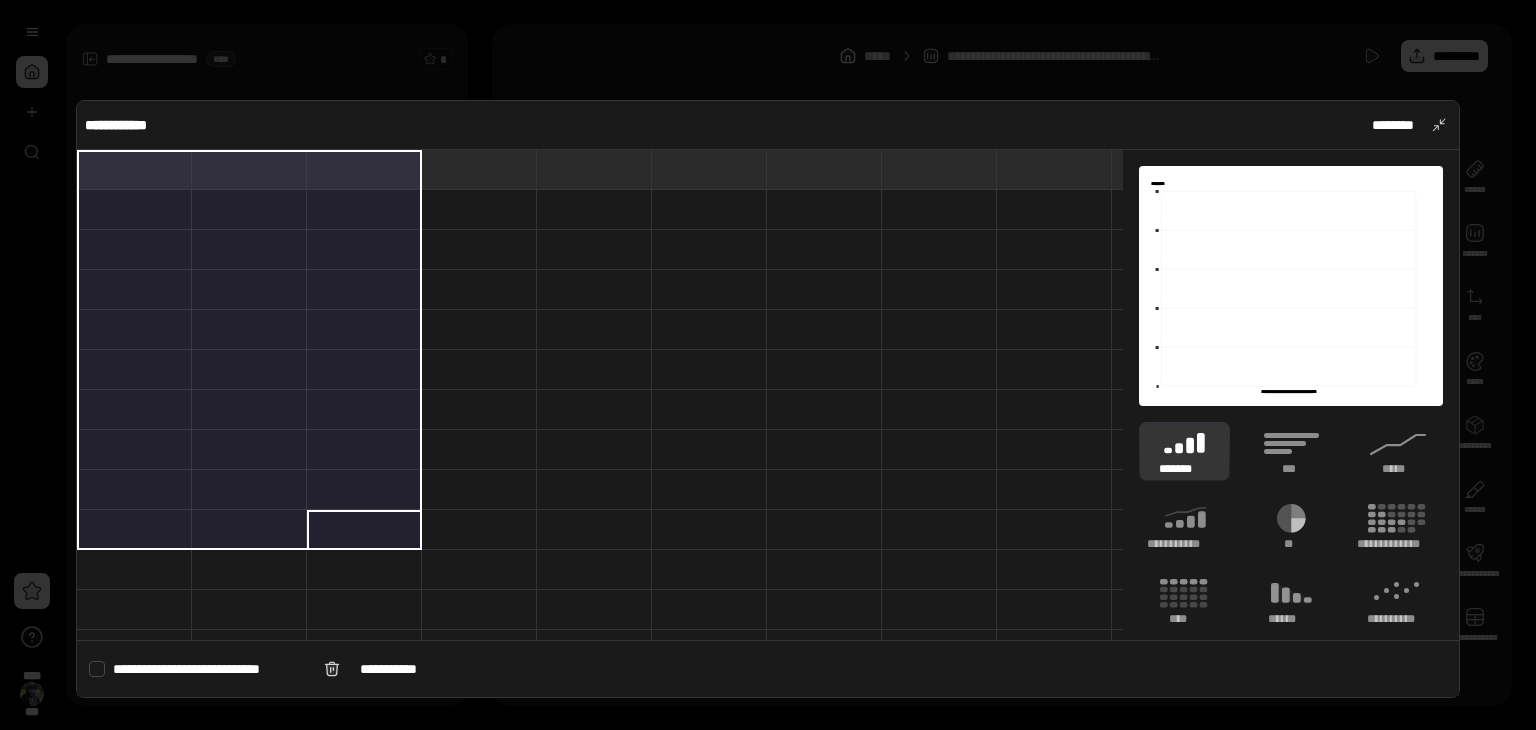 click at bounding box center (479, 570) 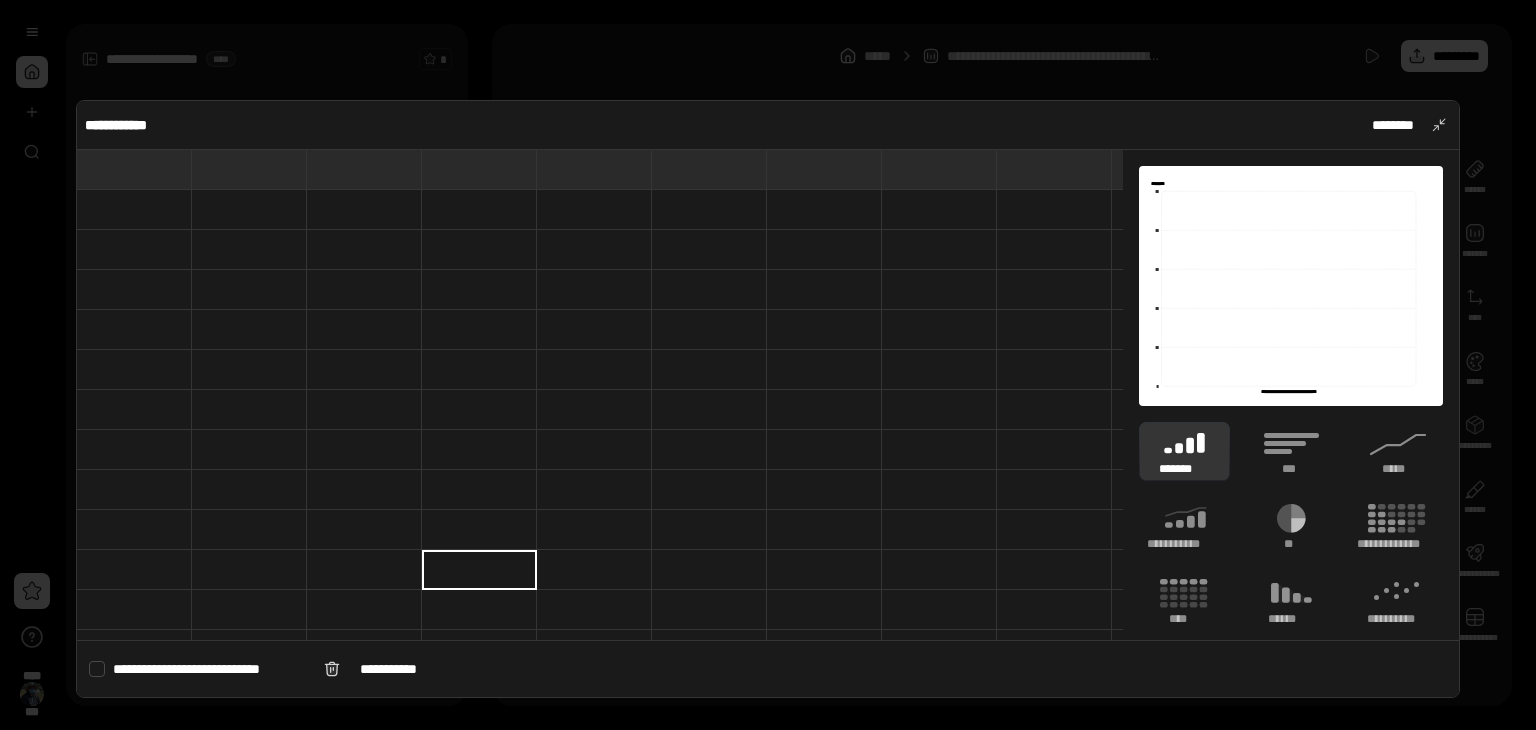 click at bounding box center (134, 169) 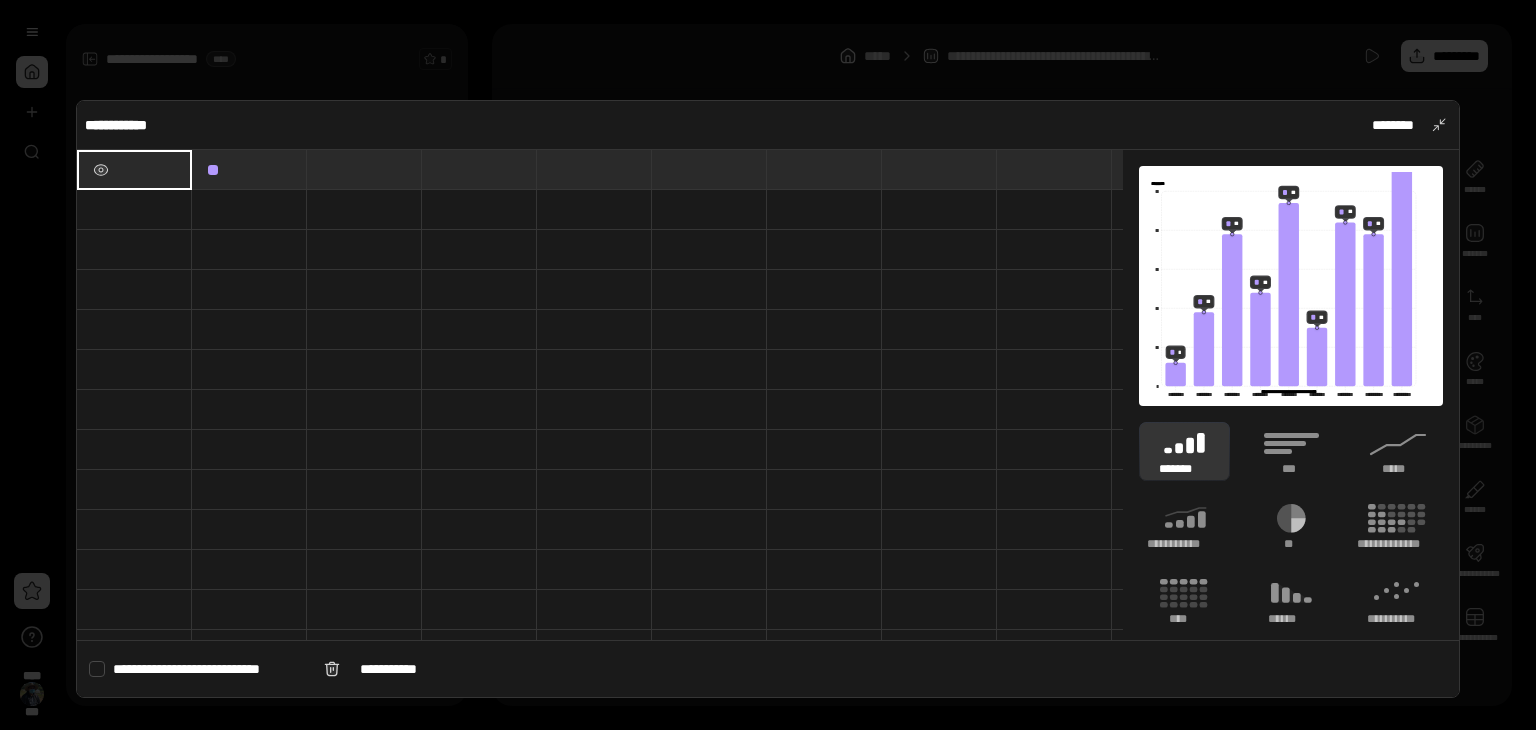 type on "**********" 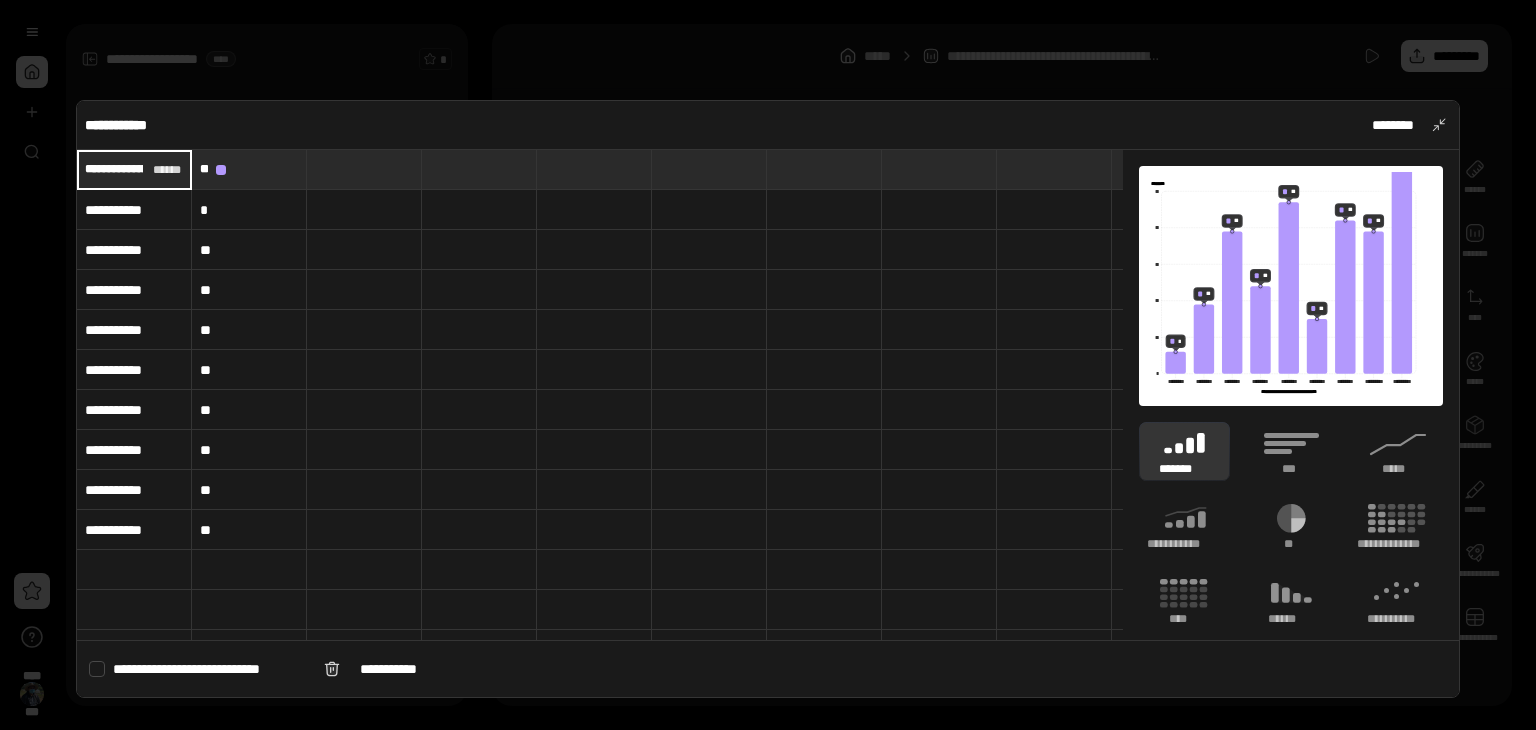 click at bounding box center (364, 169) 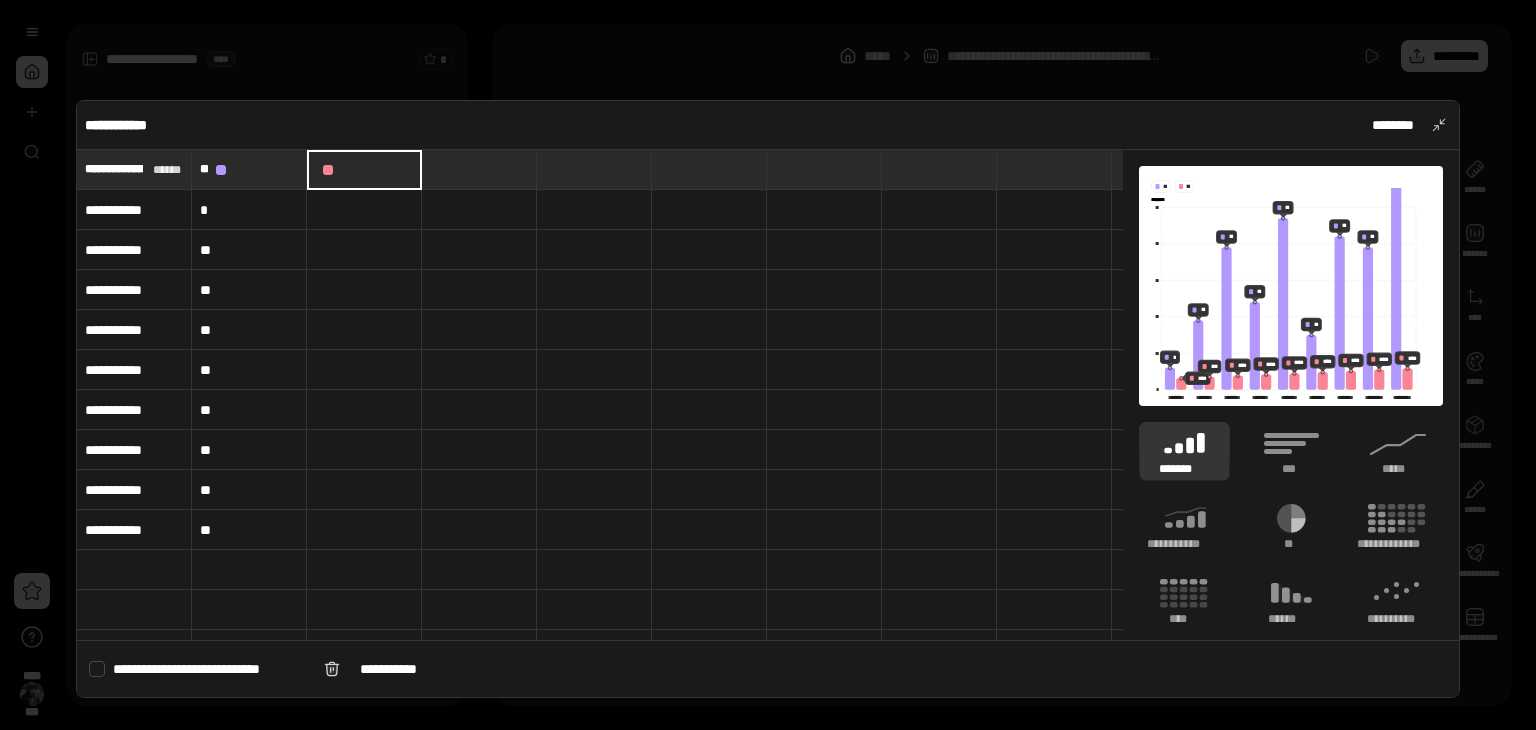 type on "**" 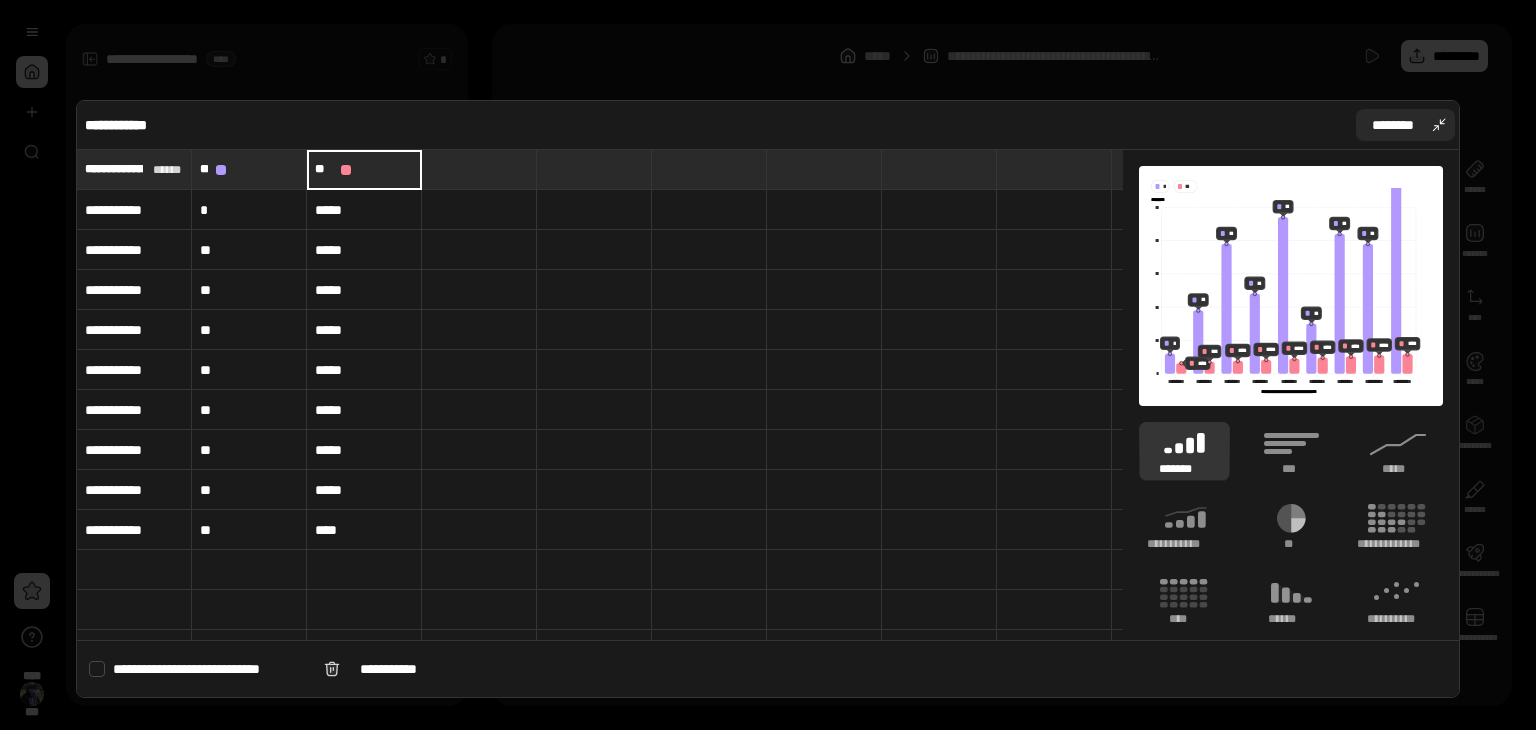click on "********" at bounding box center [1406, 125] 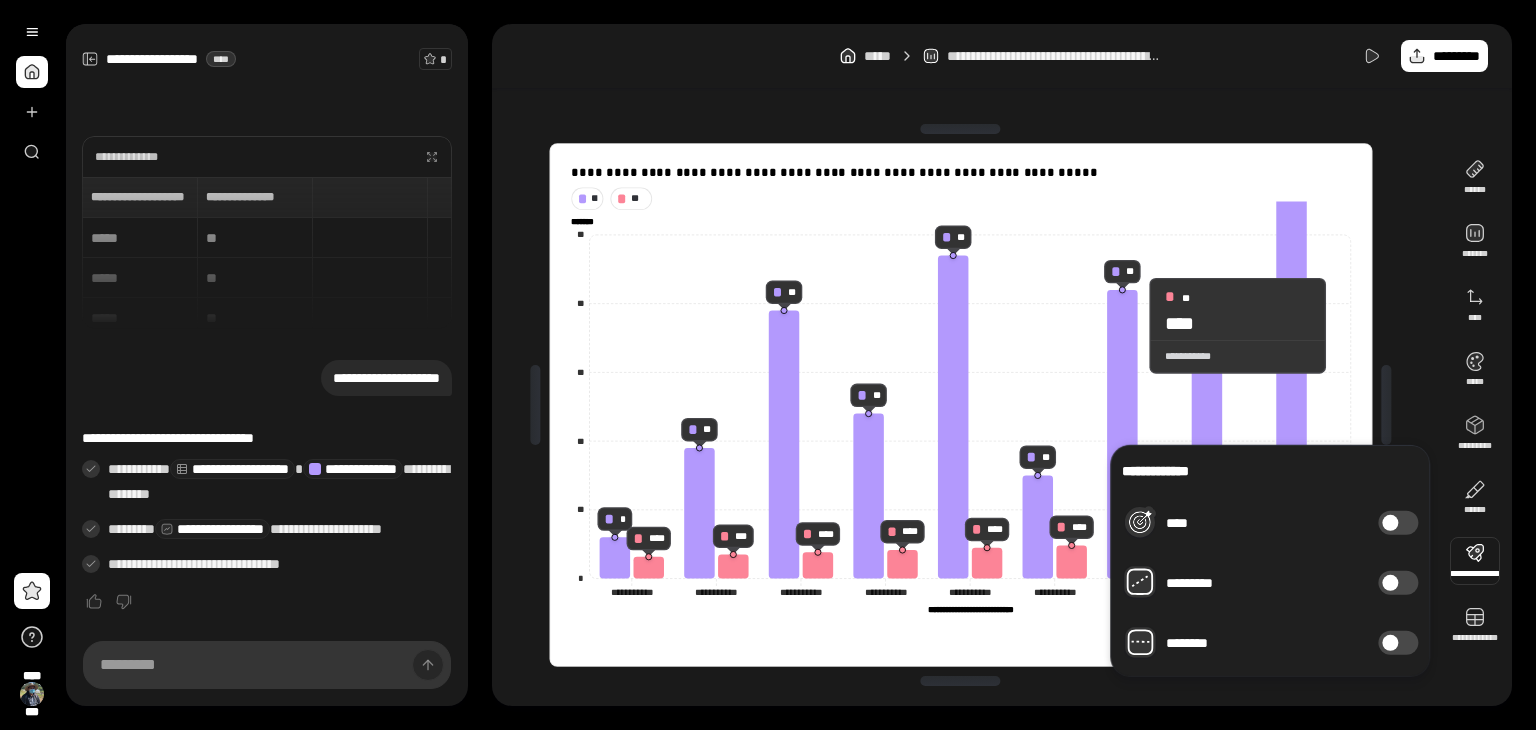 click 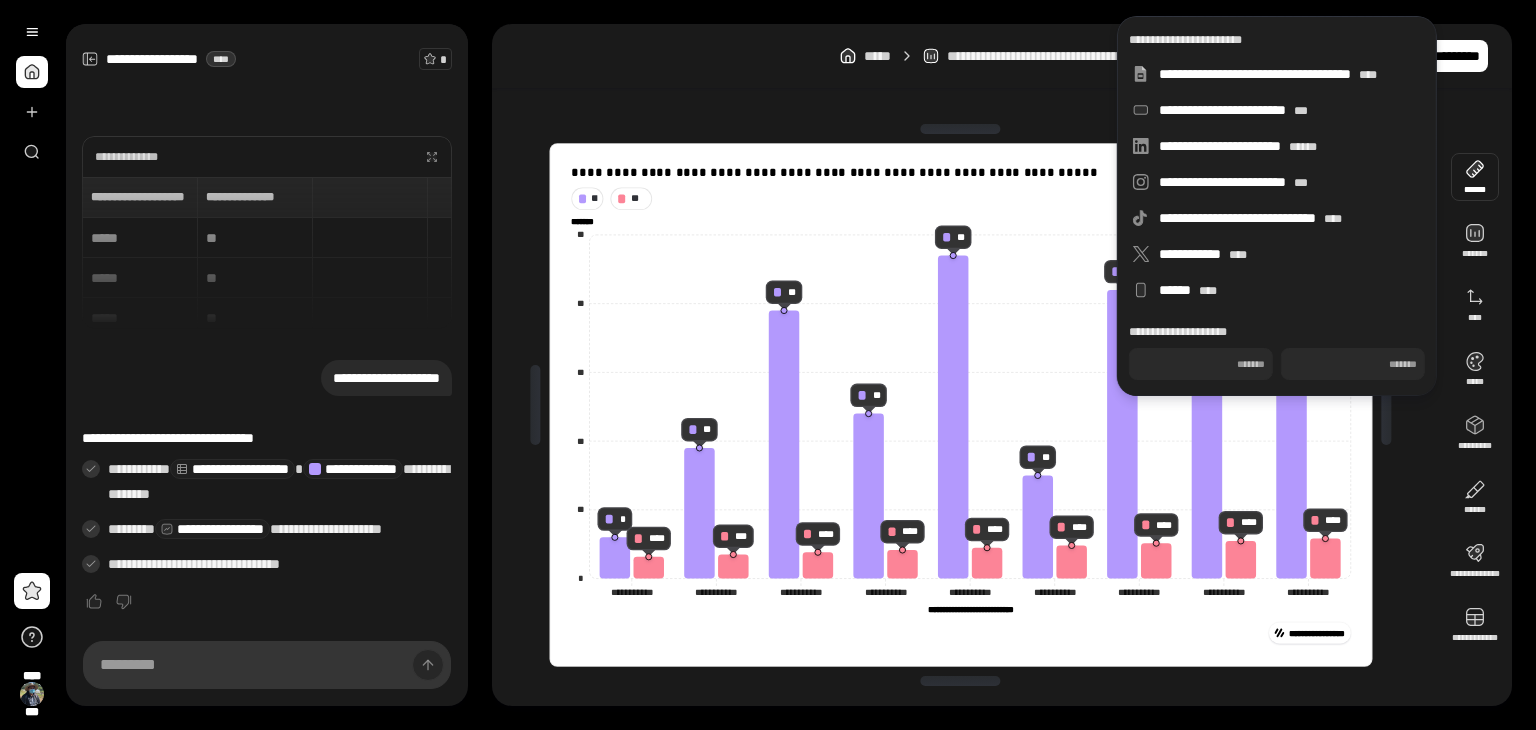 click at bounding box center [1475, 177] 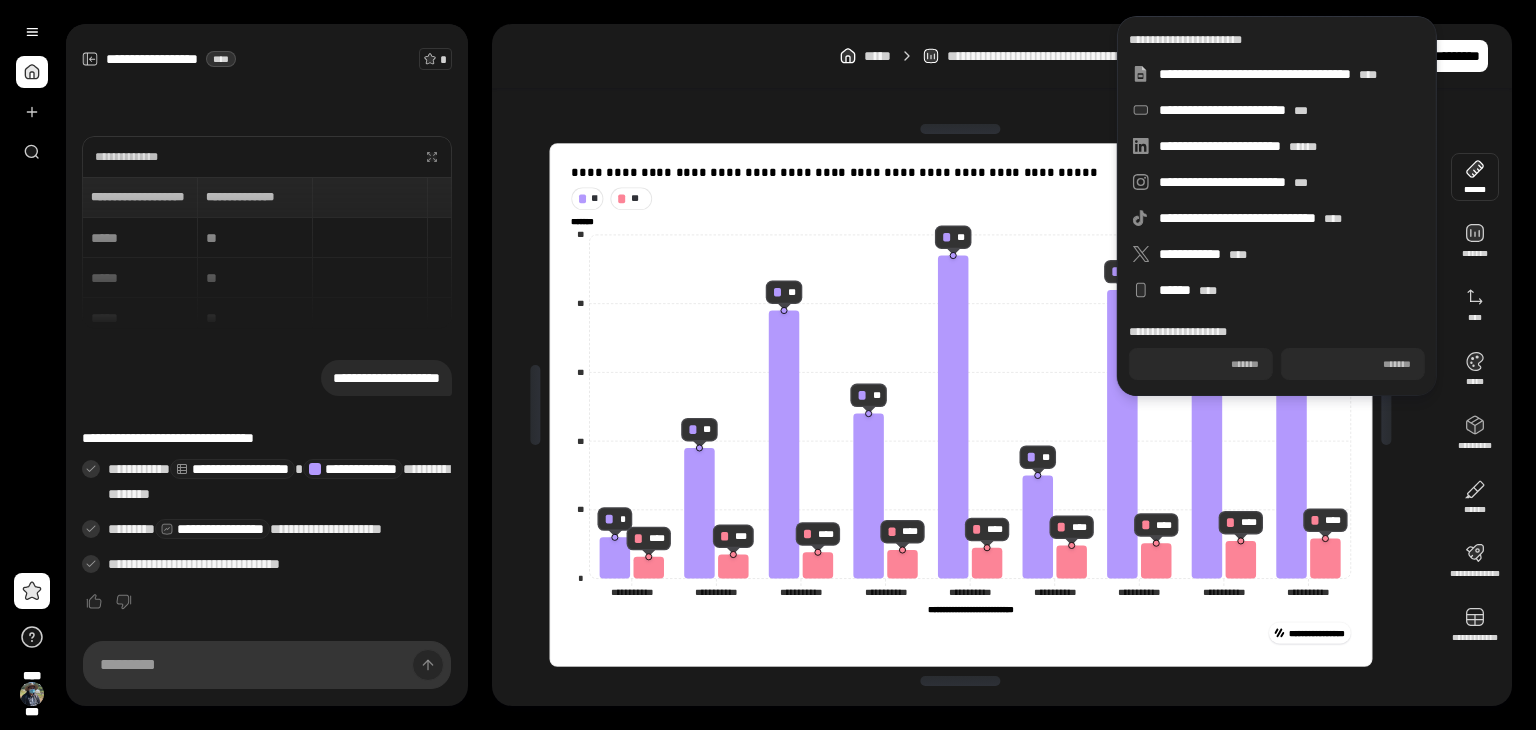 click at bounding box center [1475, 177] 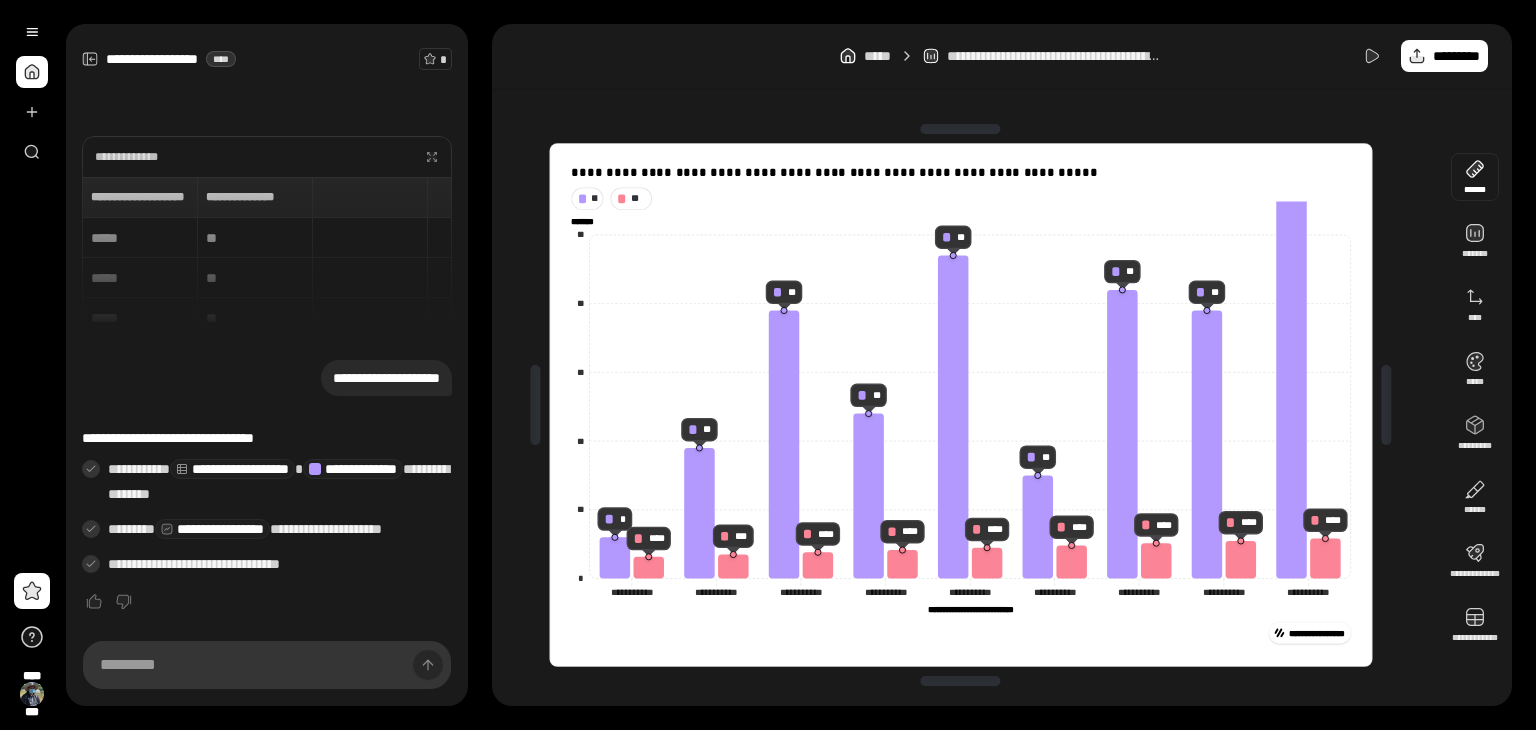 click at bounding box center (1475, 177) 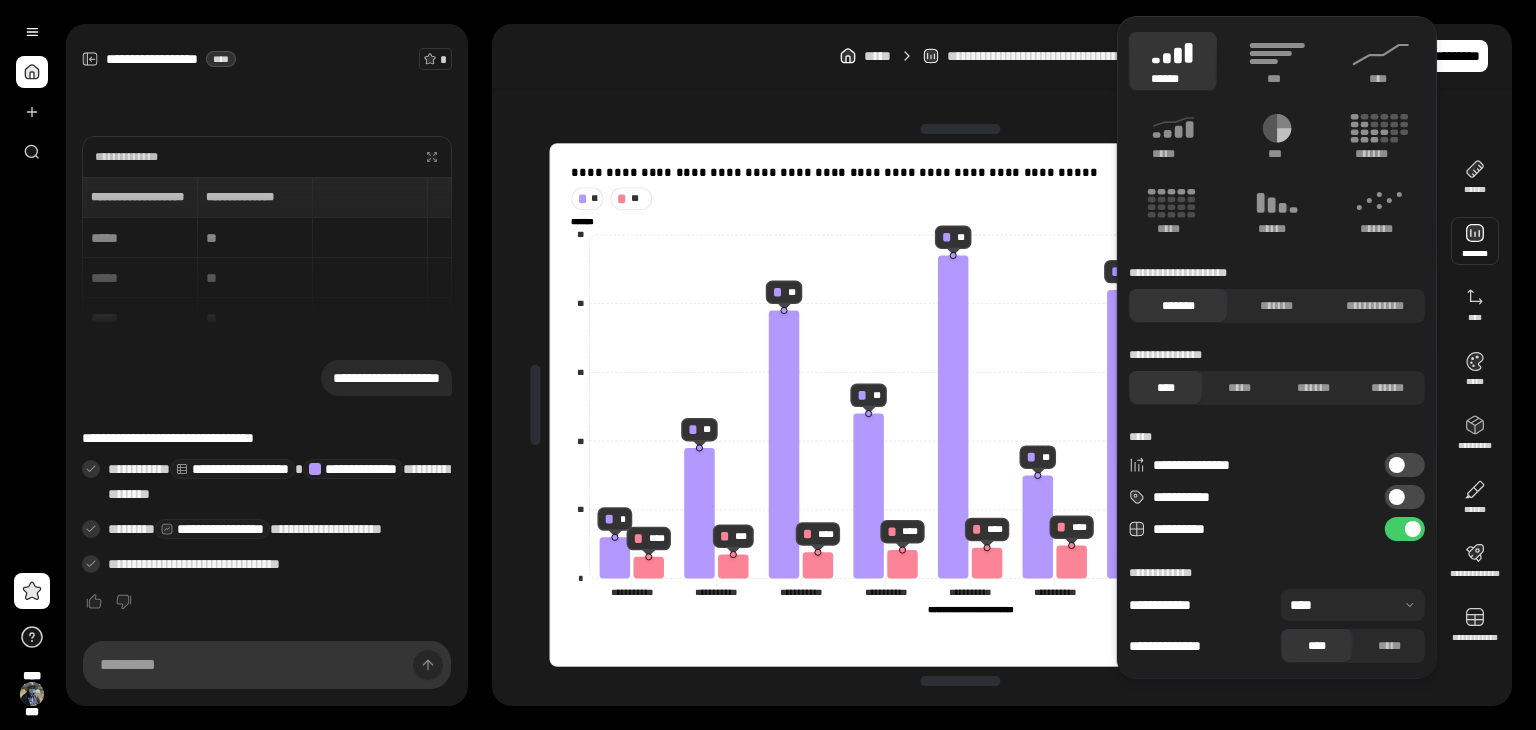click at bounding box center [1475, 241] 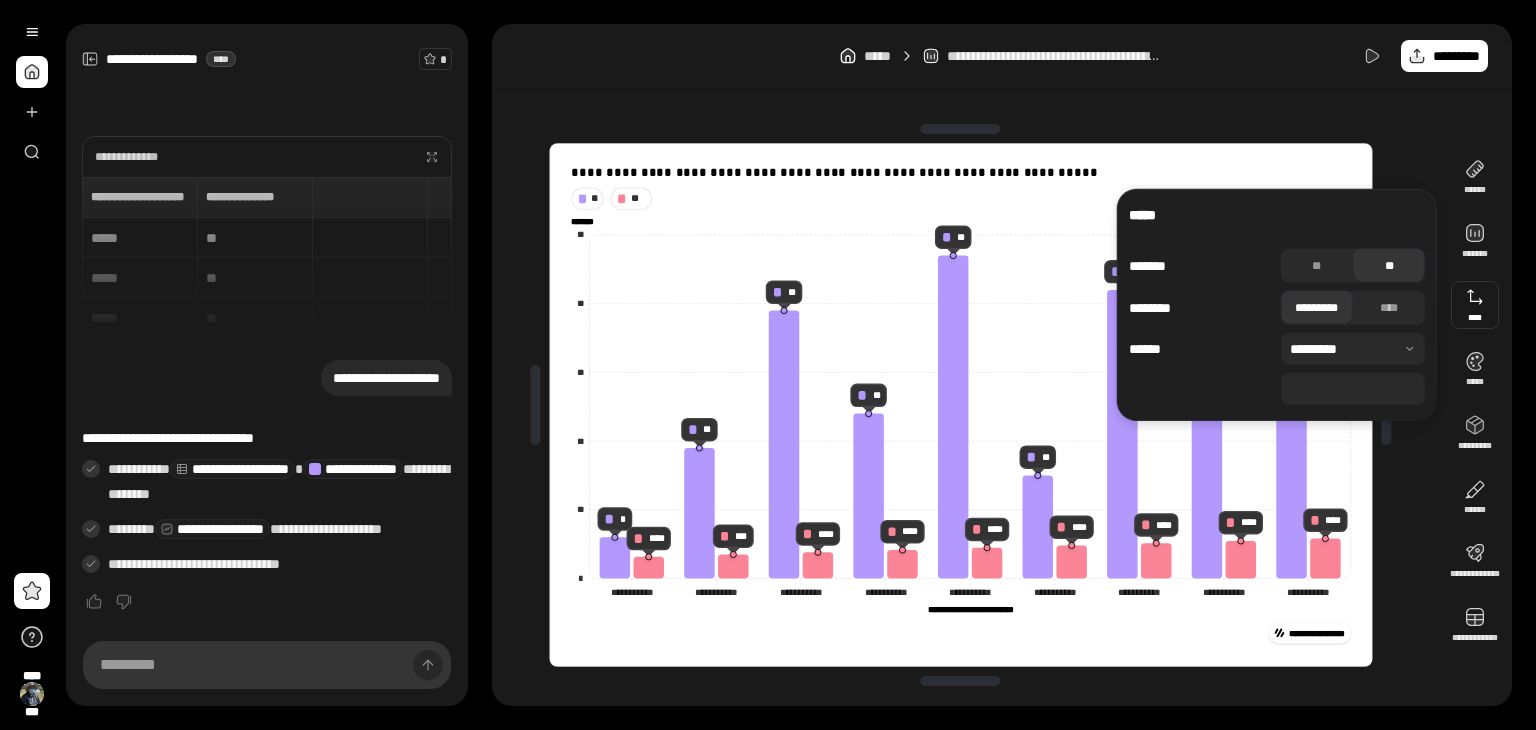 click at bounding box center (1475, 305) 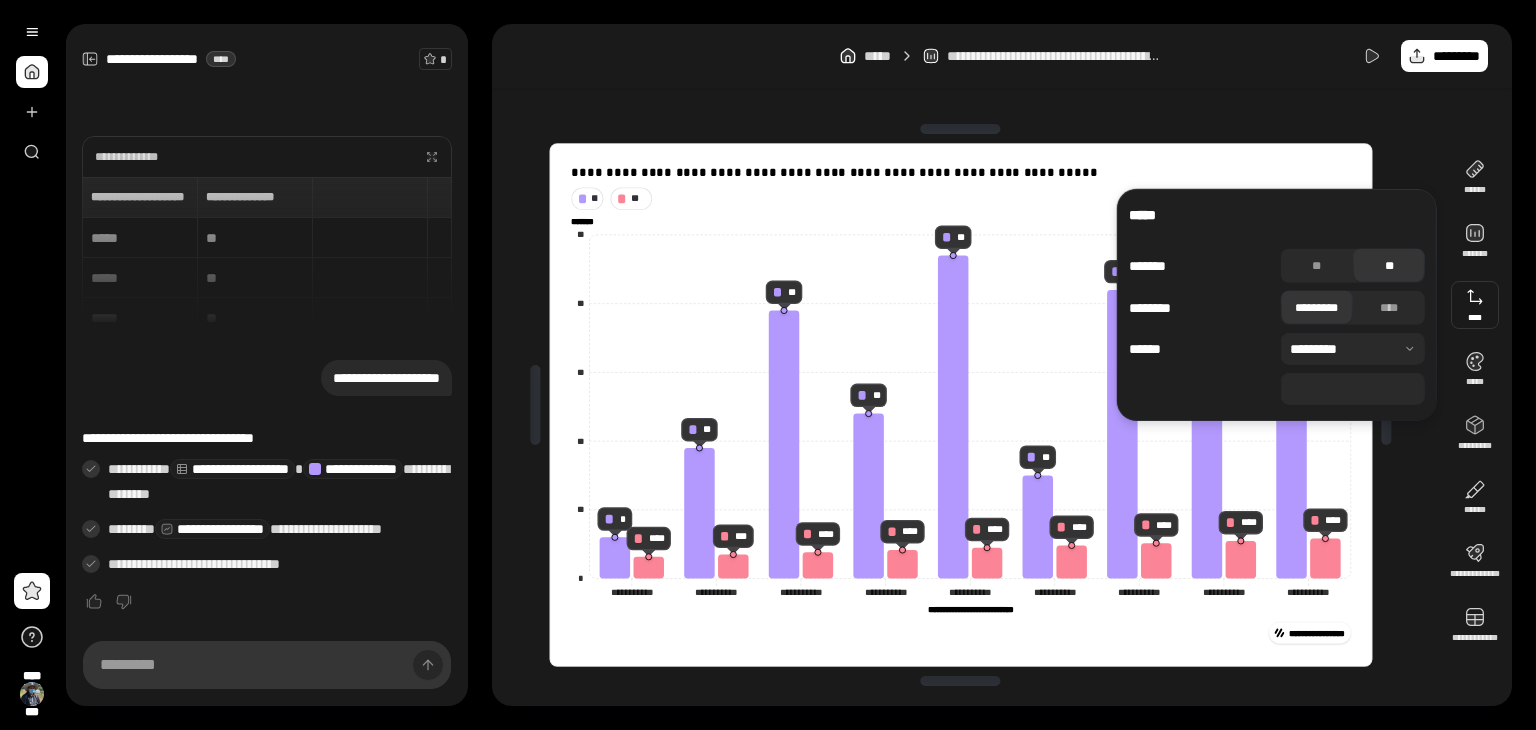 click on "**" at bounding box center (1353, 389) 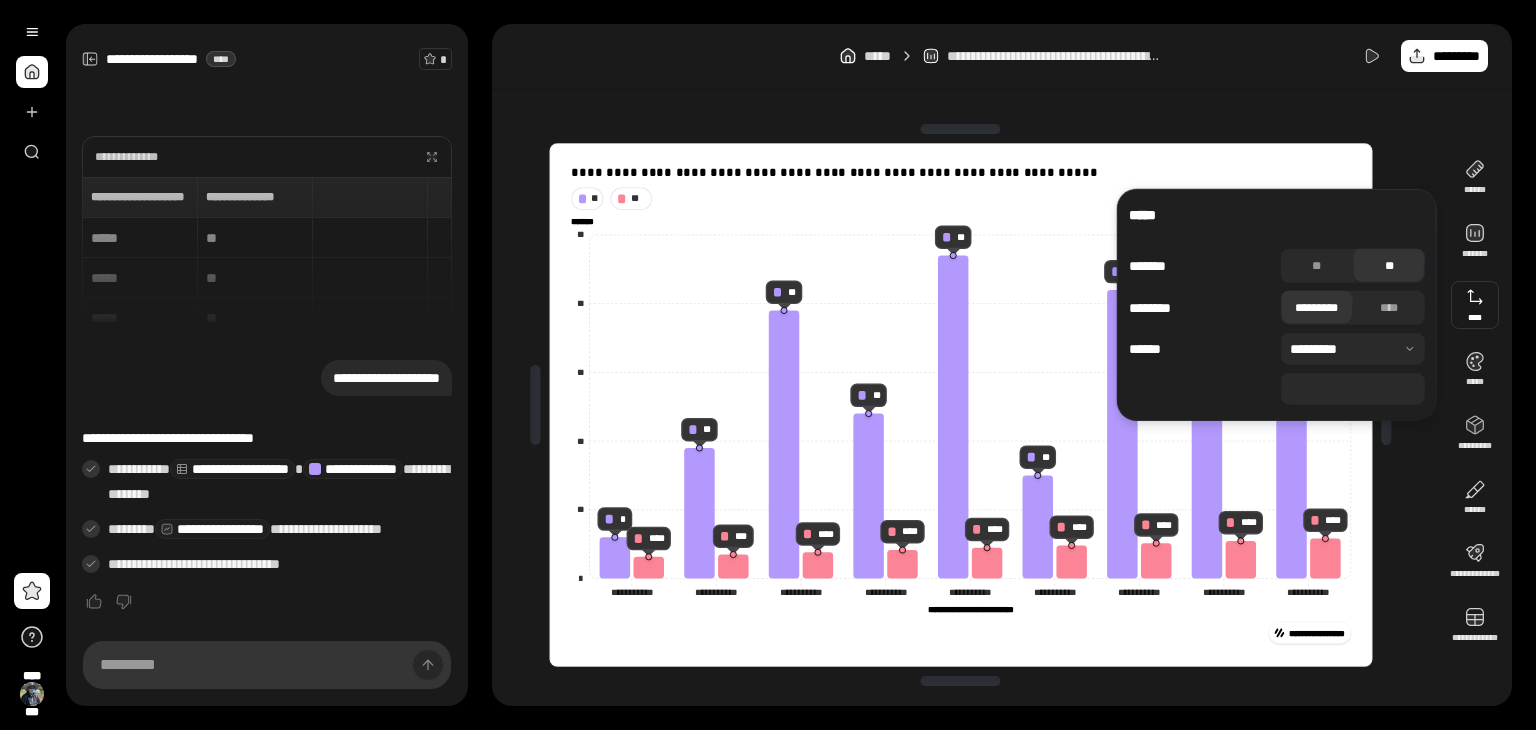 type on "**" 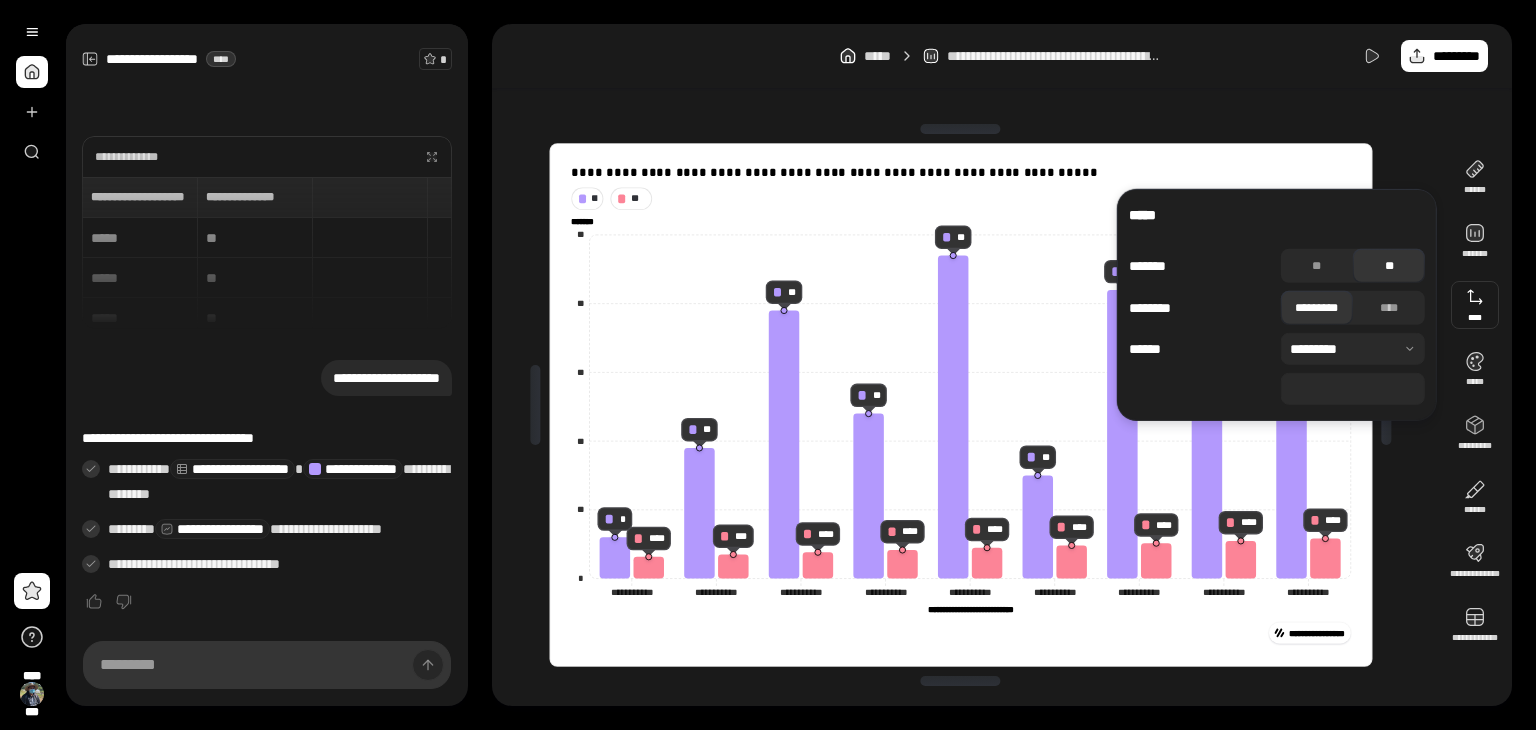 click on "**********" at bounding box center [960, 405] 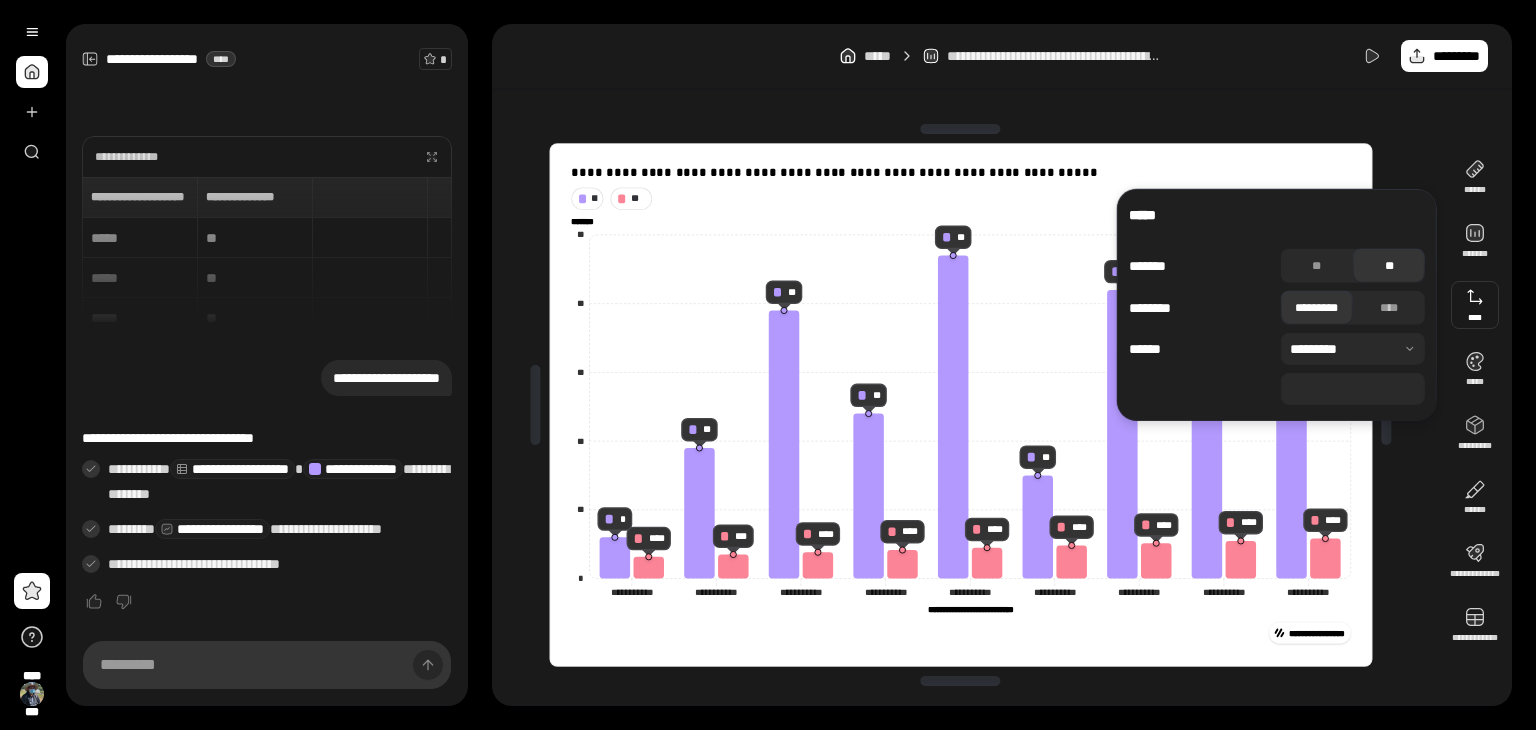 click on "**" at bounding box center (1353, 389) 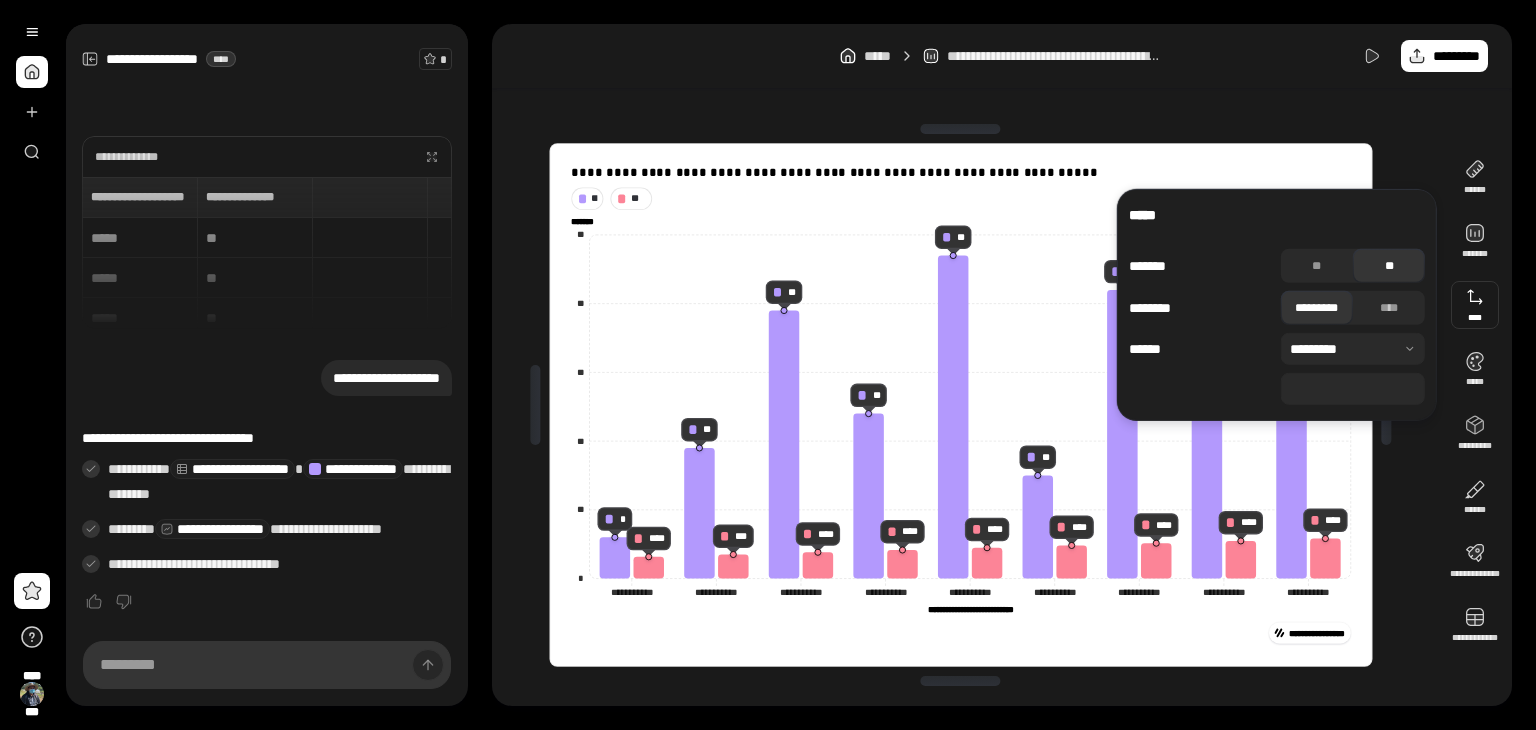 type on "**" 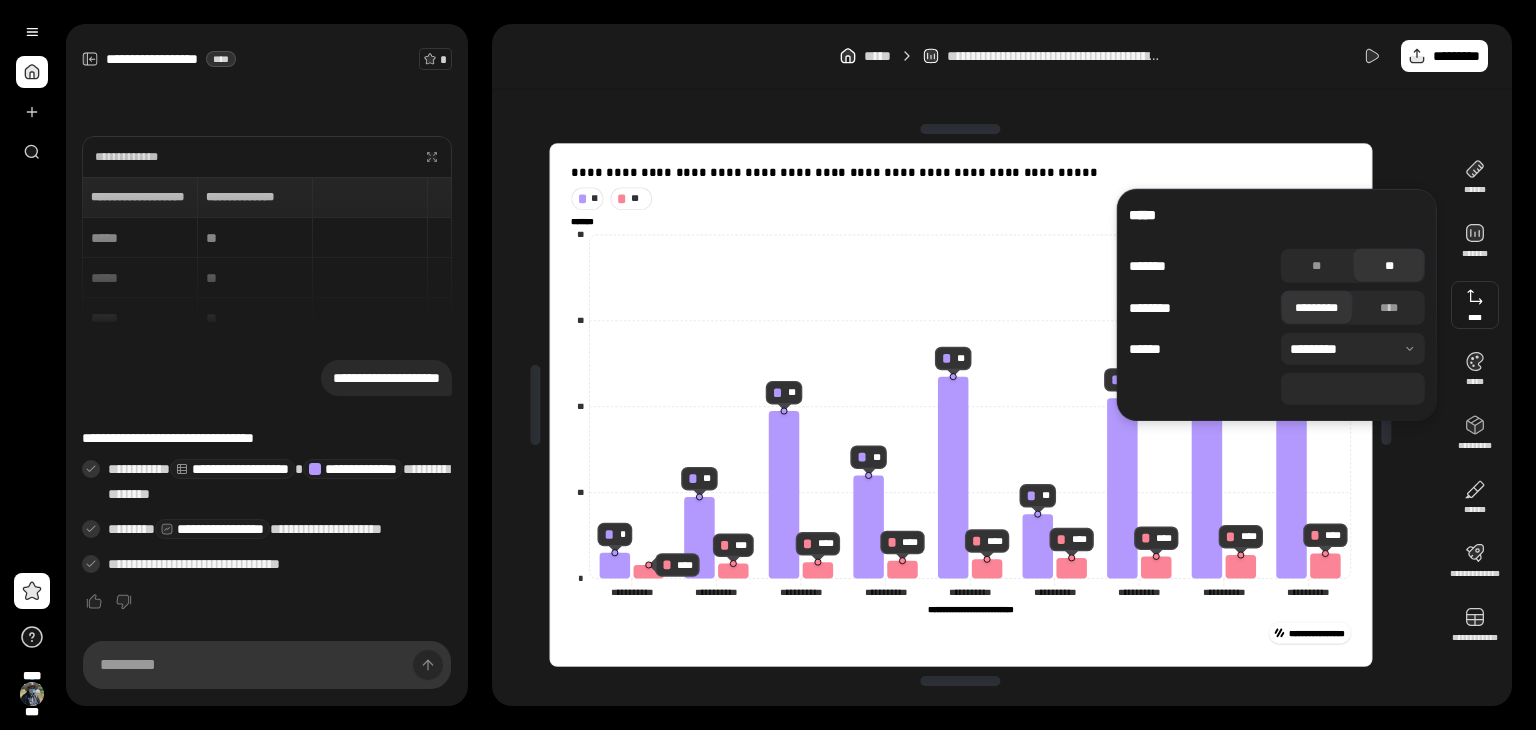 click on "**********" at bounding box center [967, 405] 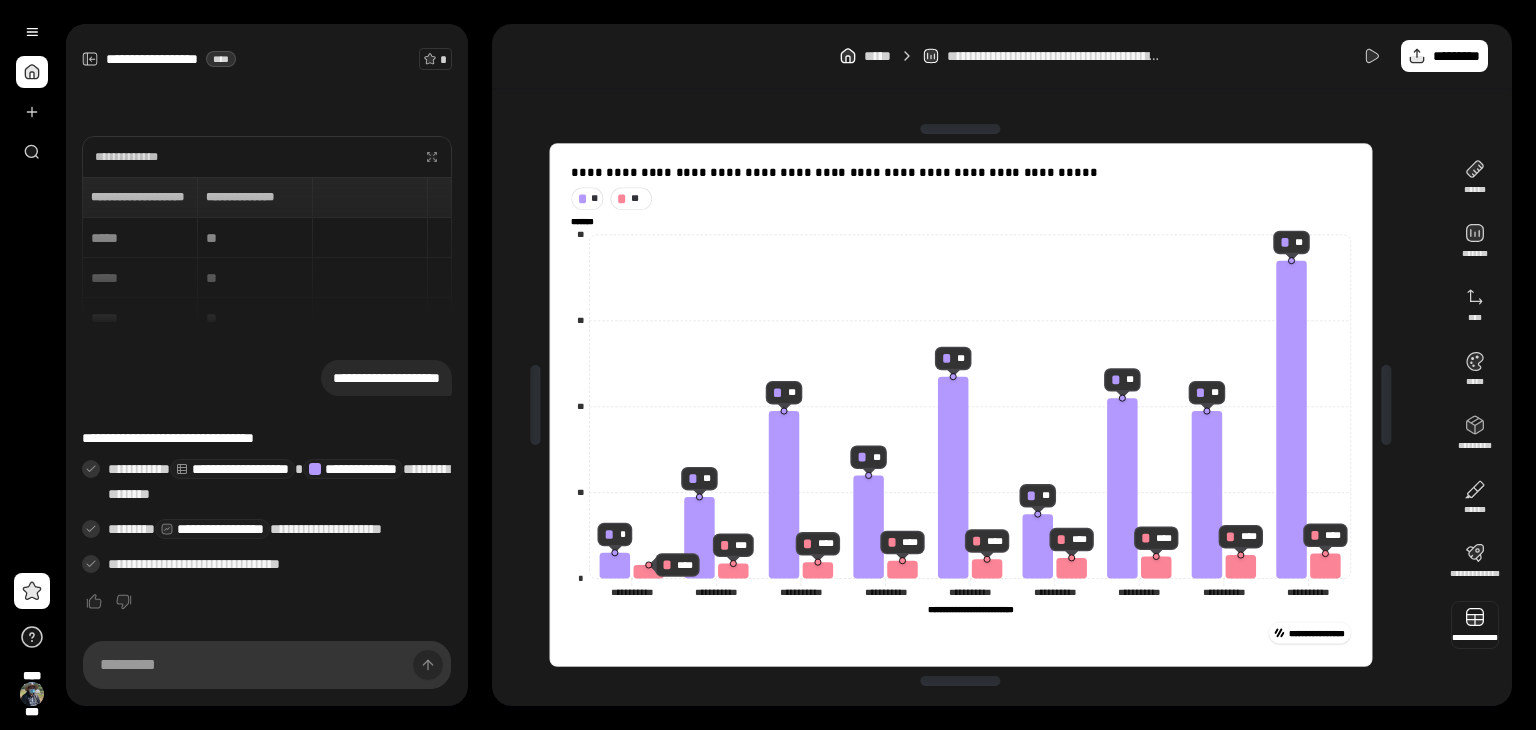 click at bounding box center (1475, 625) 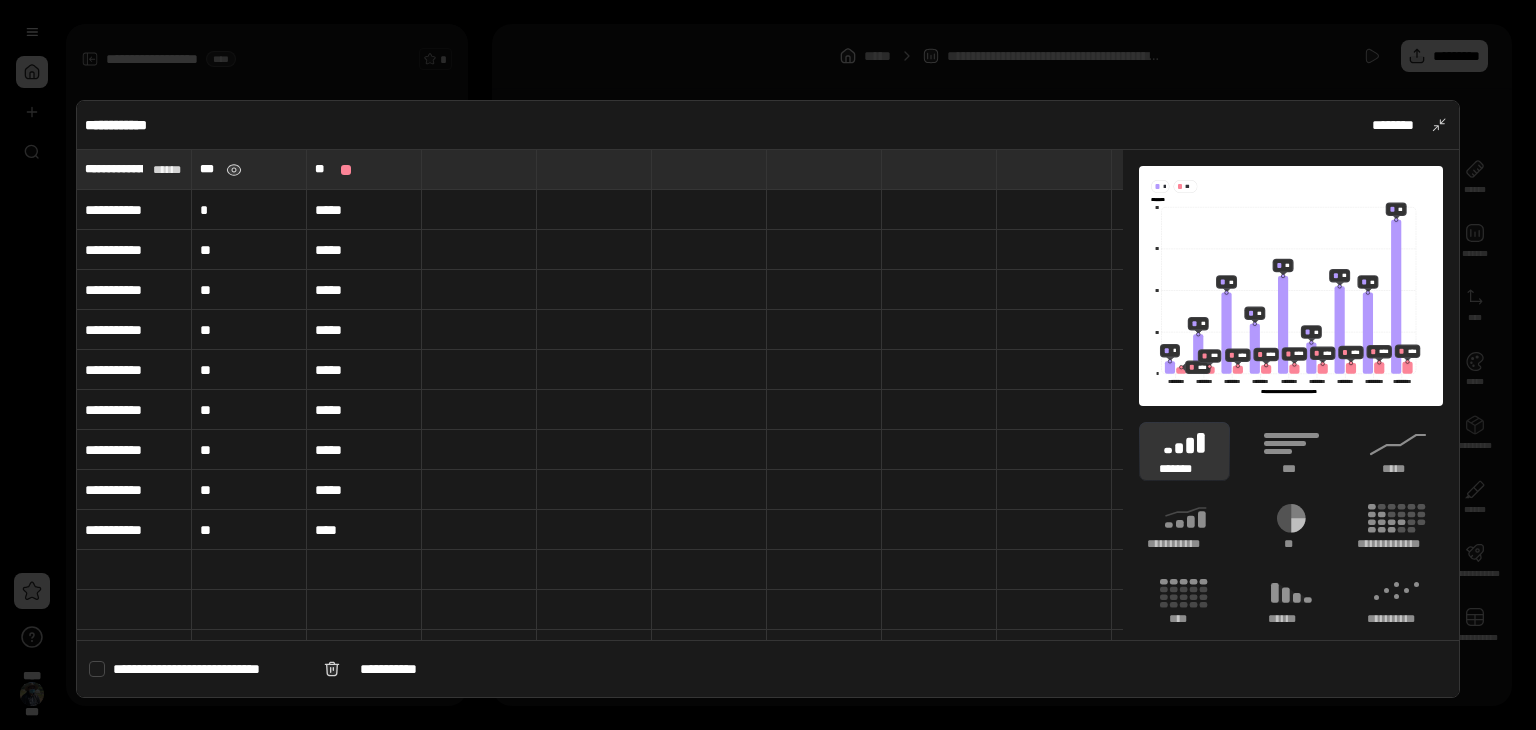 click on "***" at bounding box center (249, 169) 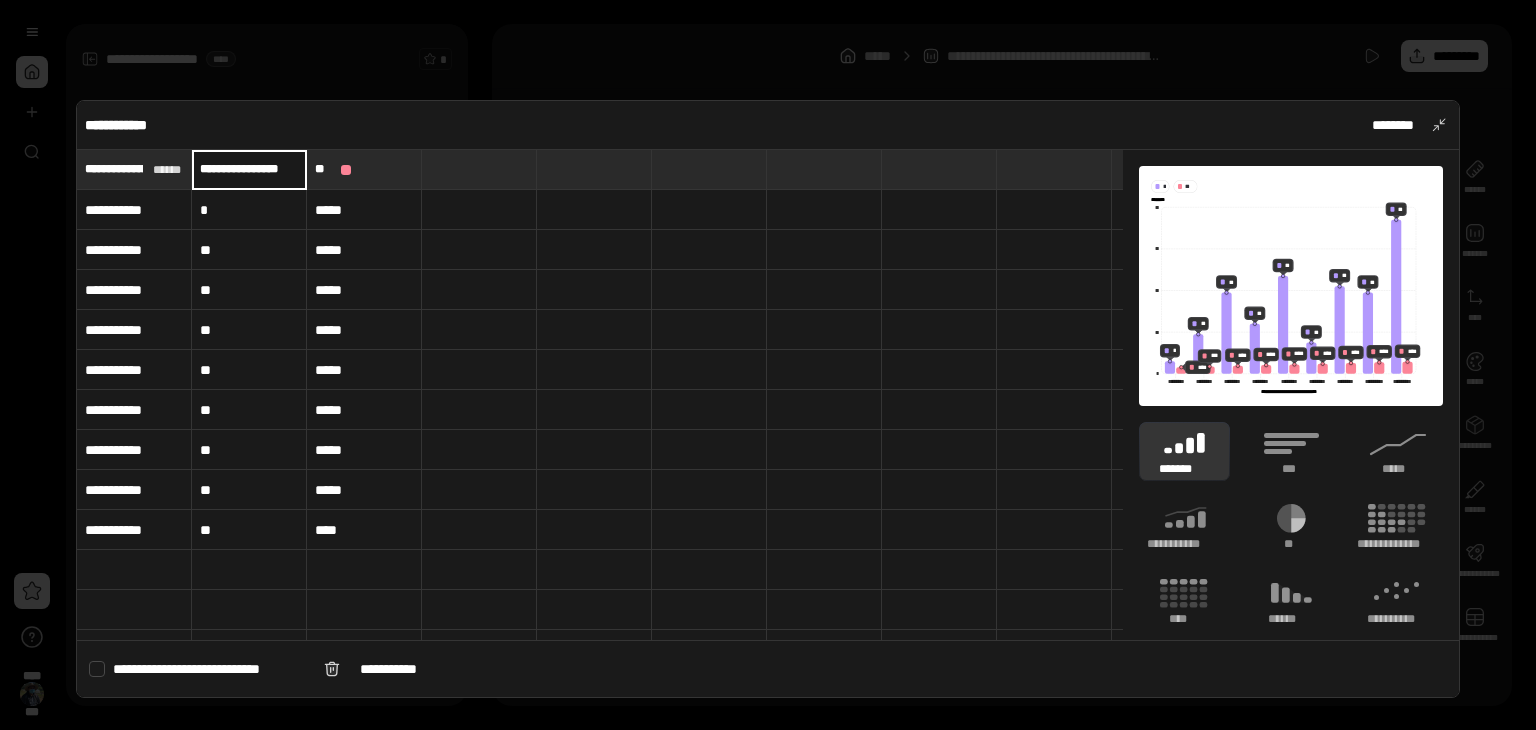 scroll, scrollTop: 0, scrollLeft: 6, axis: horizontal 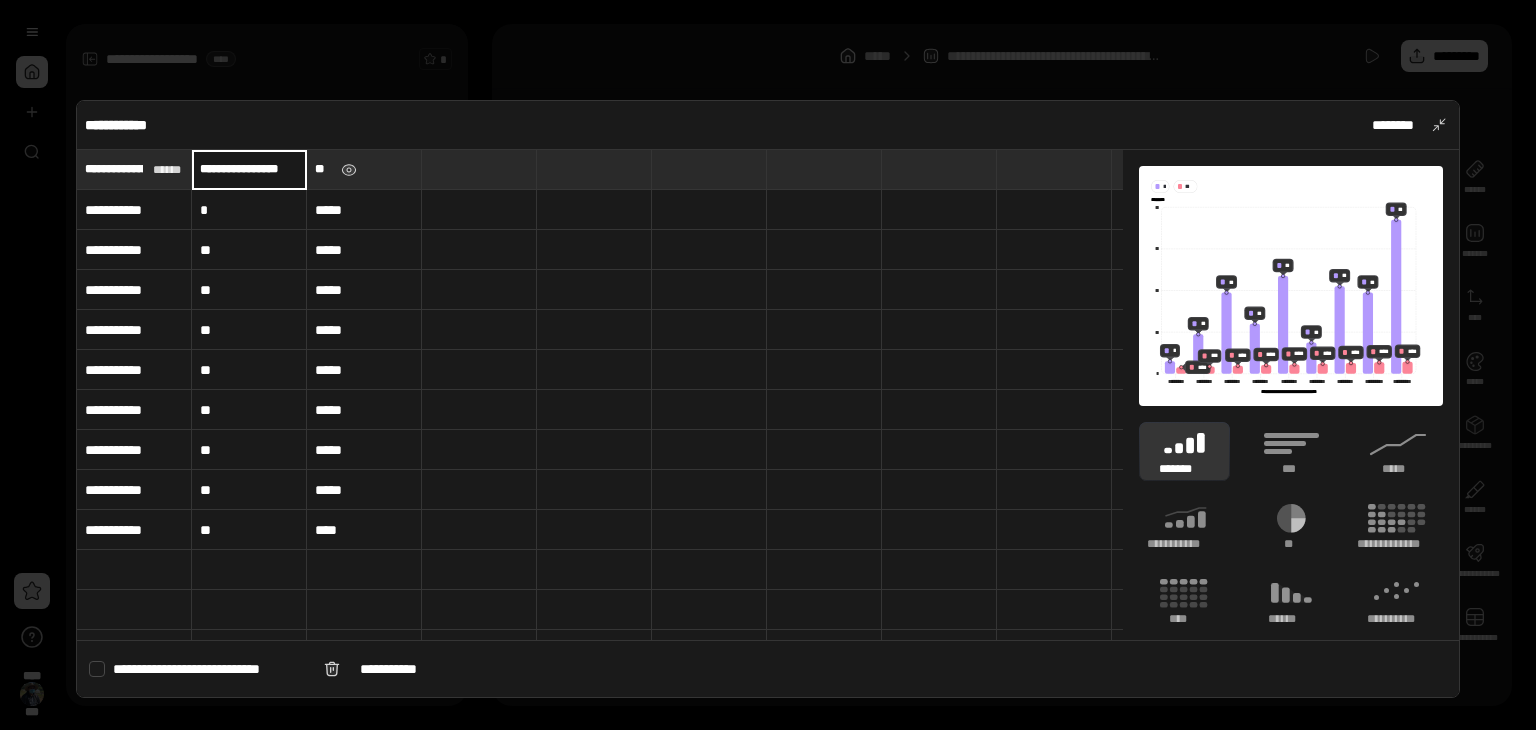 type on "**********" 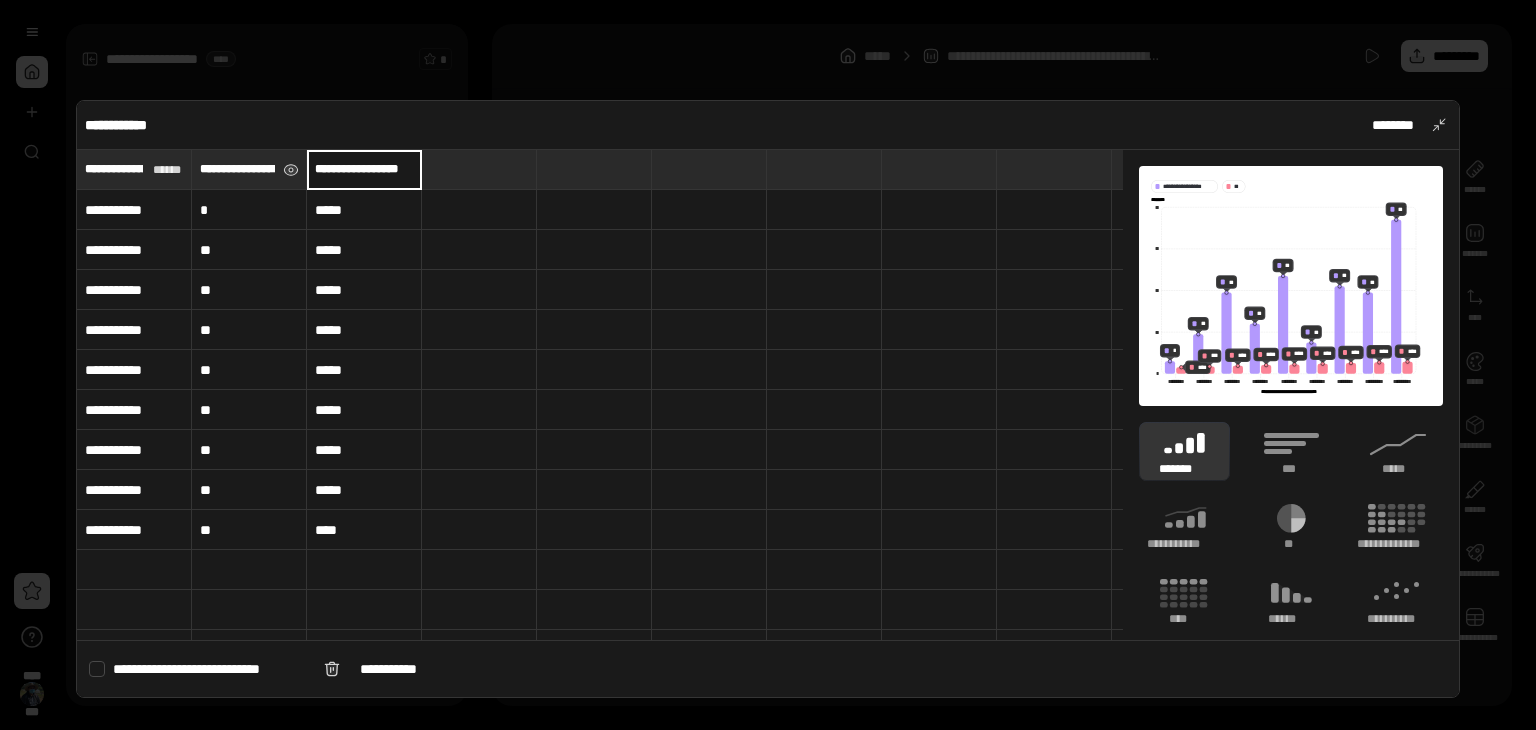 click on "**********" at bounding box center [364, 169] 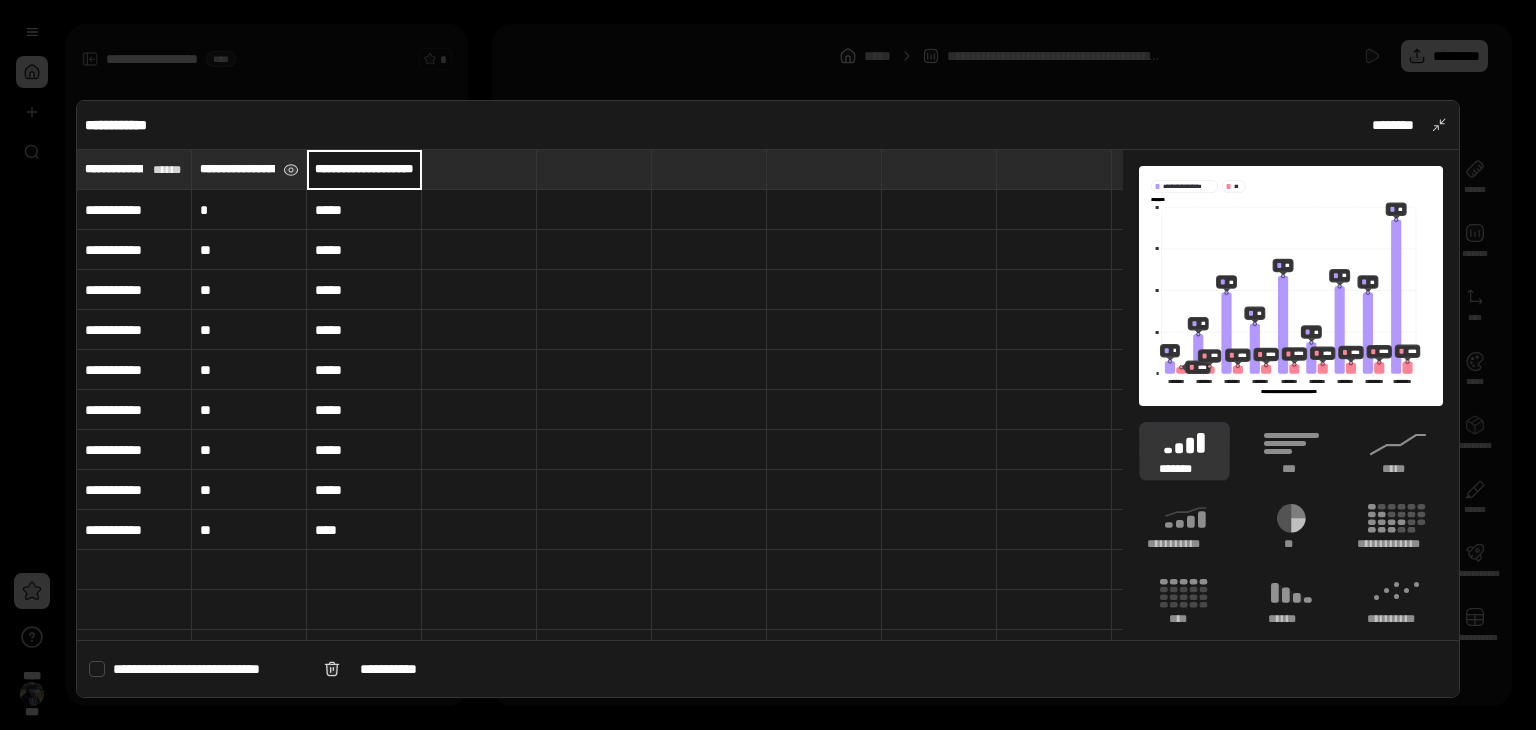 scroll, scrollTop: 0, scrollLeft: 20, axis: horizontal 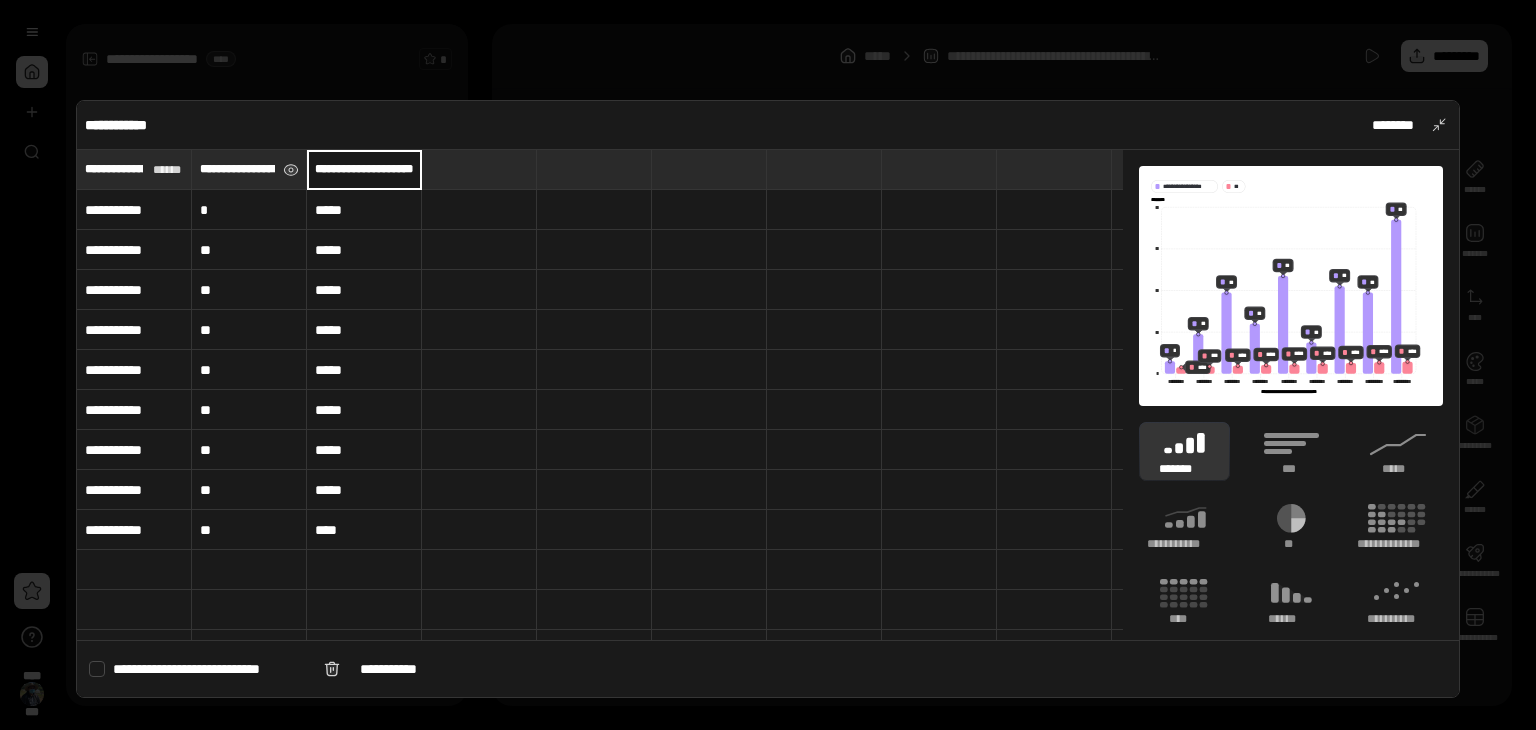 type on "**********" 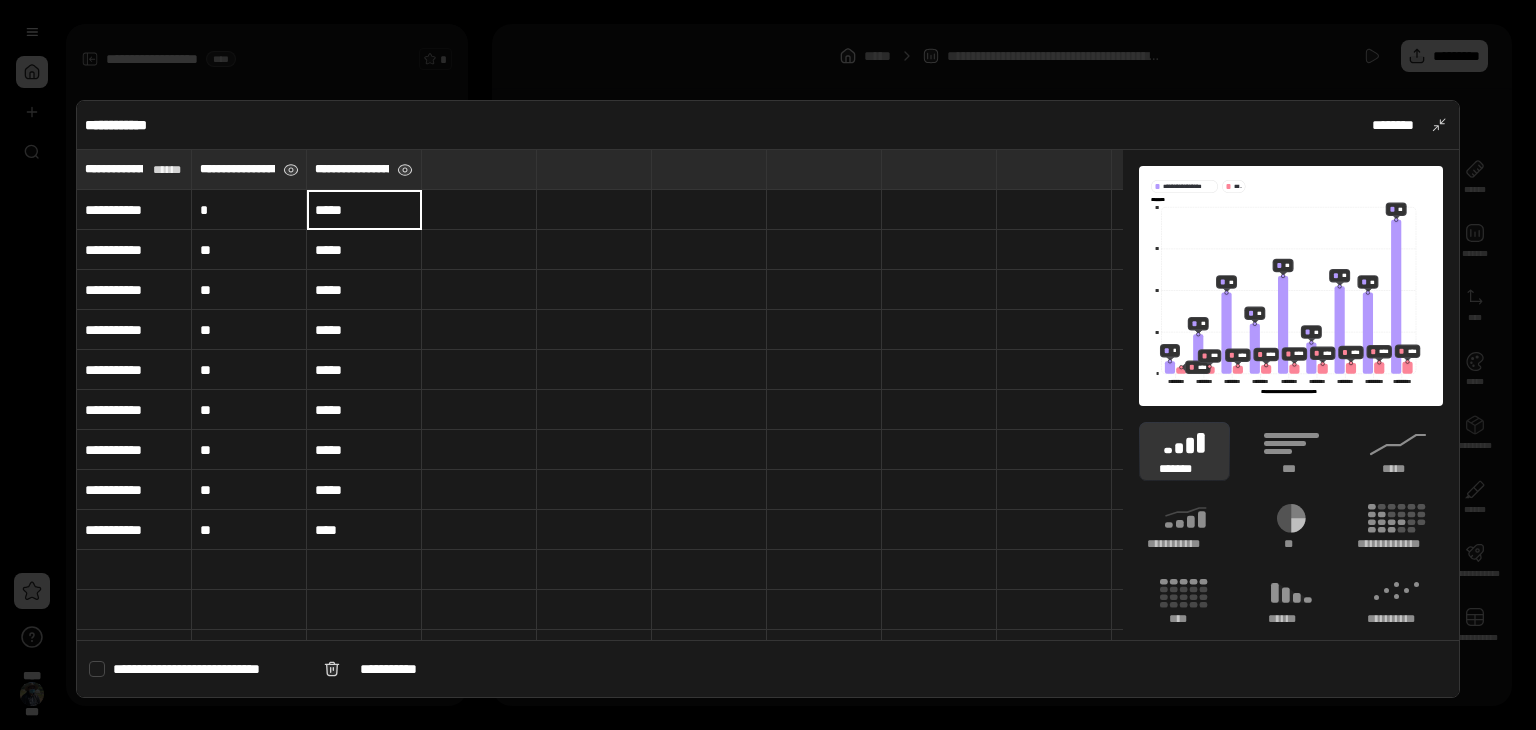 scroll, scrollTop: 0, scrollLeft: 0, axis: both 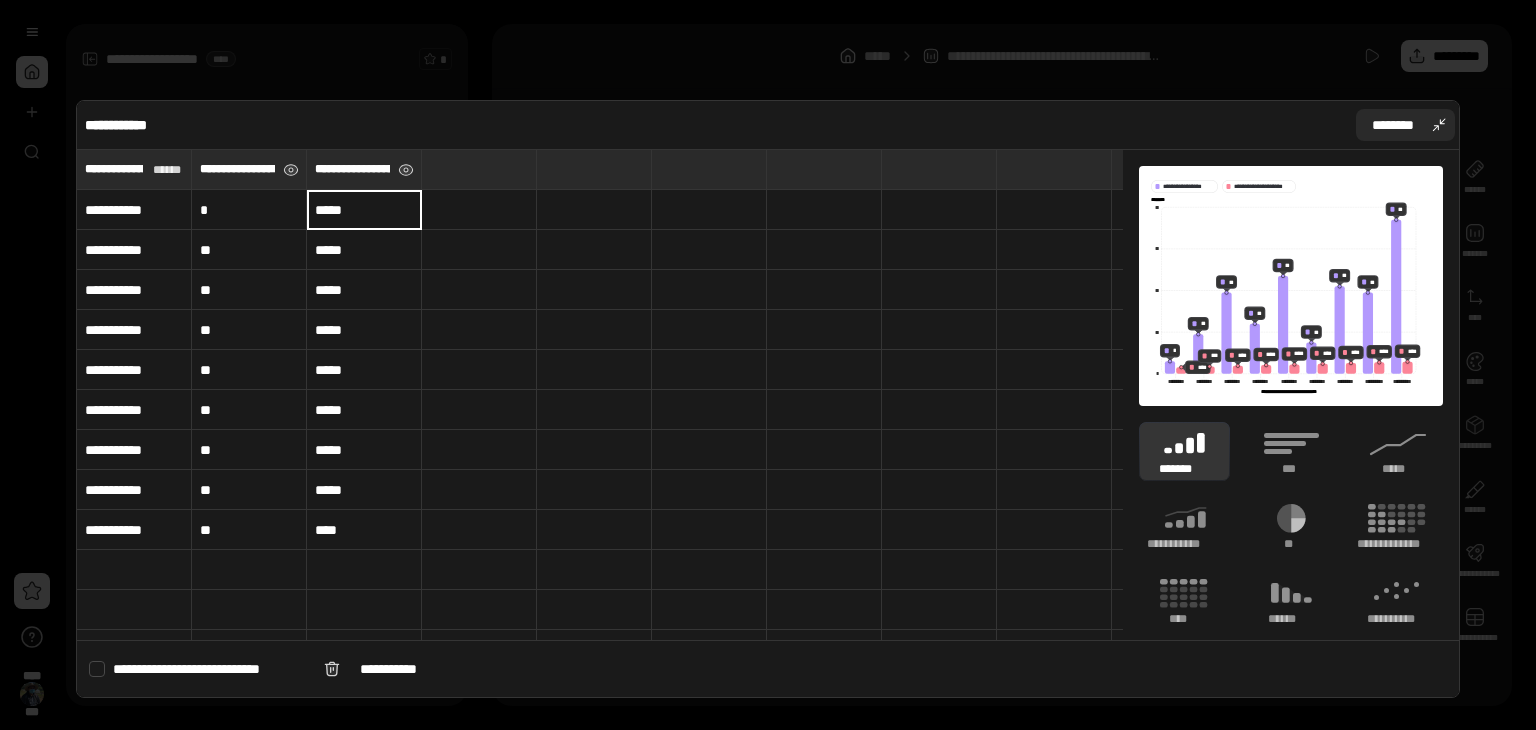click on "********" at bounding box center (1393, 125) 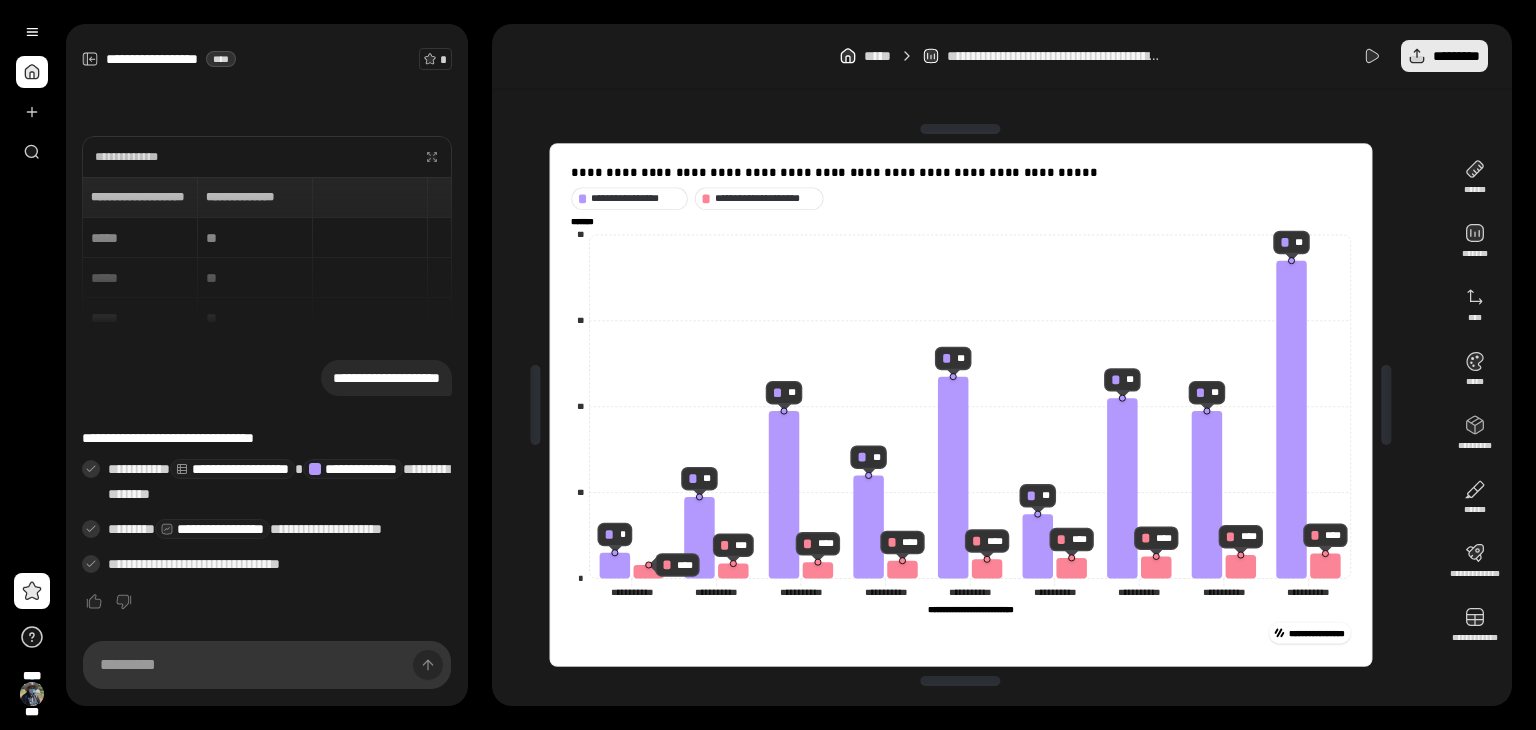 click on "*********" at bounding box center [1456, 56] 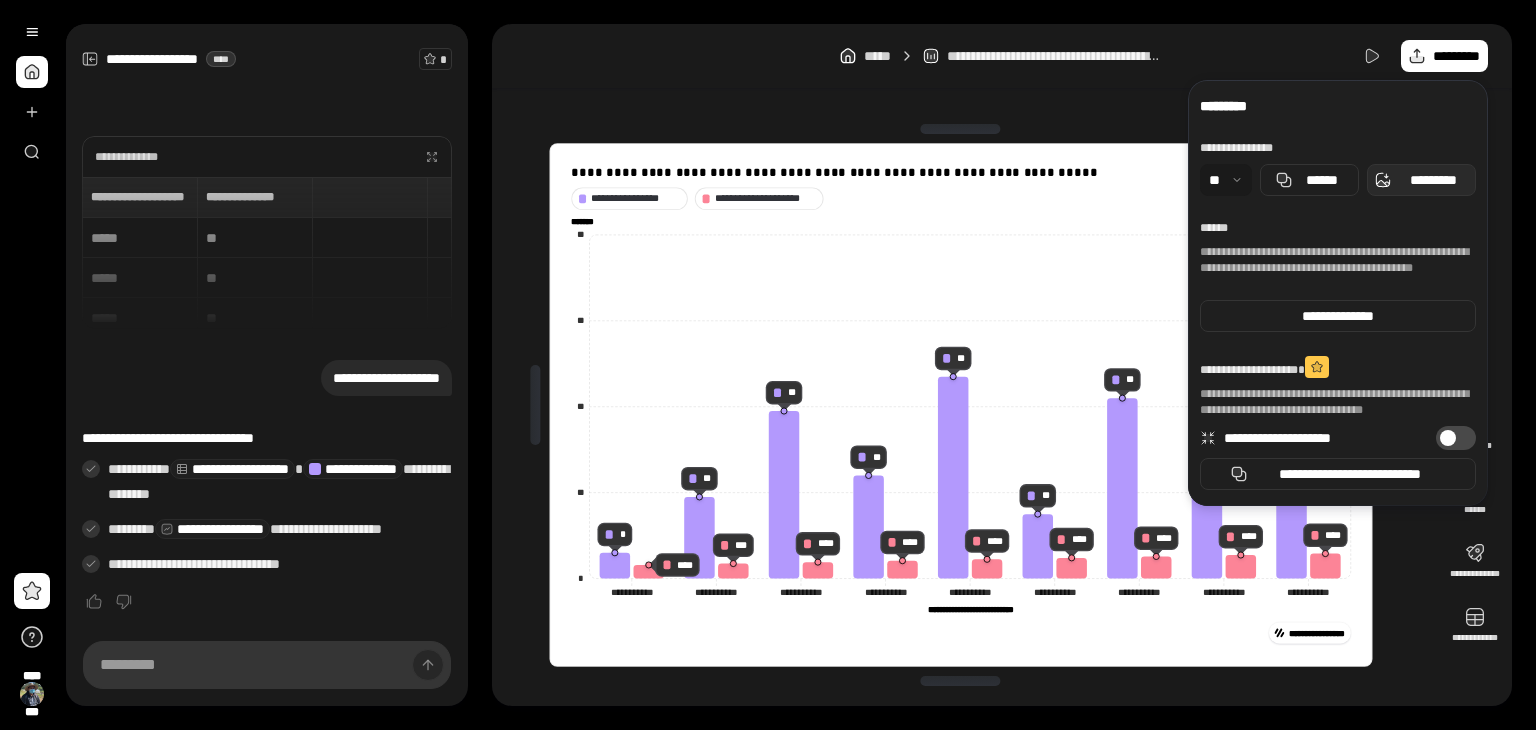 click on "*********" at bounding box center [1433, 180] 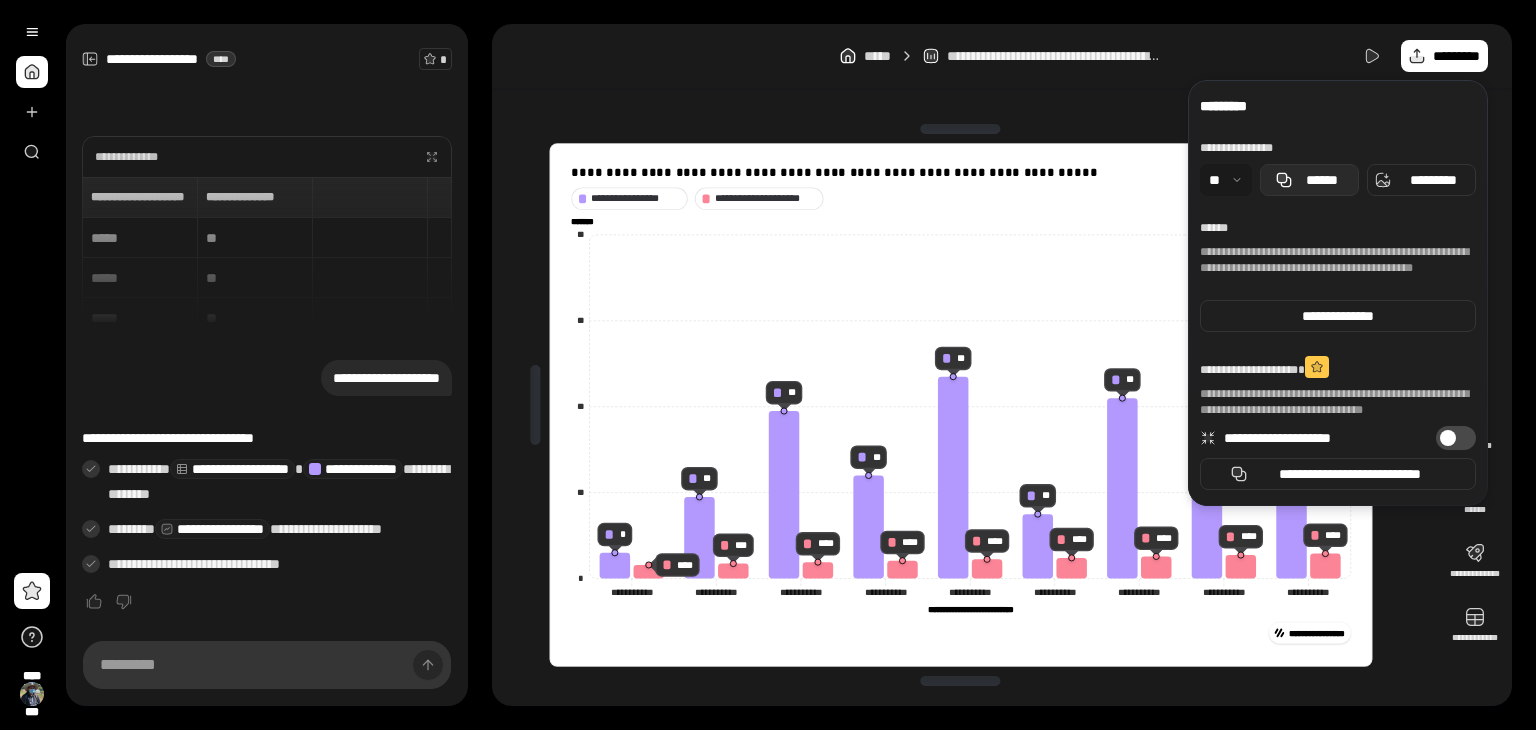 click on "******" at bounding box center (1322, 180) 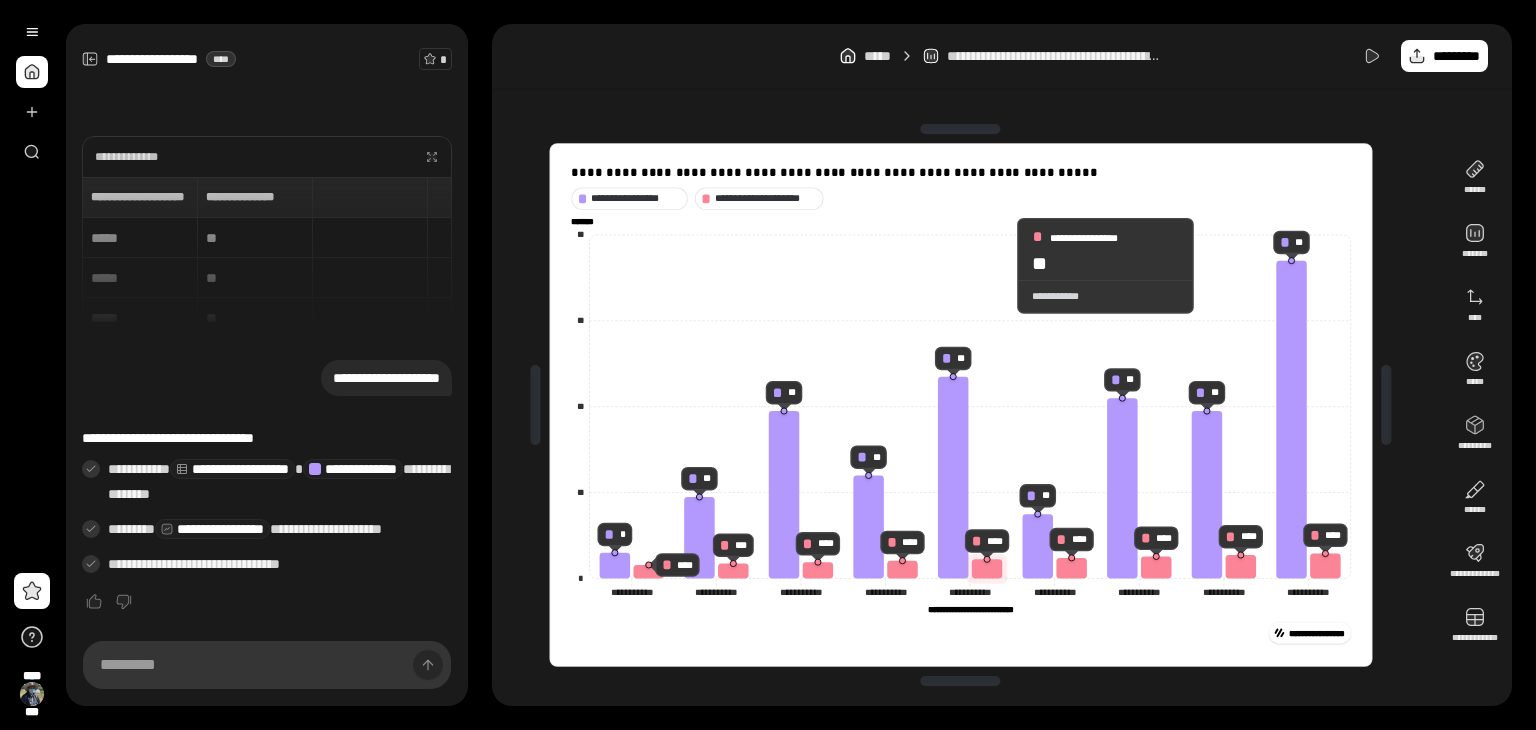 click 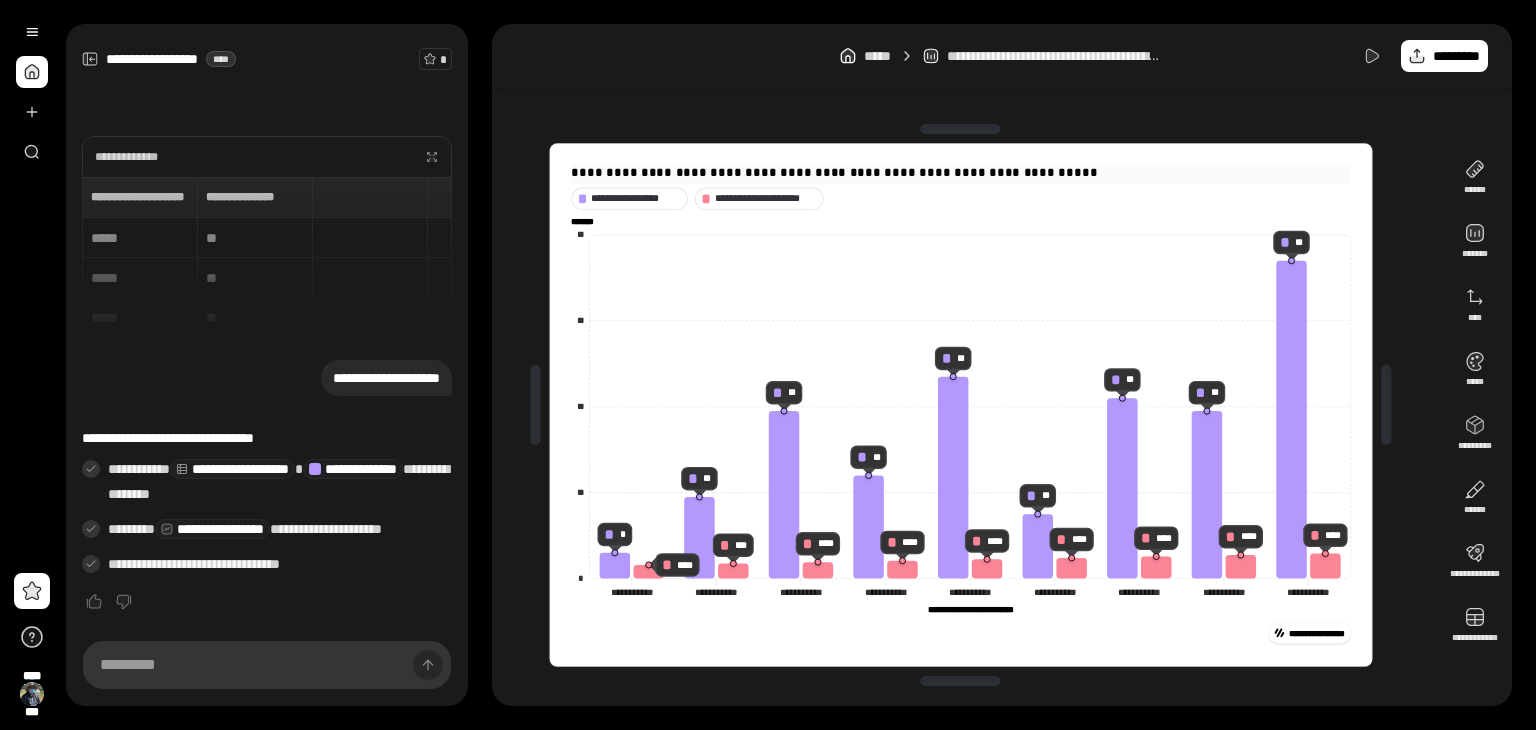 click on "**********" at bounding box center [961, 173] 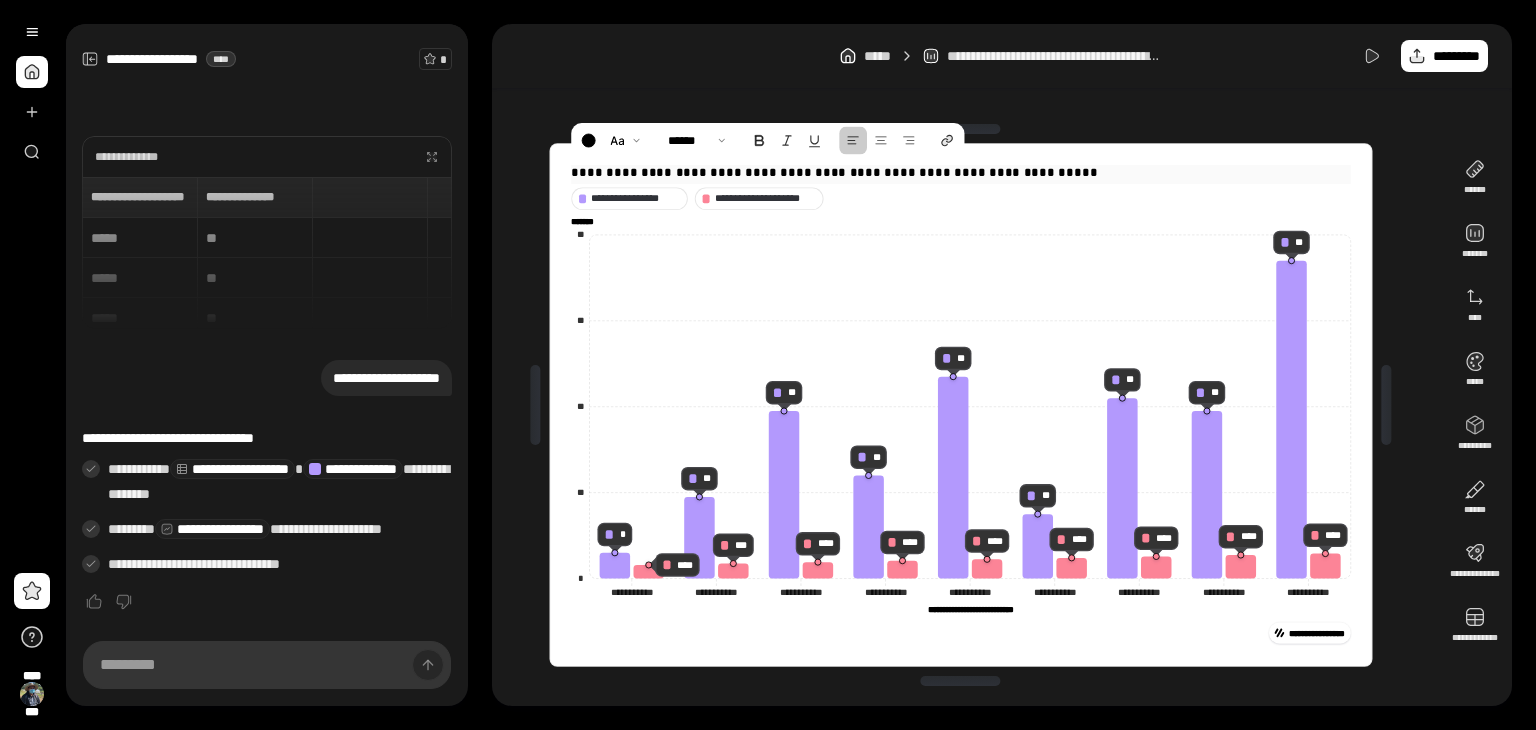 click on "**********" at bounding box center [961, 173] 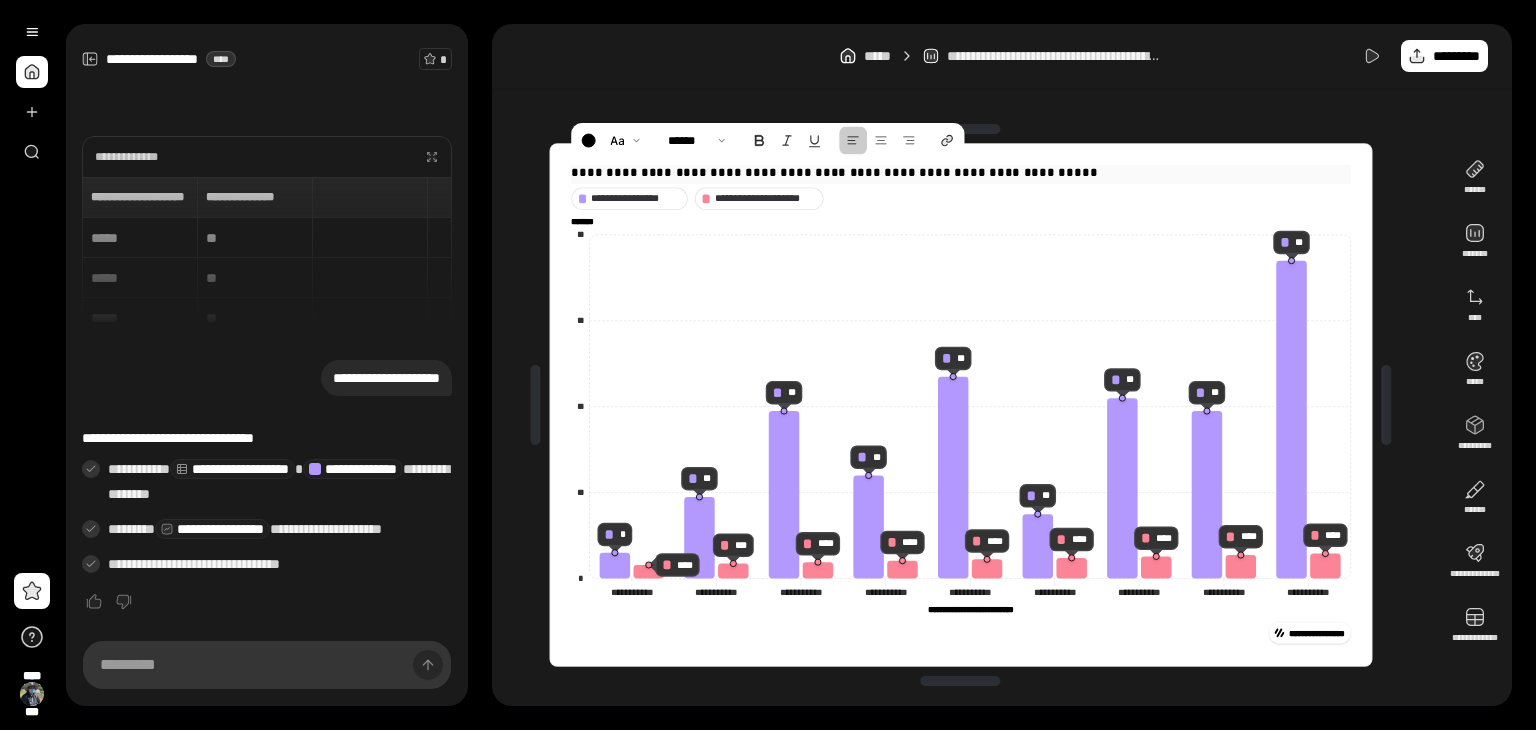 type 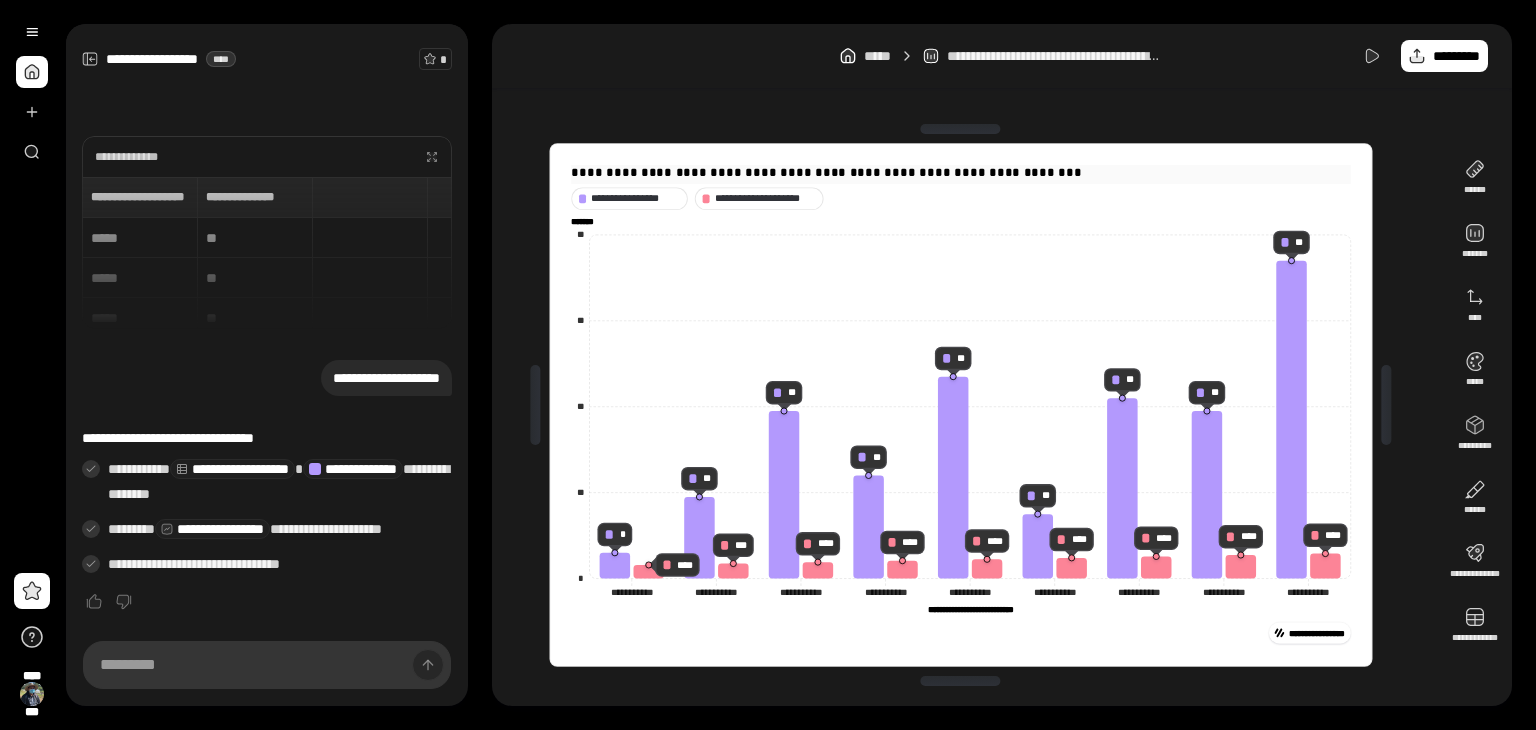 click on "**********" at bounding box center [961, 173] 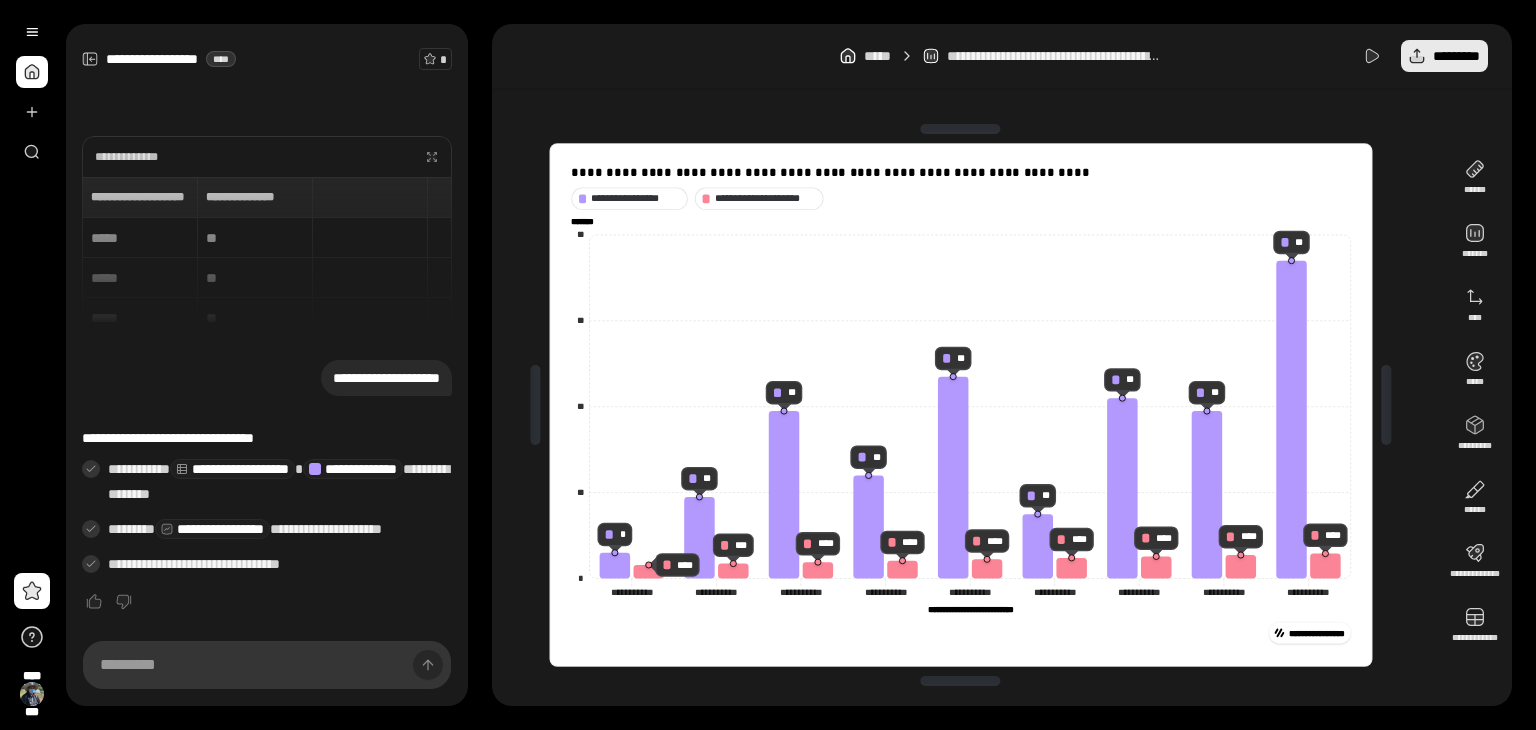 click on "*********" at bounding box center (1456, 56) 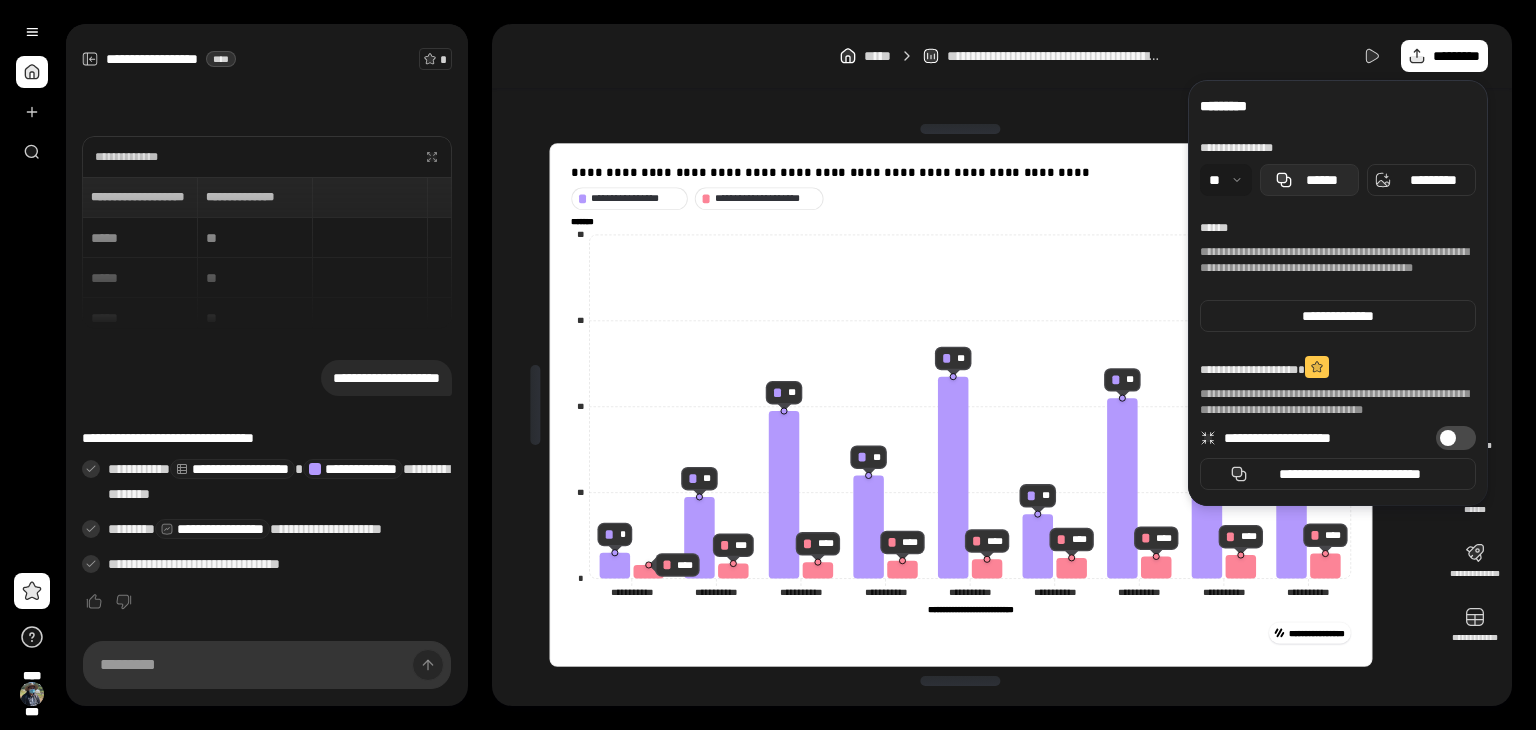 click on "******" at bounding box center [1309, 180] 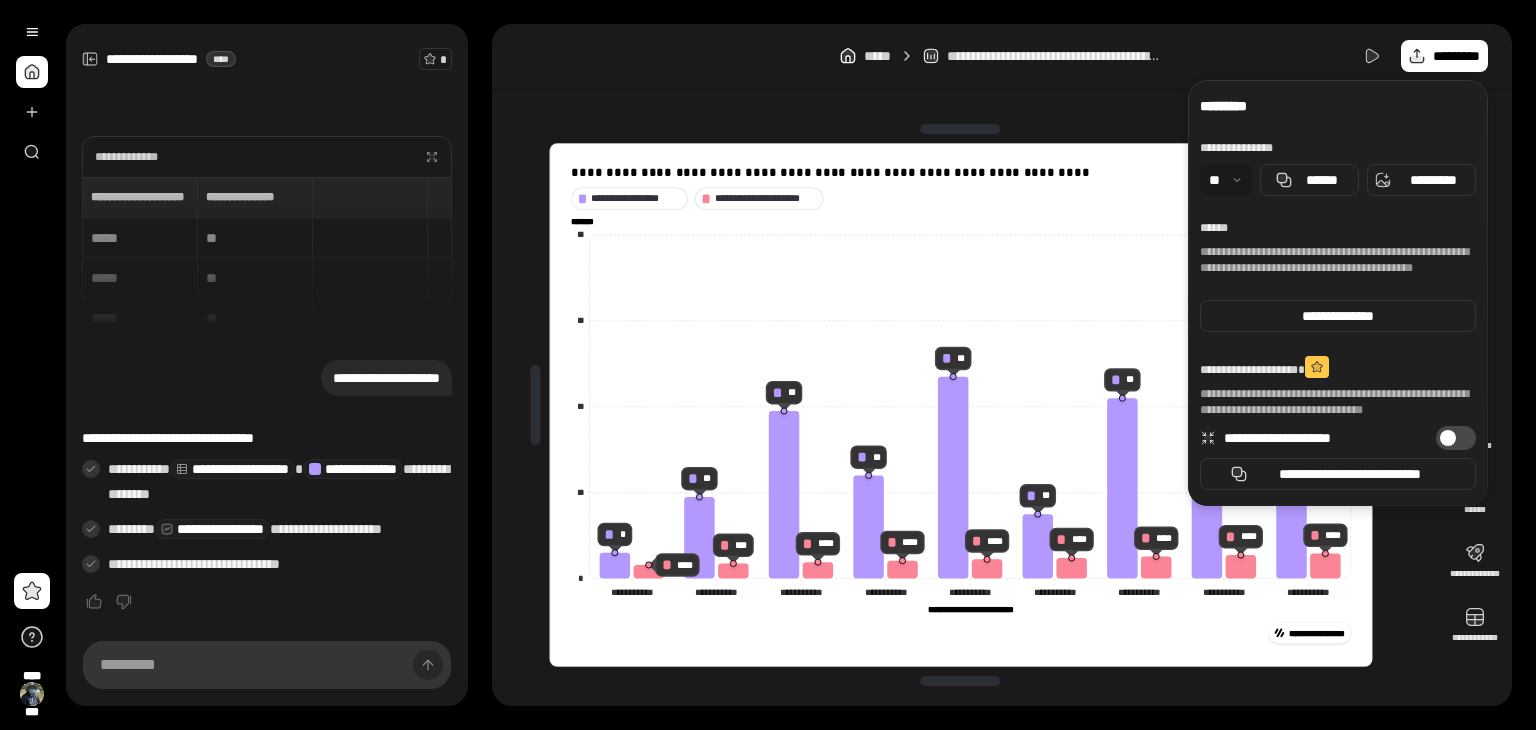 click on "**********" at bounding box center [967, 405] 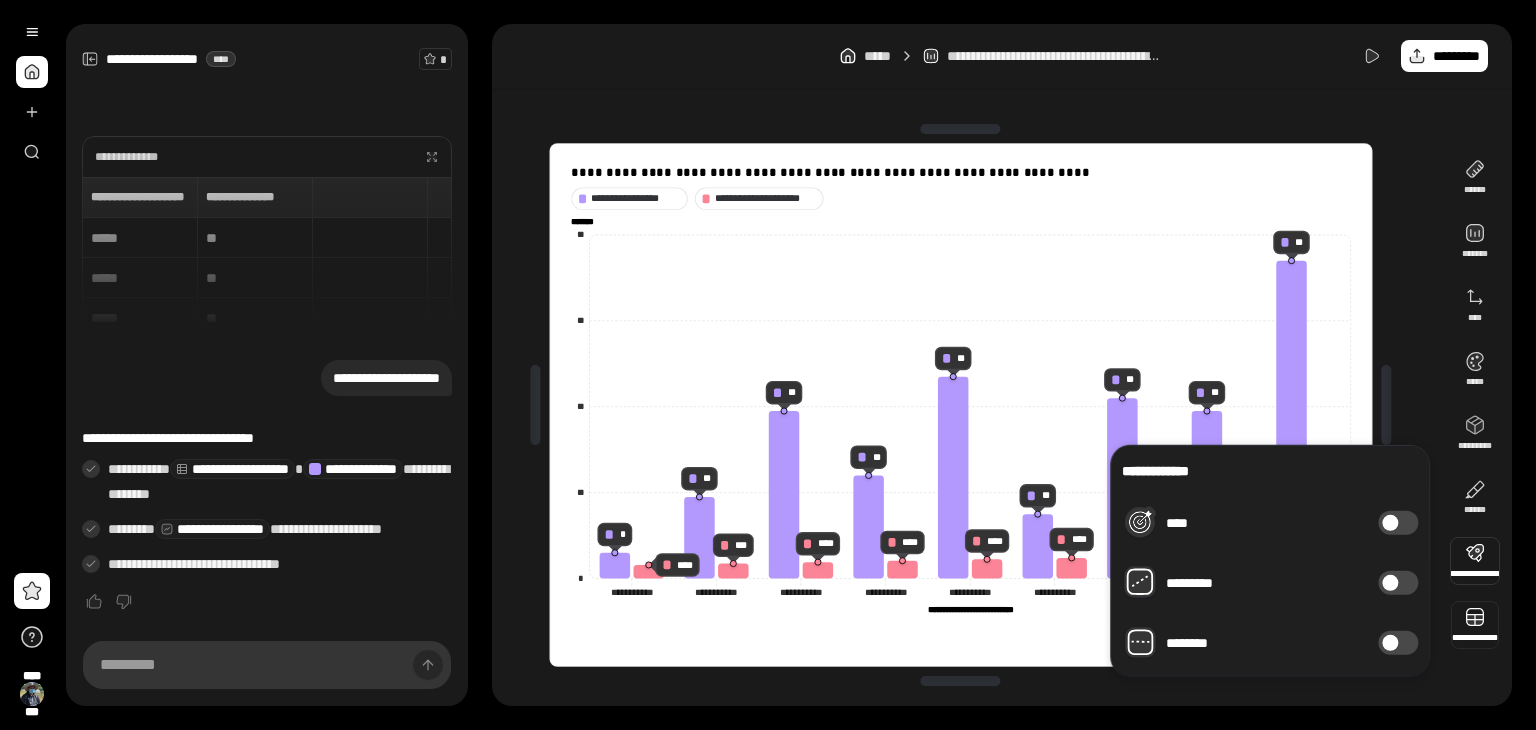 click at bounding box center [1475, 625] 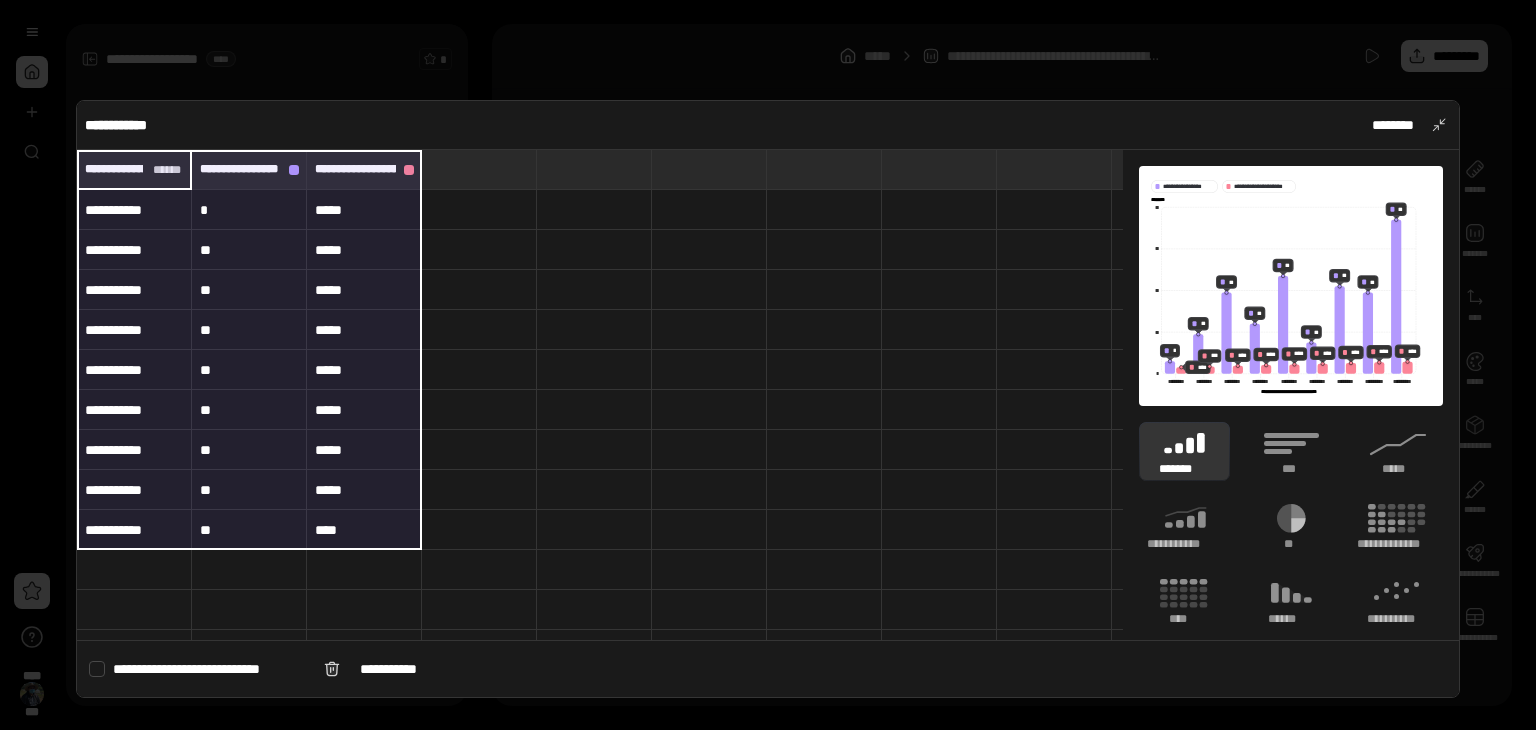 drag, startPoint x: 117, startPoint y: 158, endPoint x: 396, endPoint y: 537, distance: 470.61874 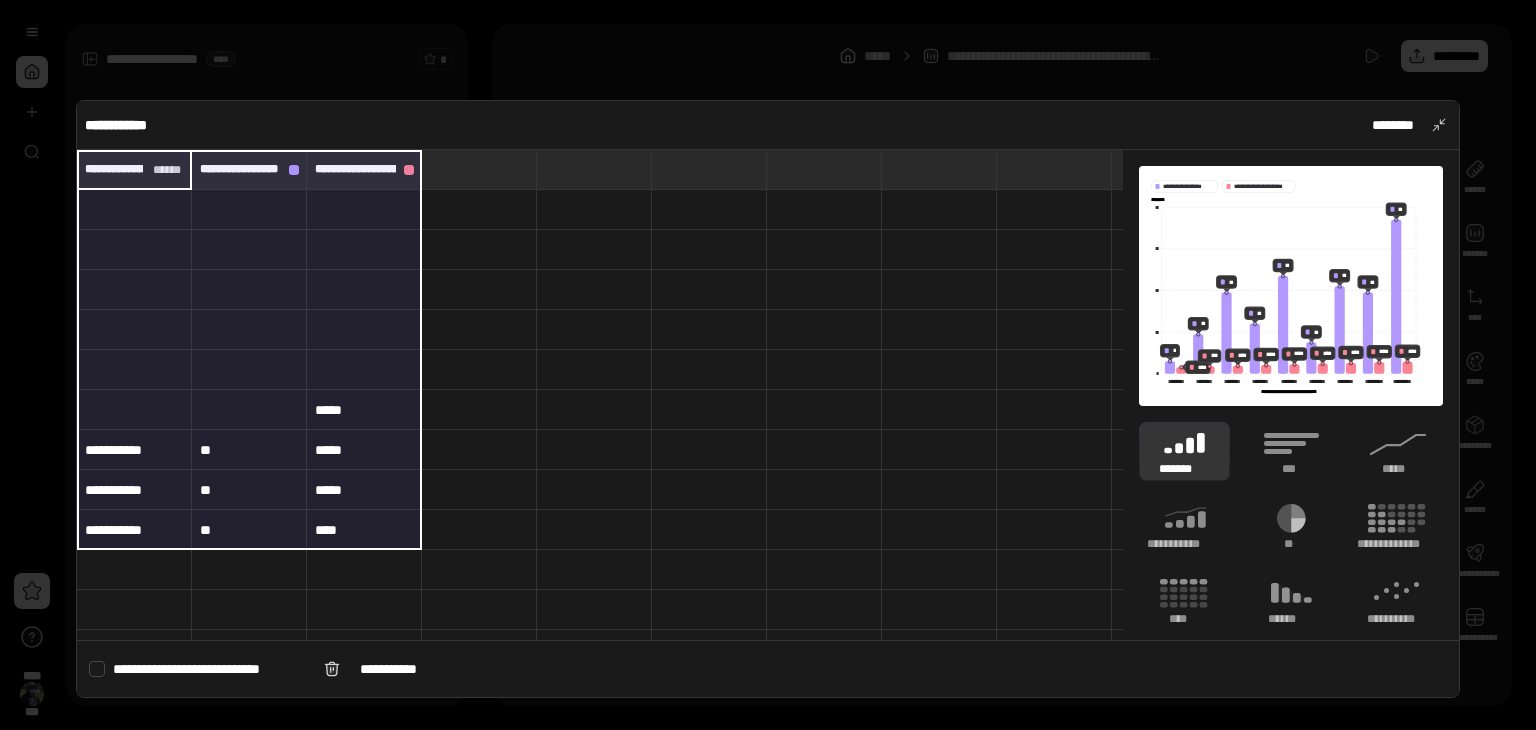 type 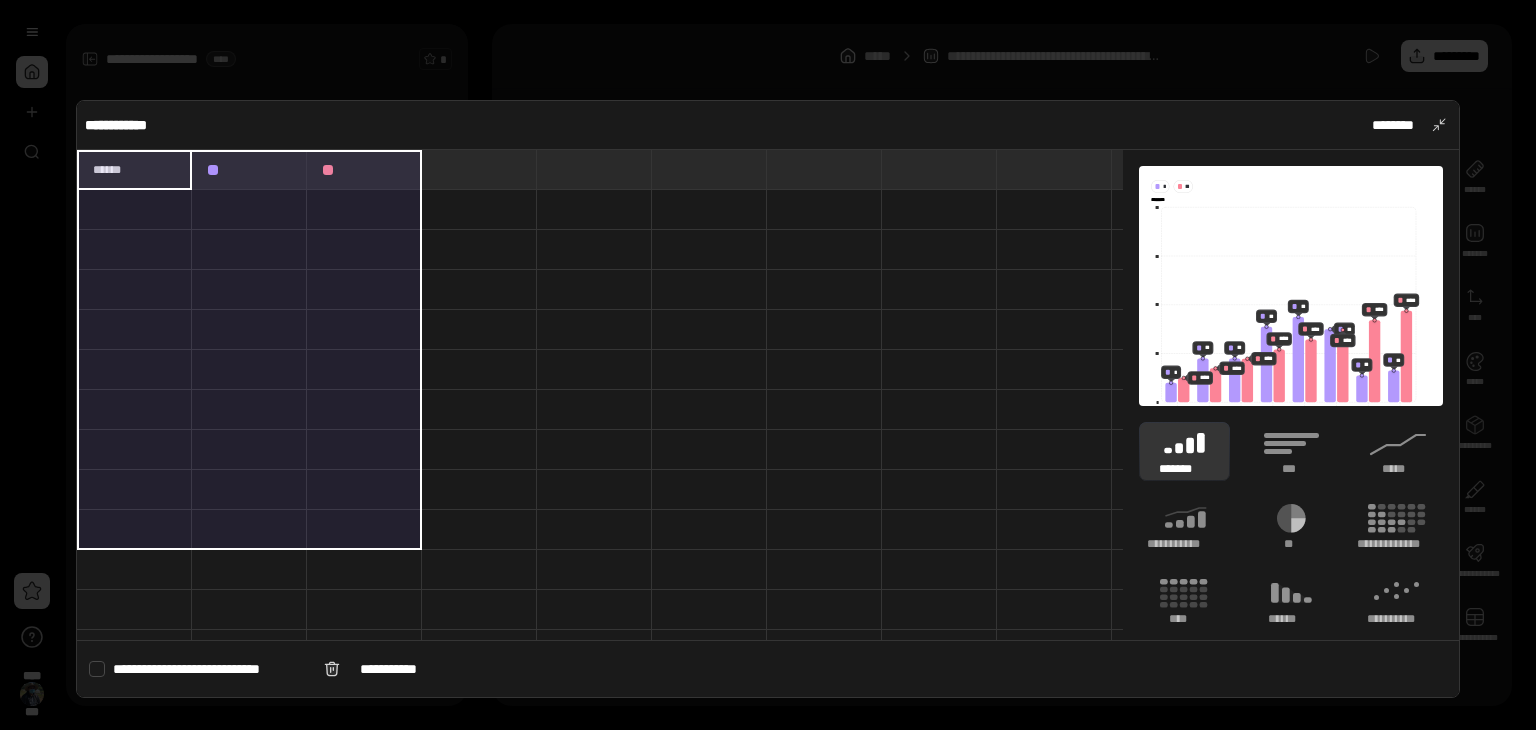 type on "********" 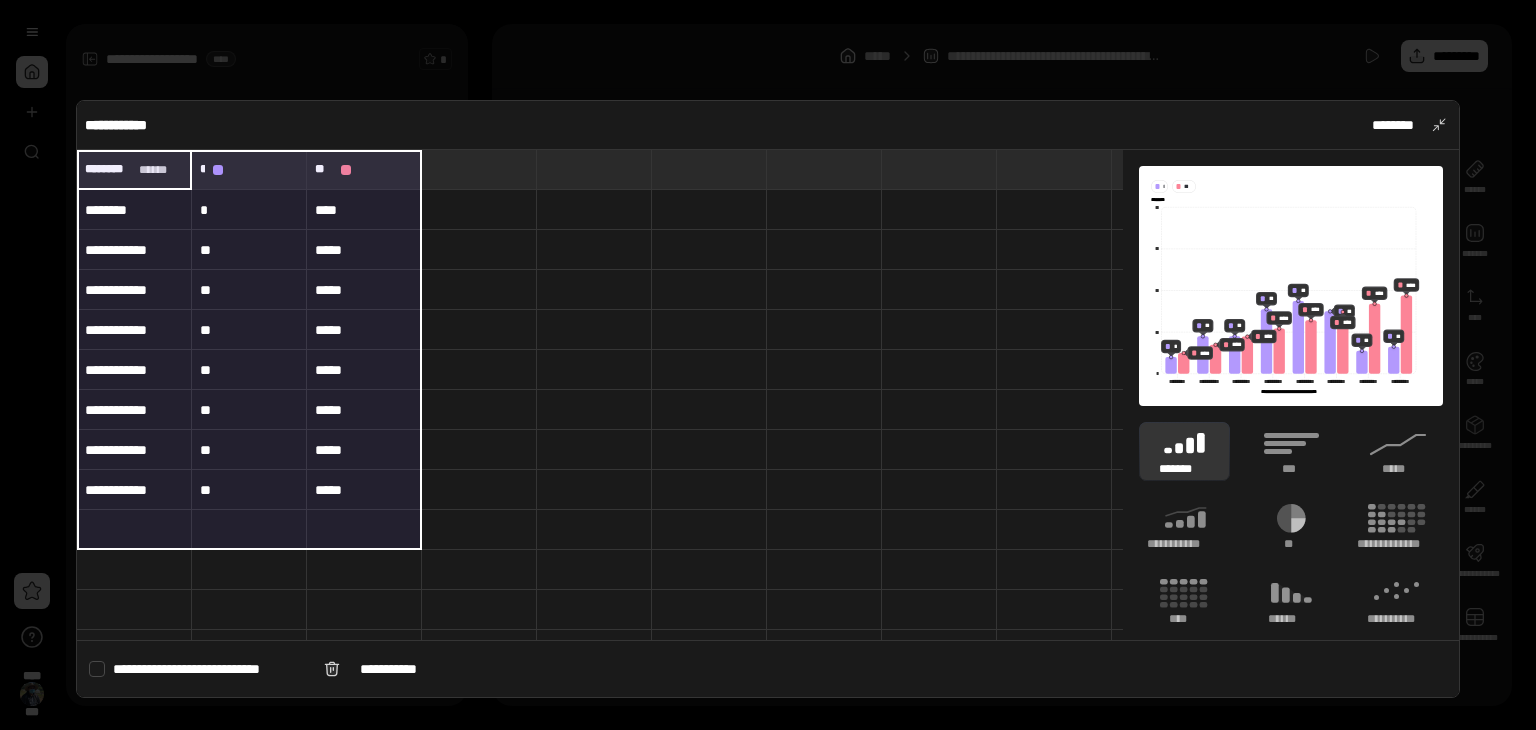 click 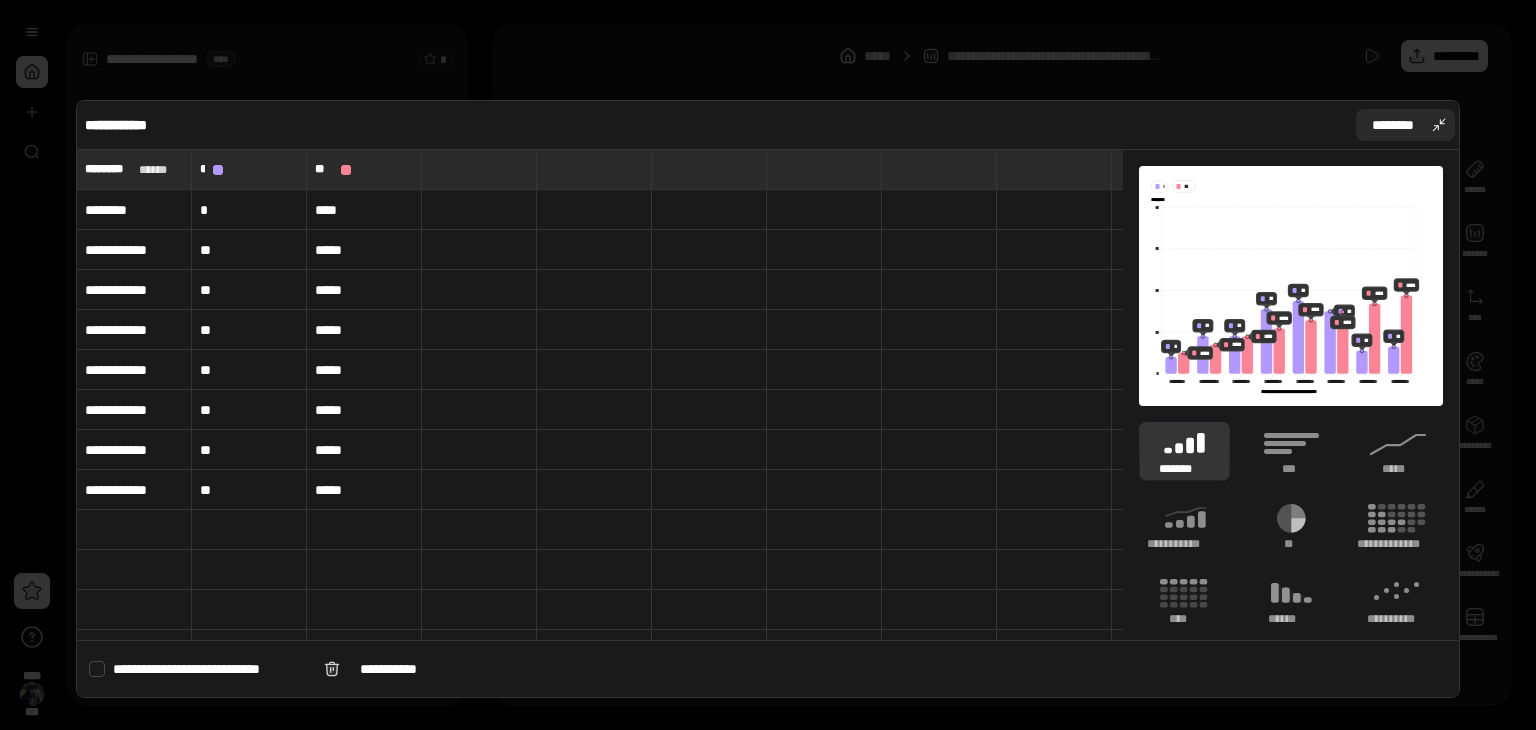 click on "********" at bounding box center [1406, 125] 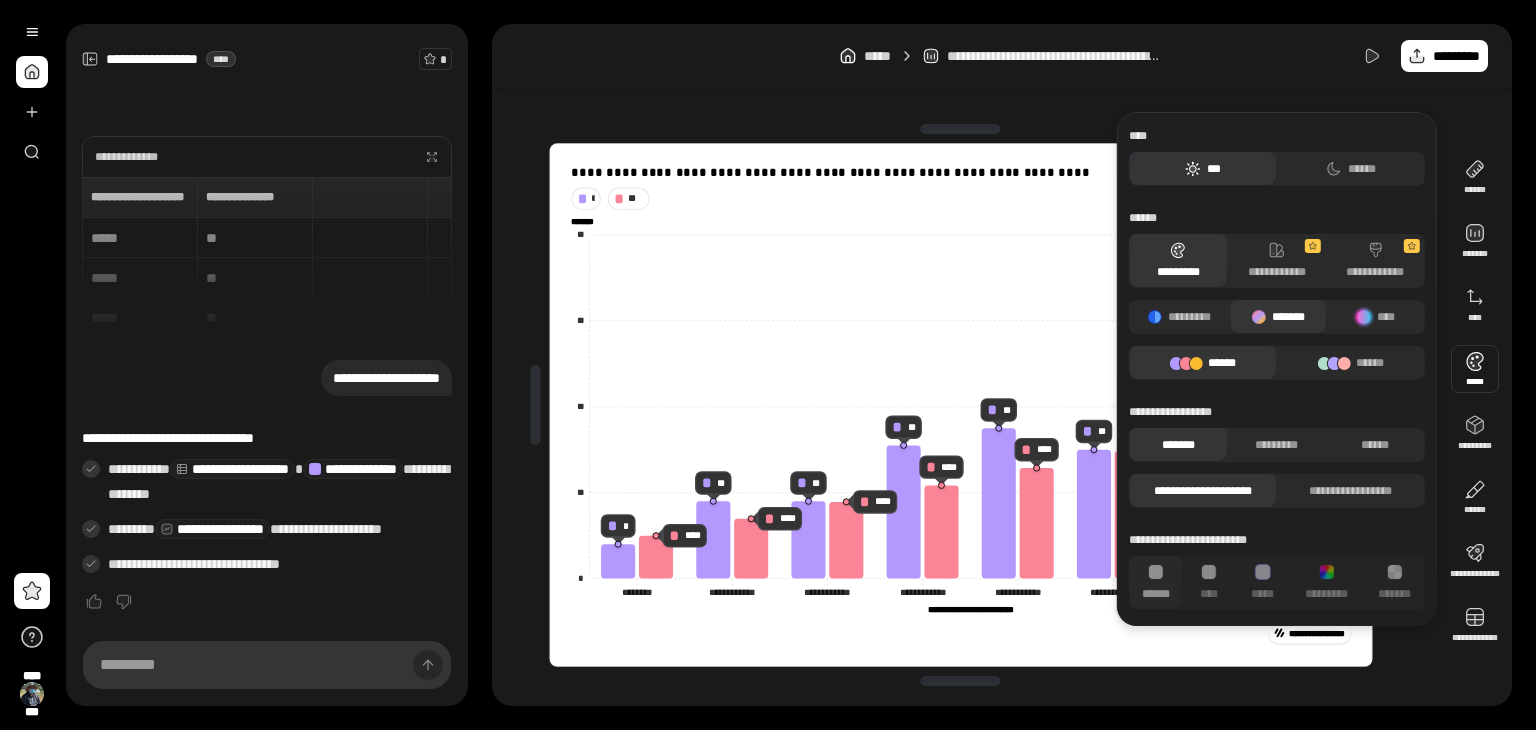 click at bounding box center [1475, 369] 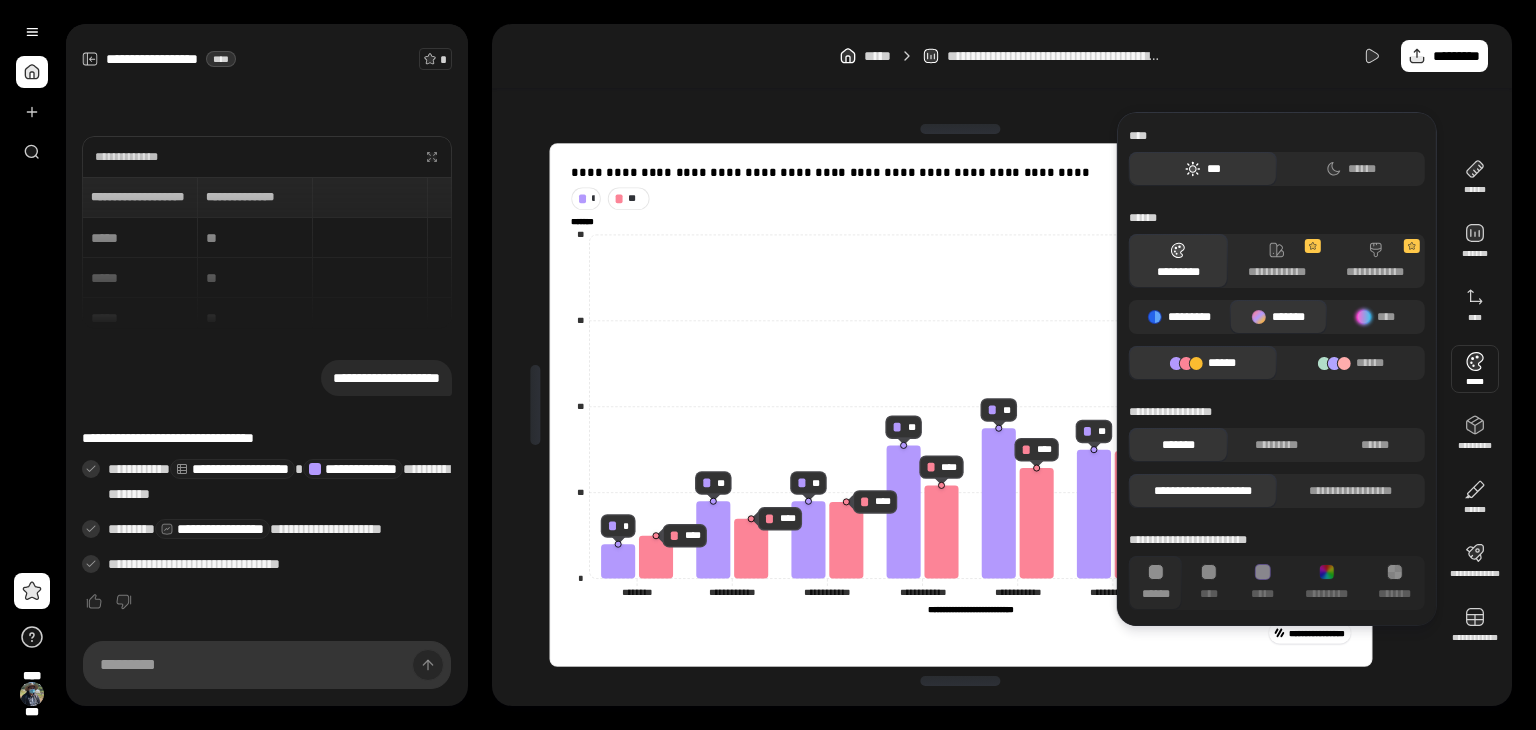 click on "*********" at bounding box center [1189, 317] 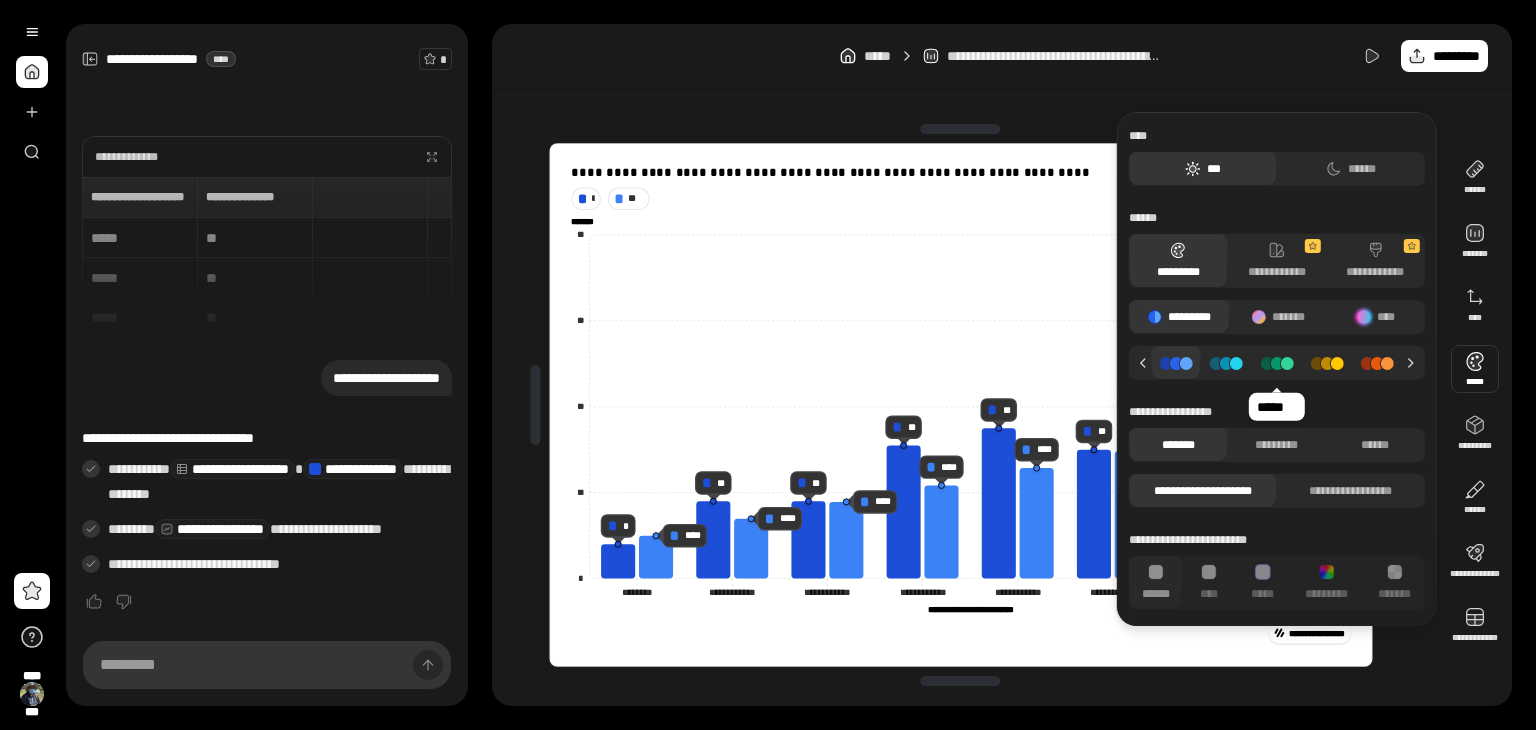 click 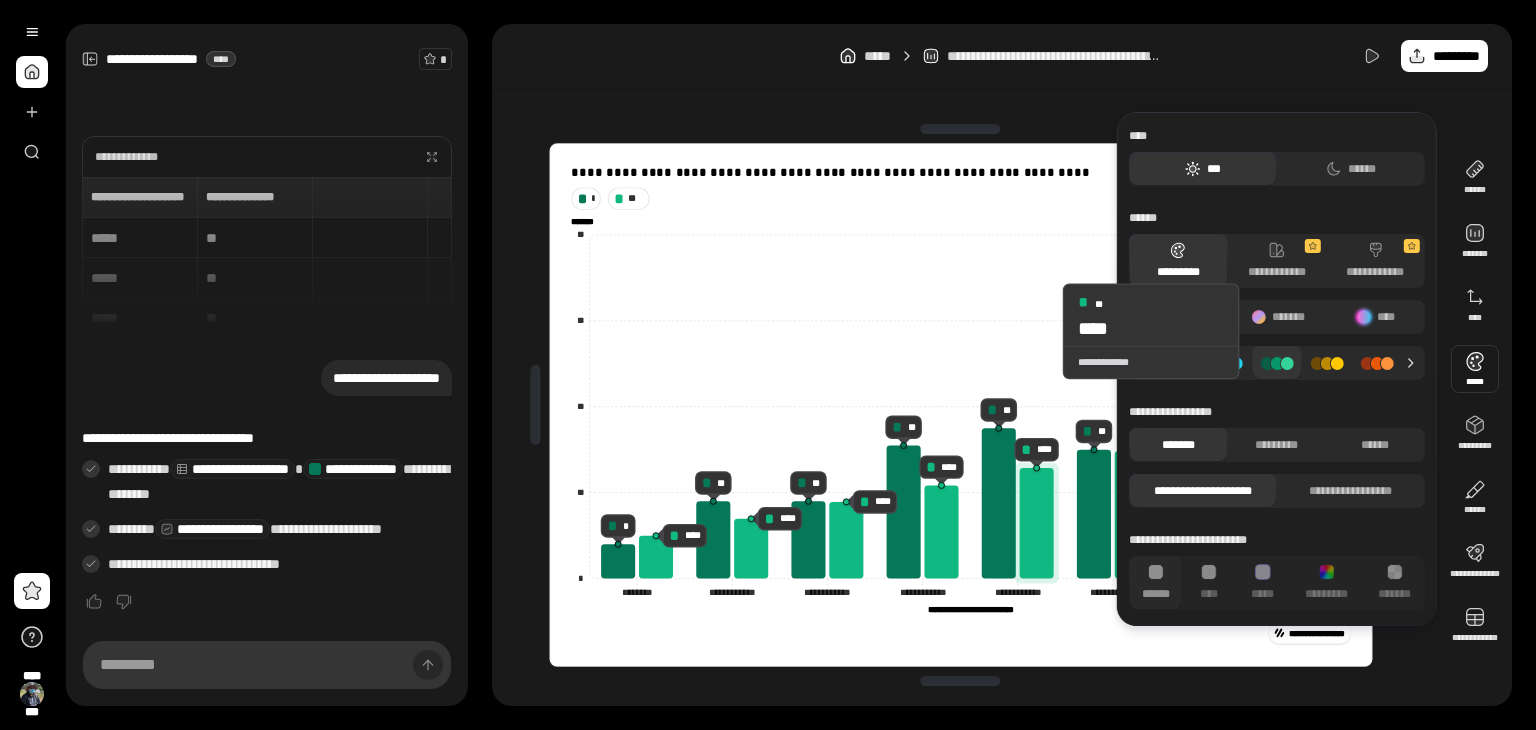 click 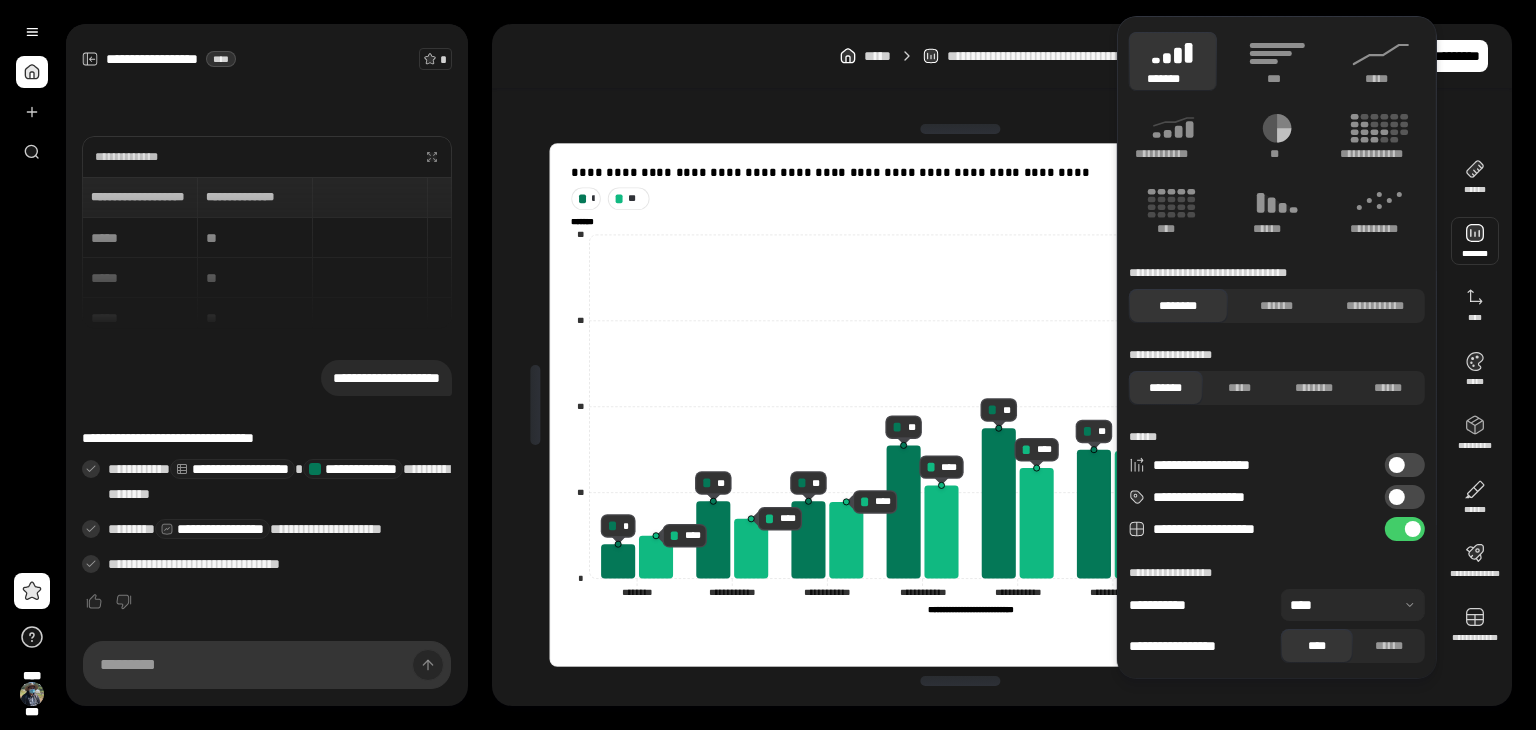 click at bounding box center [1475, 241] 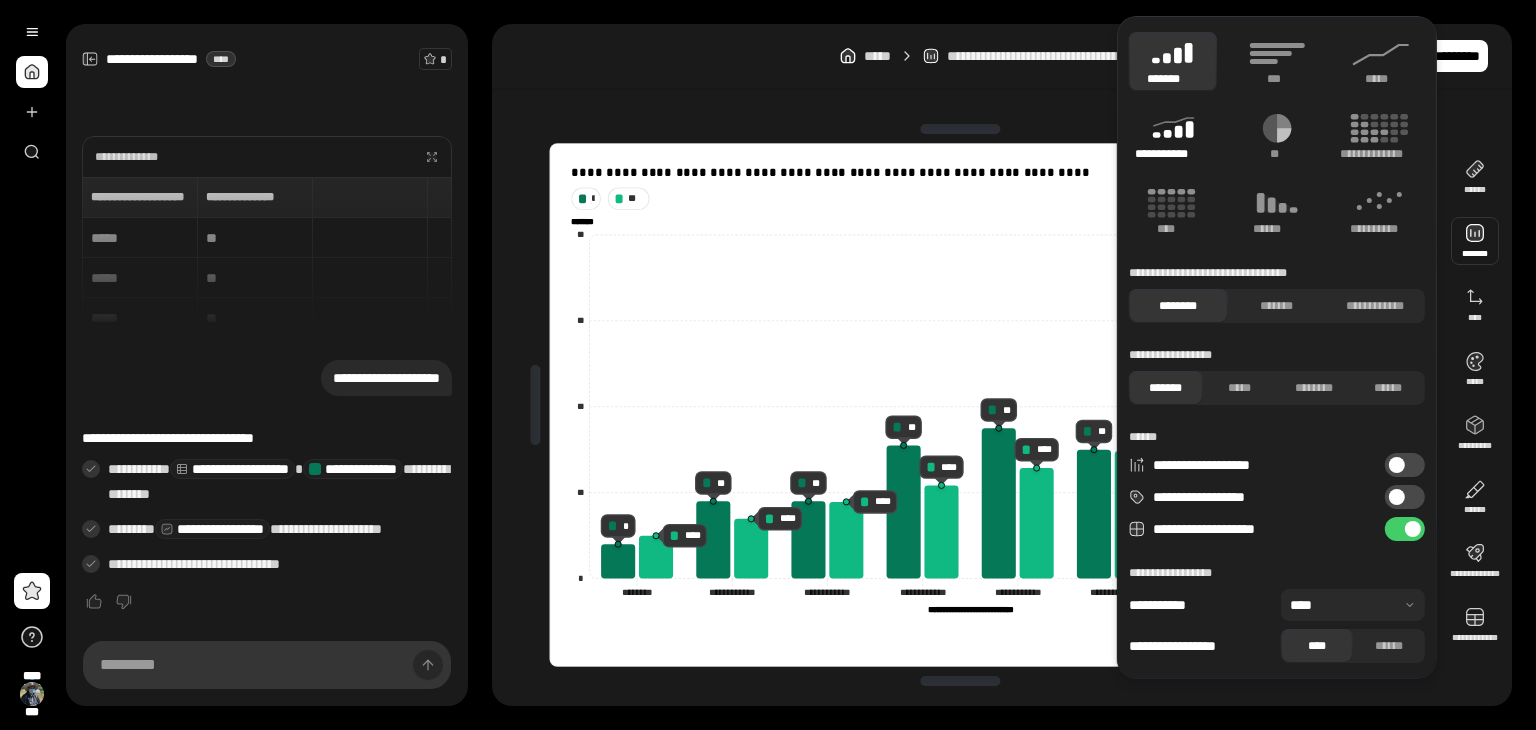 click 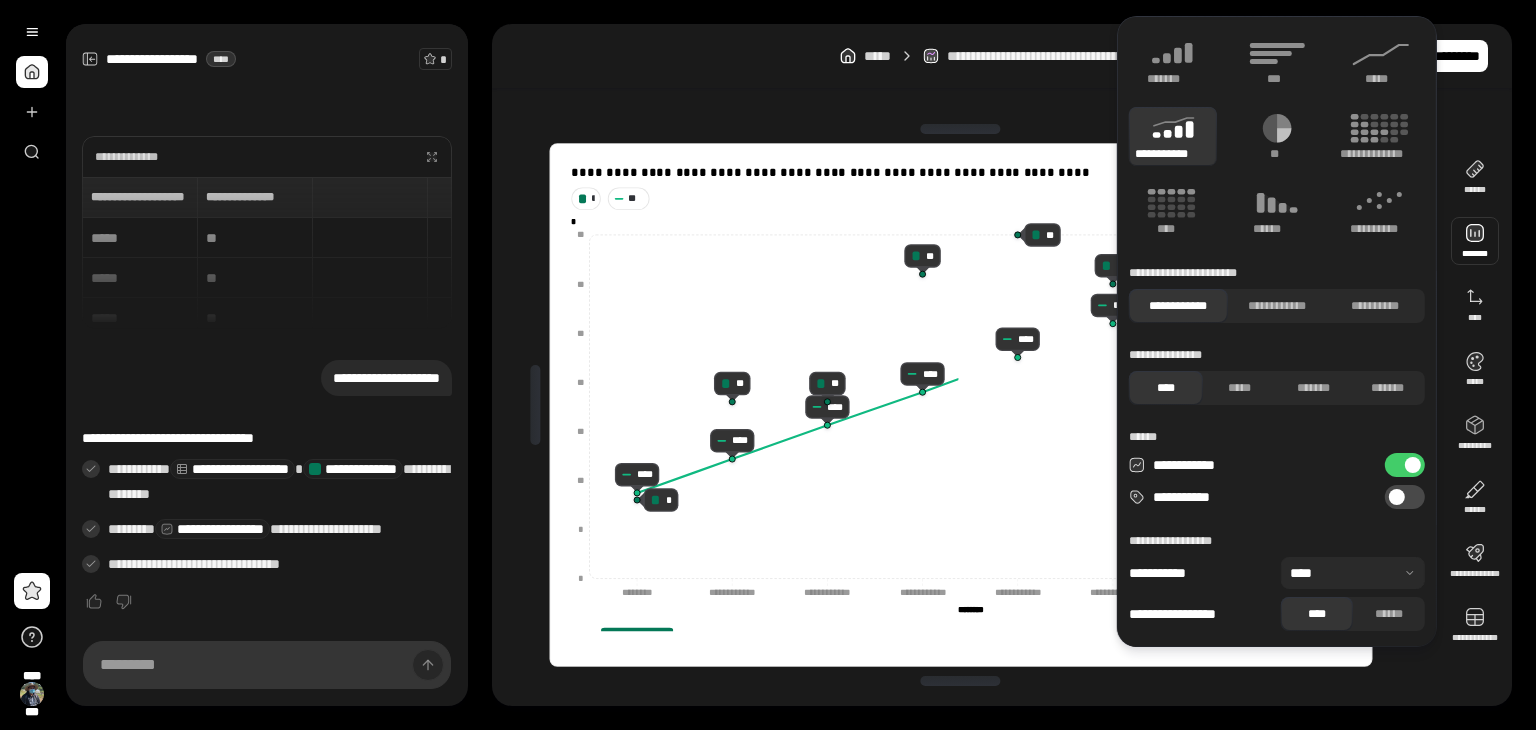 type on "**" 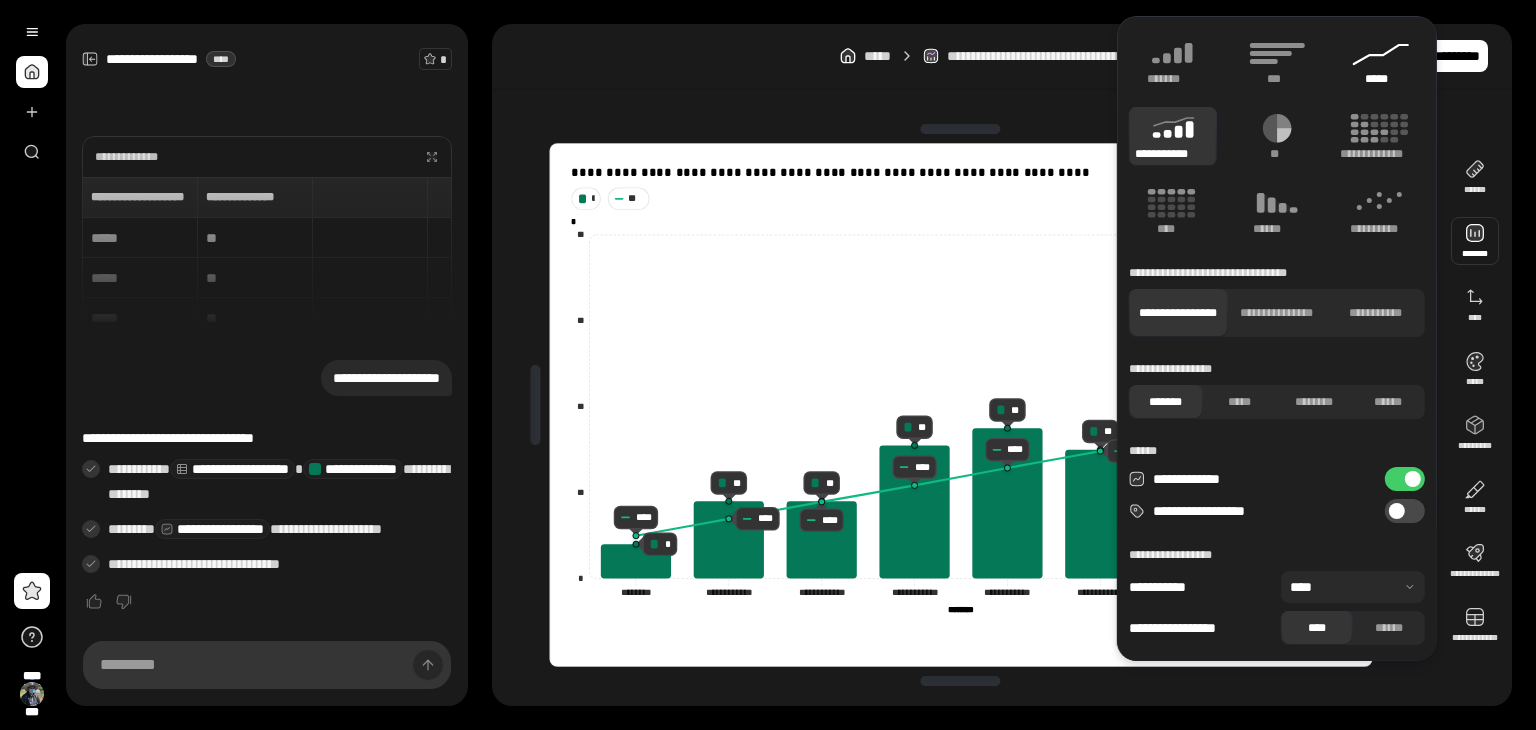 click on "*****" at bounding box center (1381, 61) 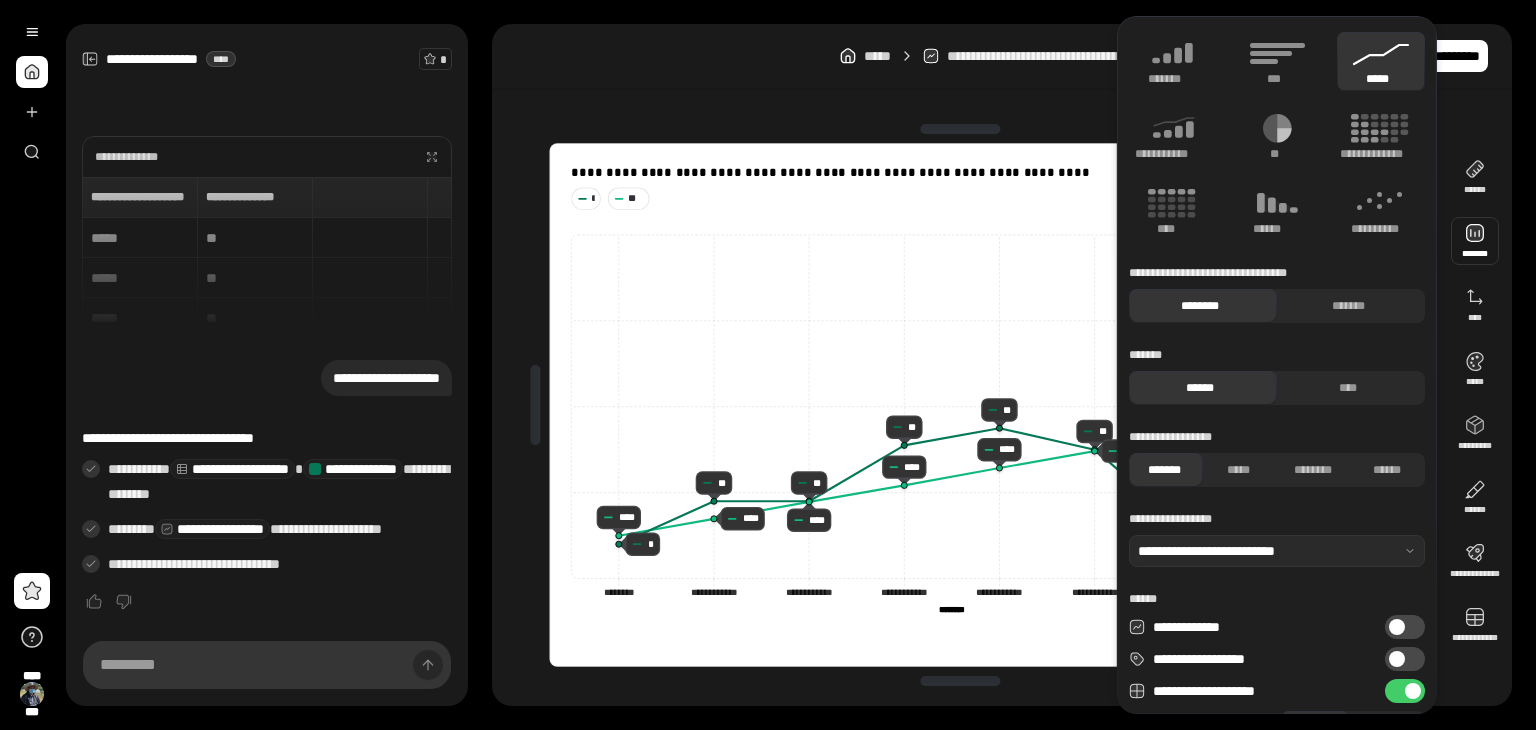 click on "*****" at bounding box center [1381, 61] 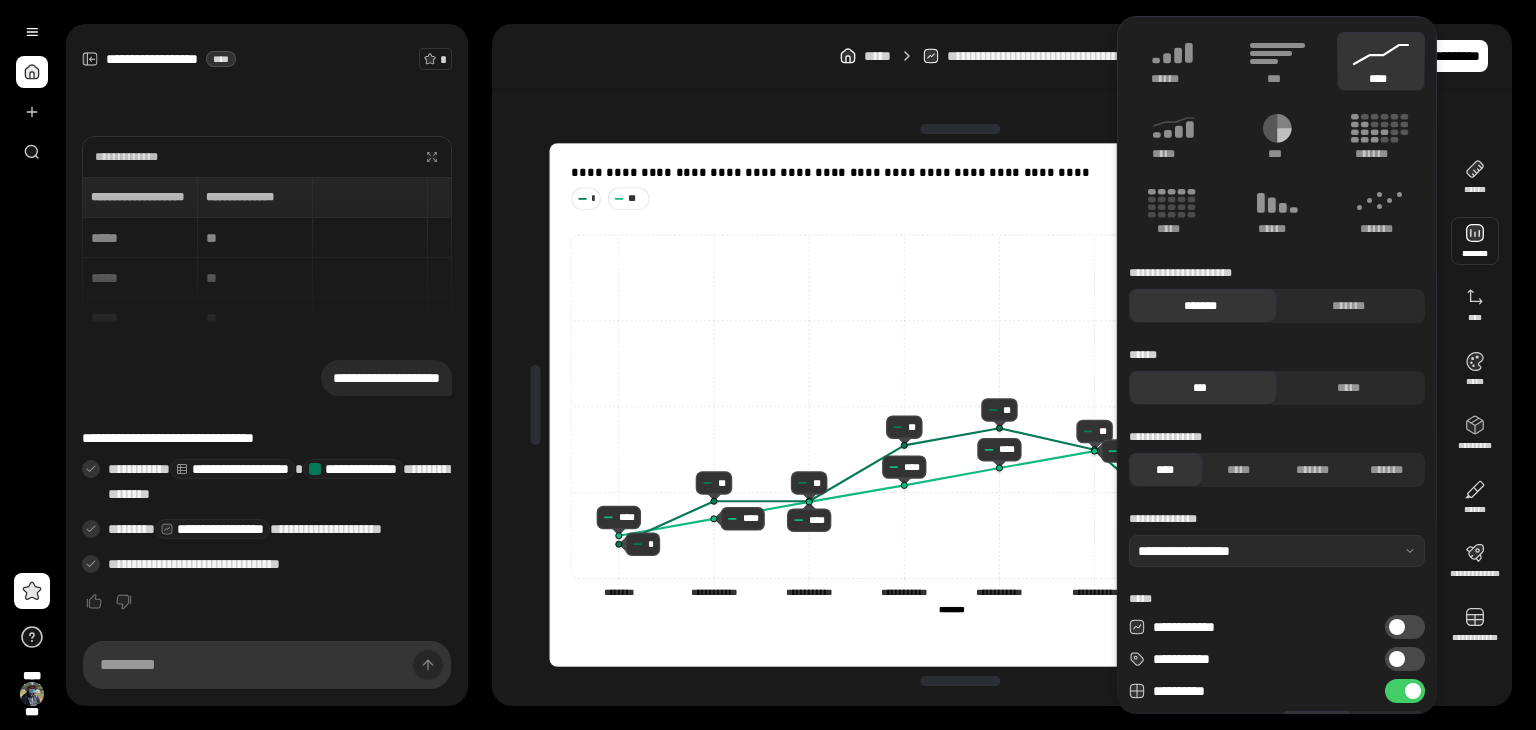 click at bounding box center (1475, 241) 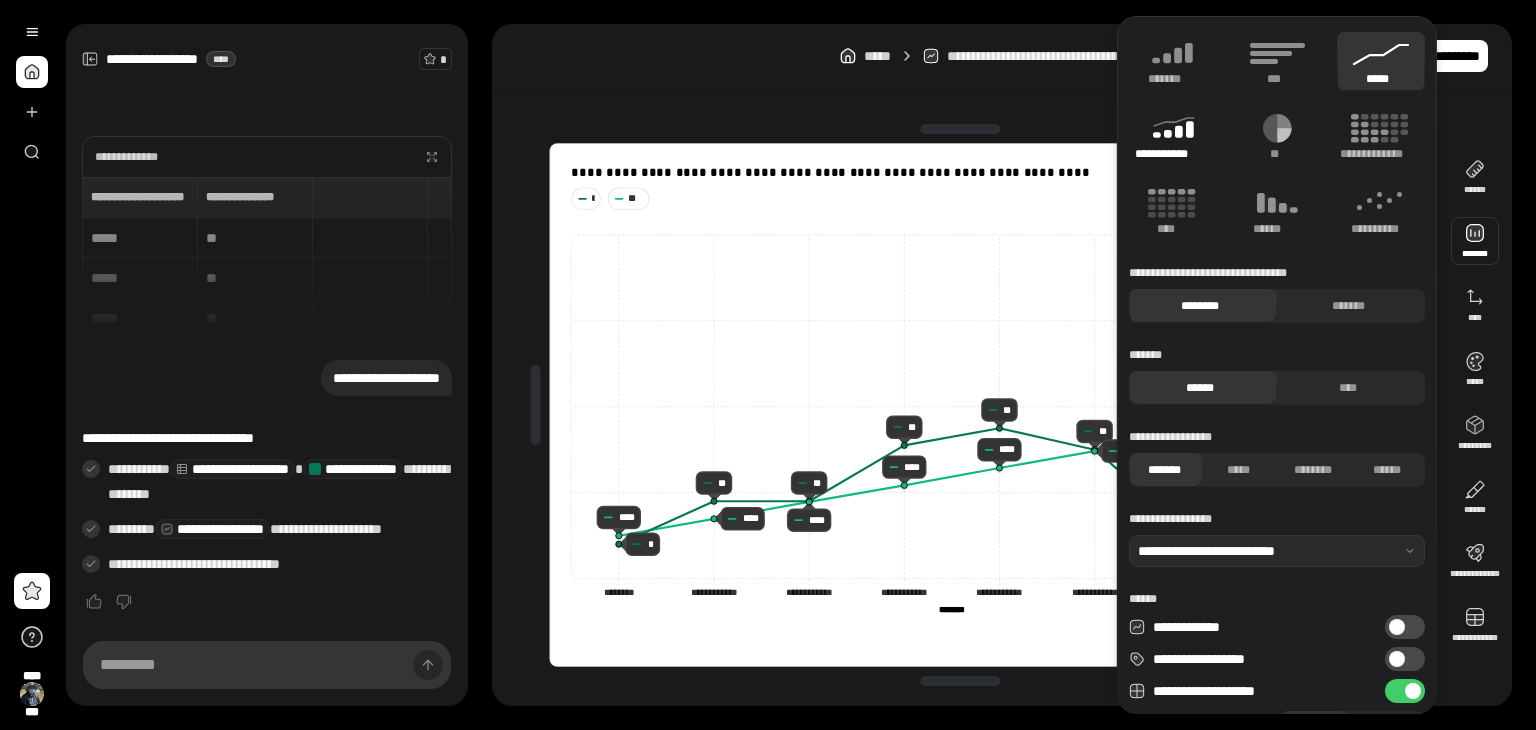 click 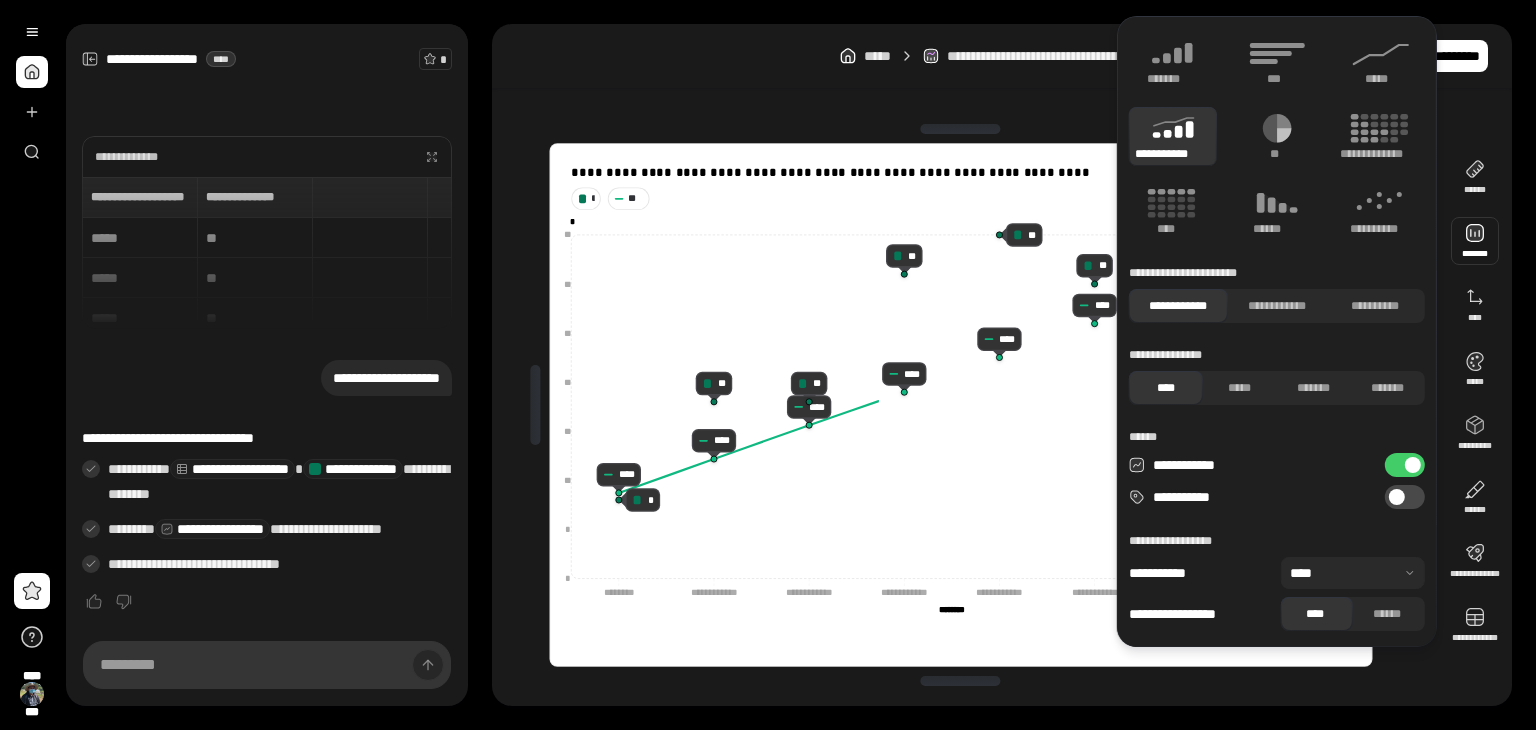 type on "**" 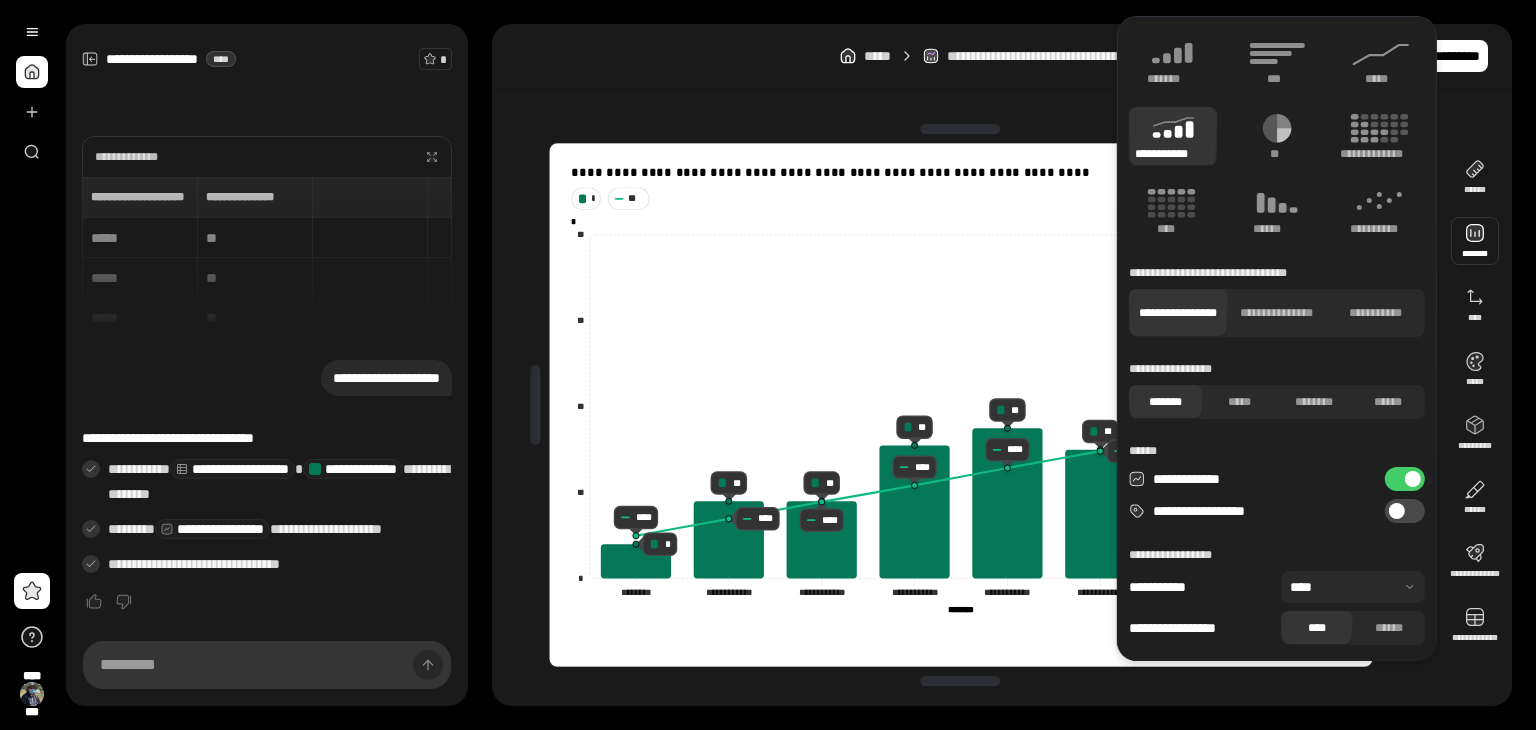 click on "**********" at bounding box center (800, 365) 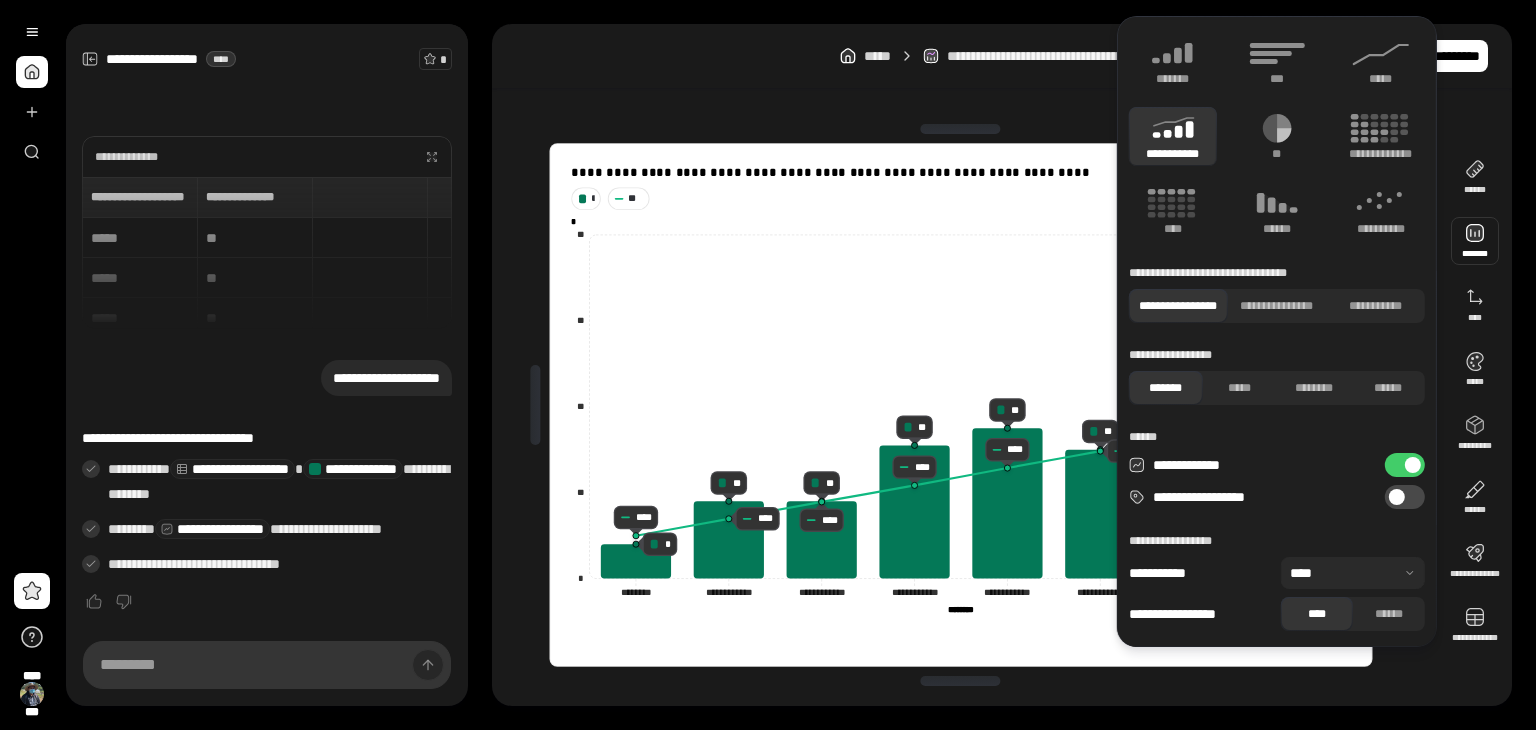 click at bounding box center (1475, 241) 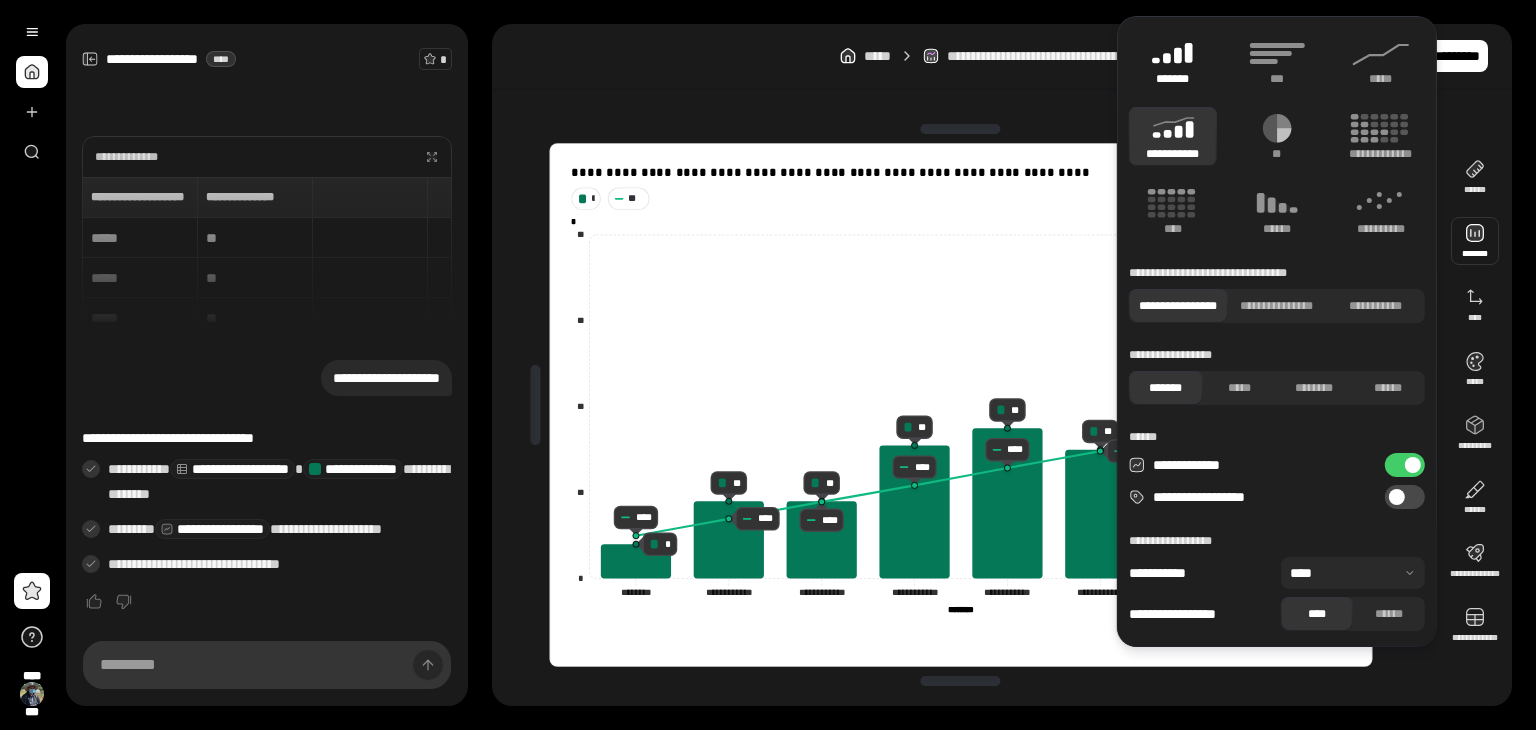 click 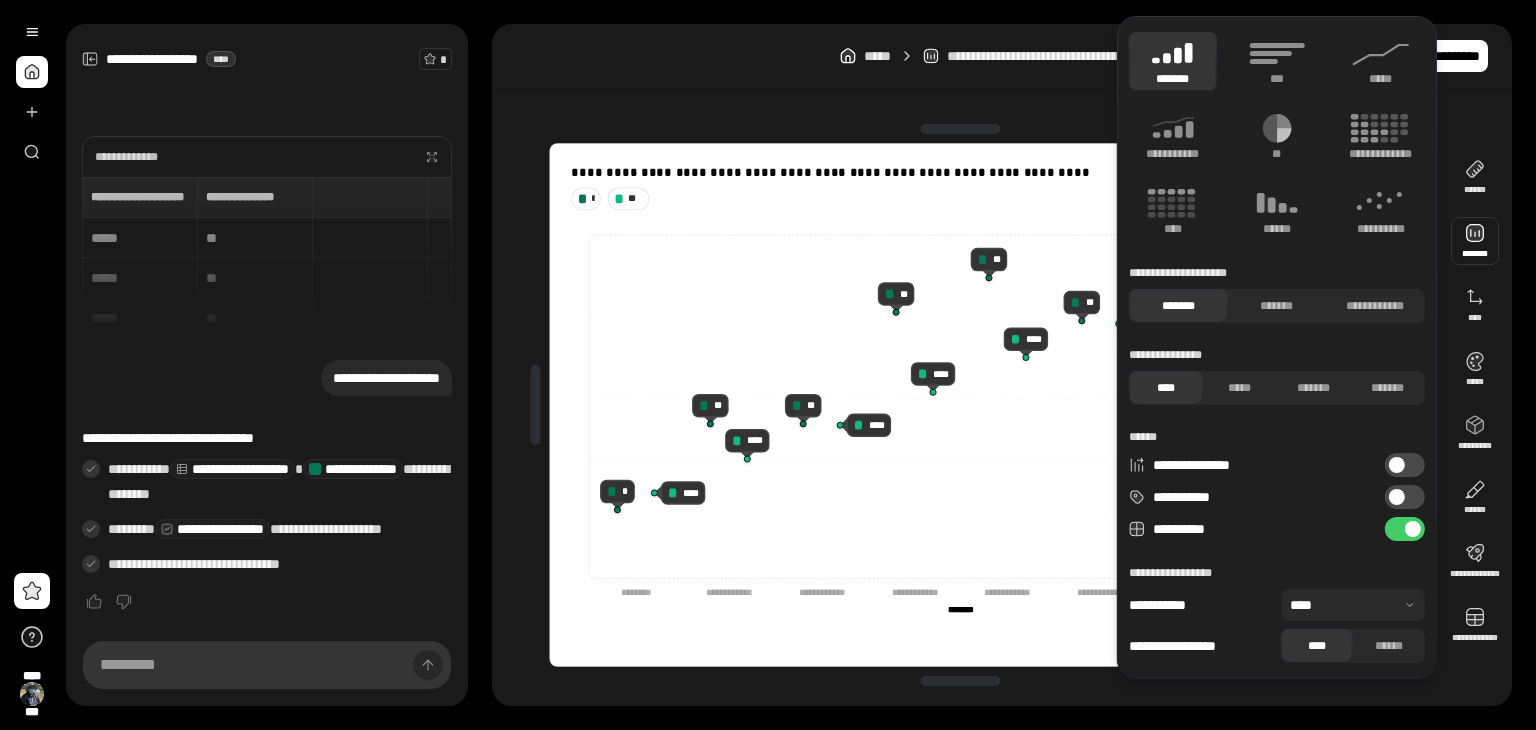type 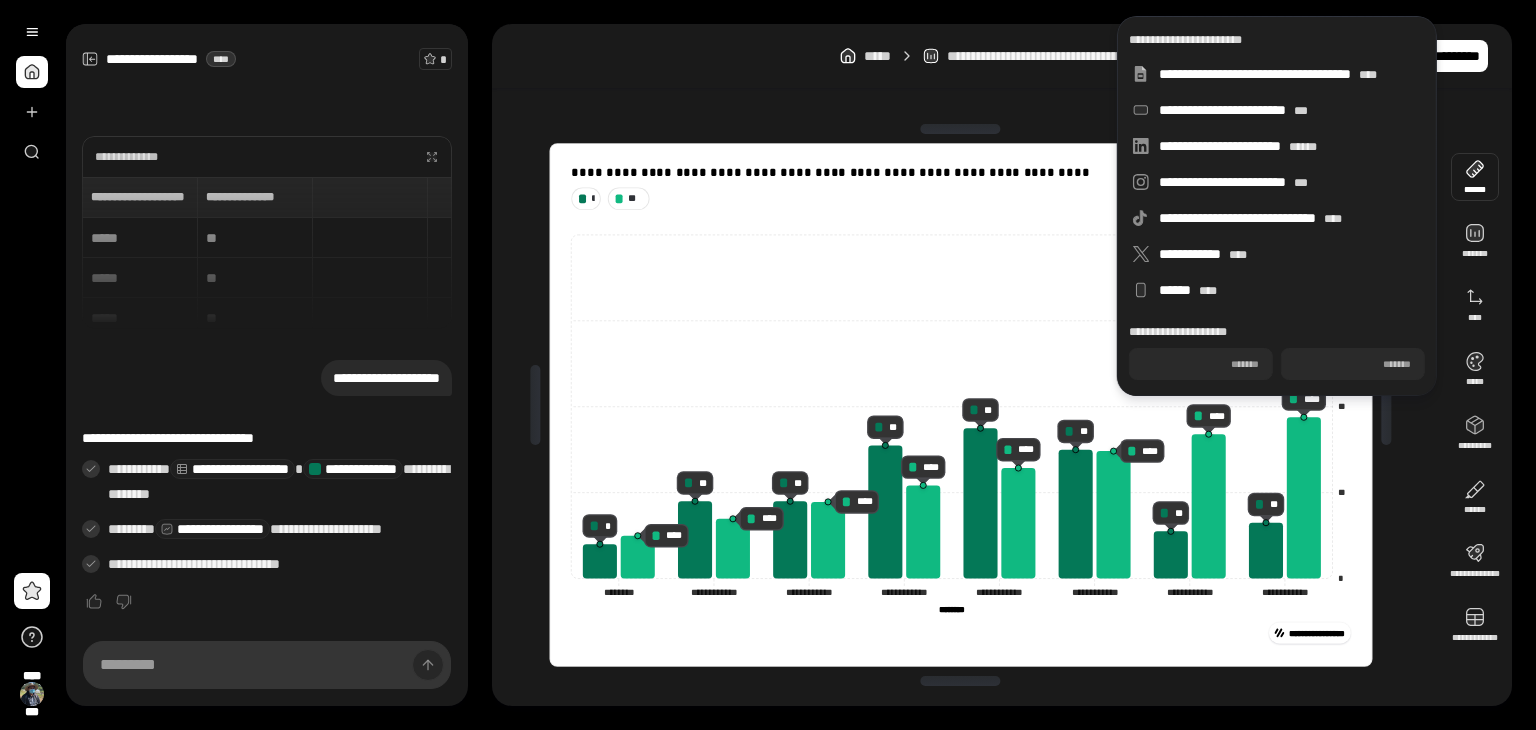 click on "**********" at bounding box center (1002, 405) 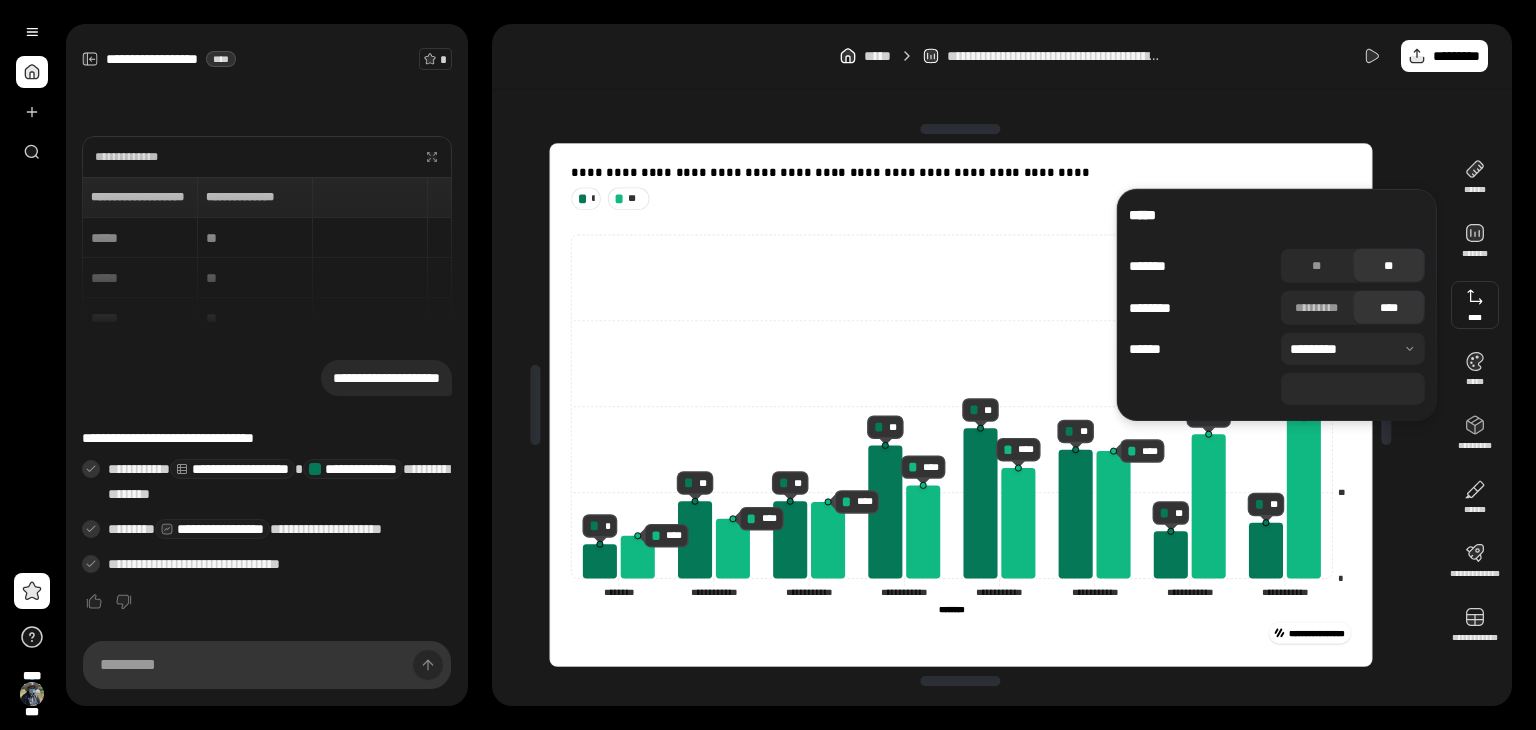click at bounding box center [1475, 305] 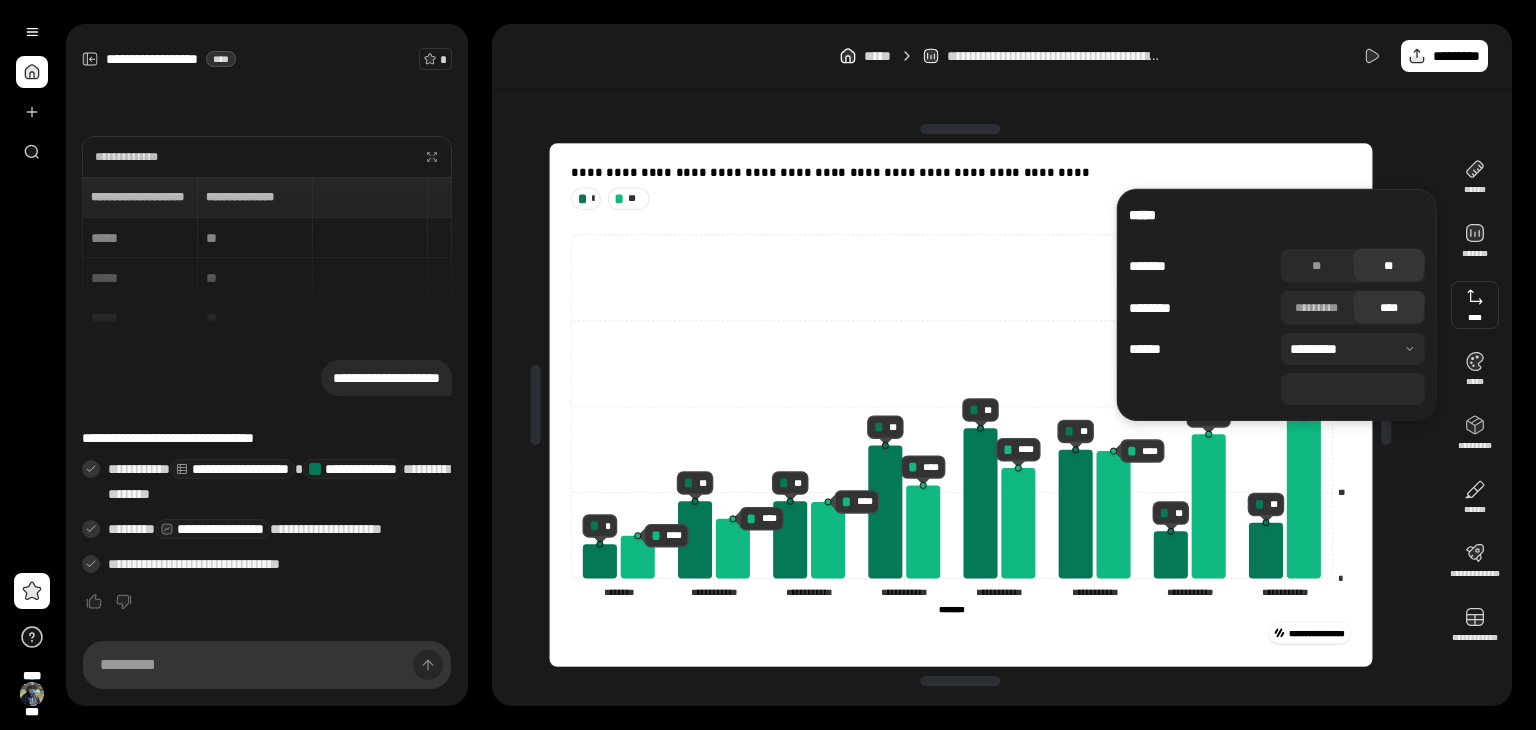 type on "**" 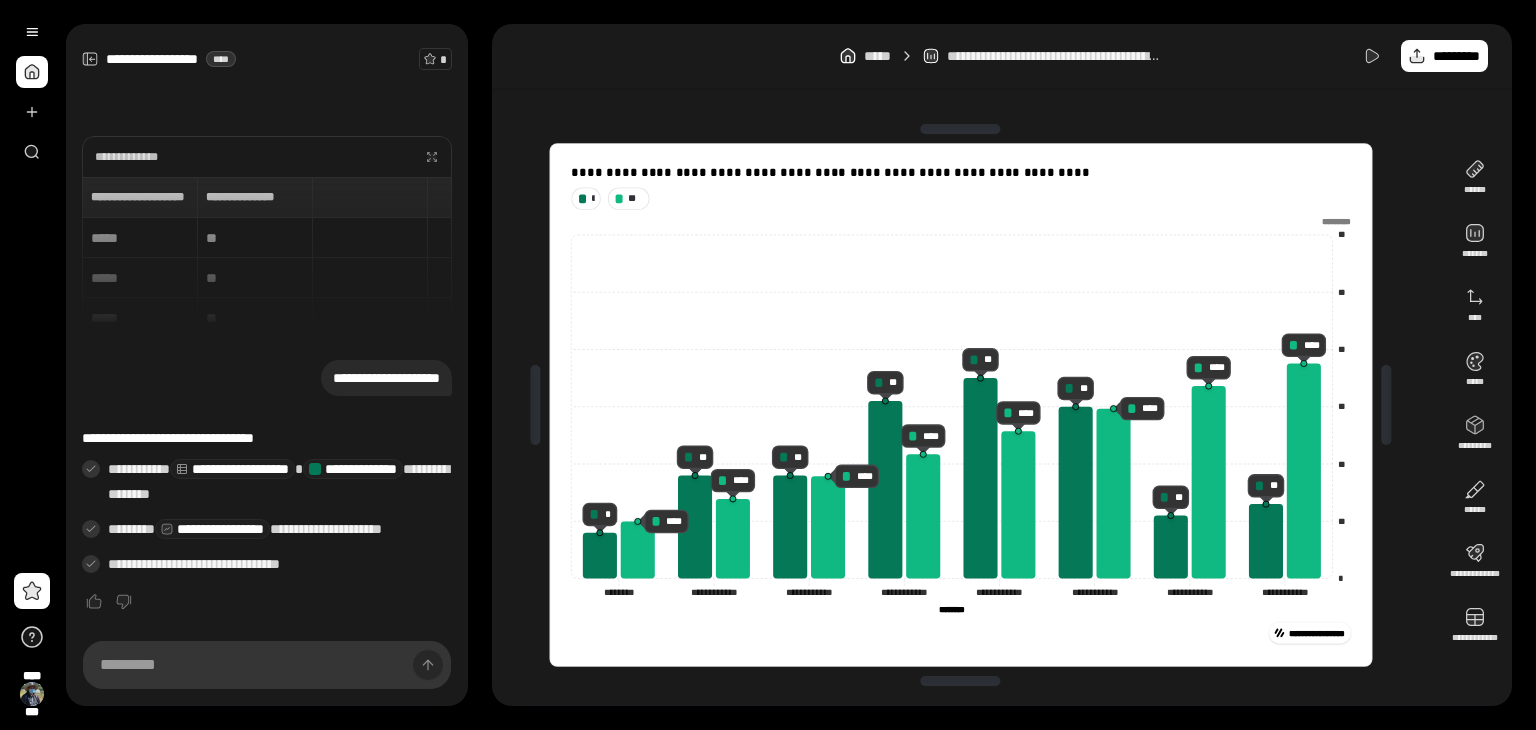 click on "**********" at bounding box center [1002, 365] 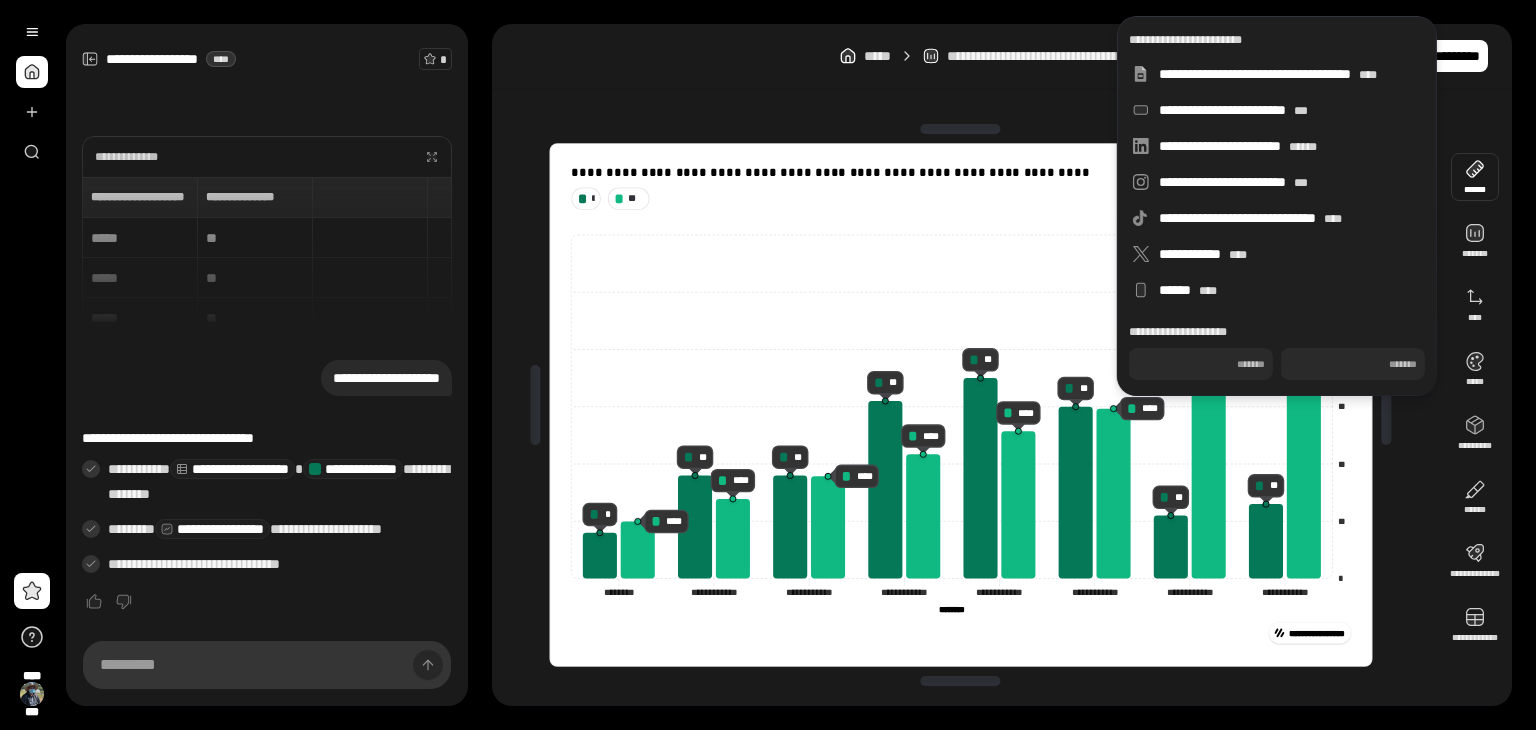 click on "**********" at bounding box center (1002, 405) 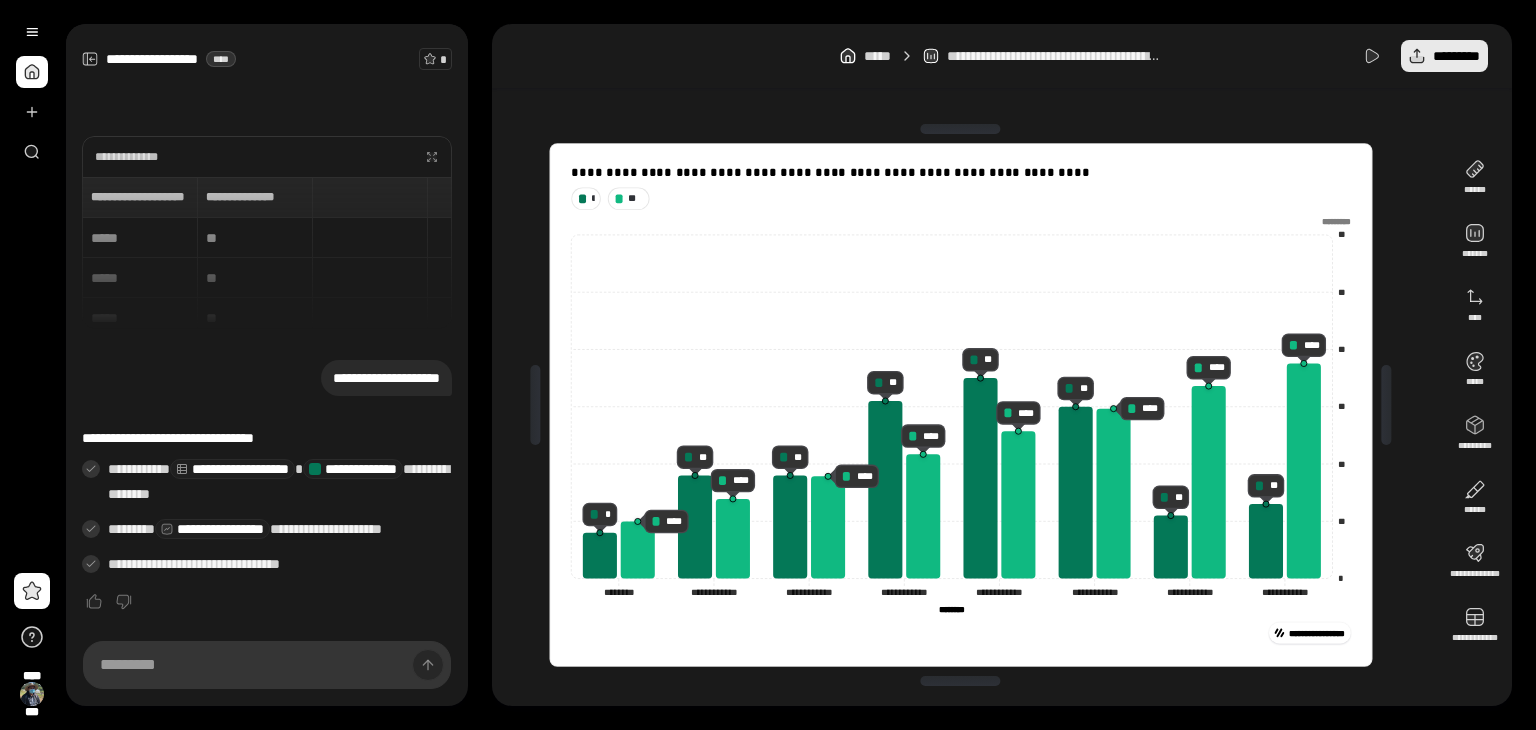 click on "*********" at bounding box center (1444, 56) 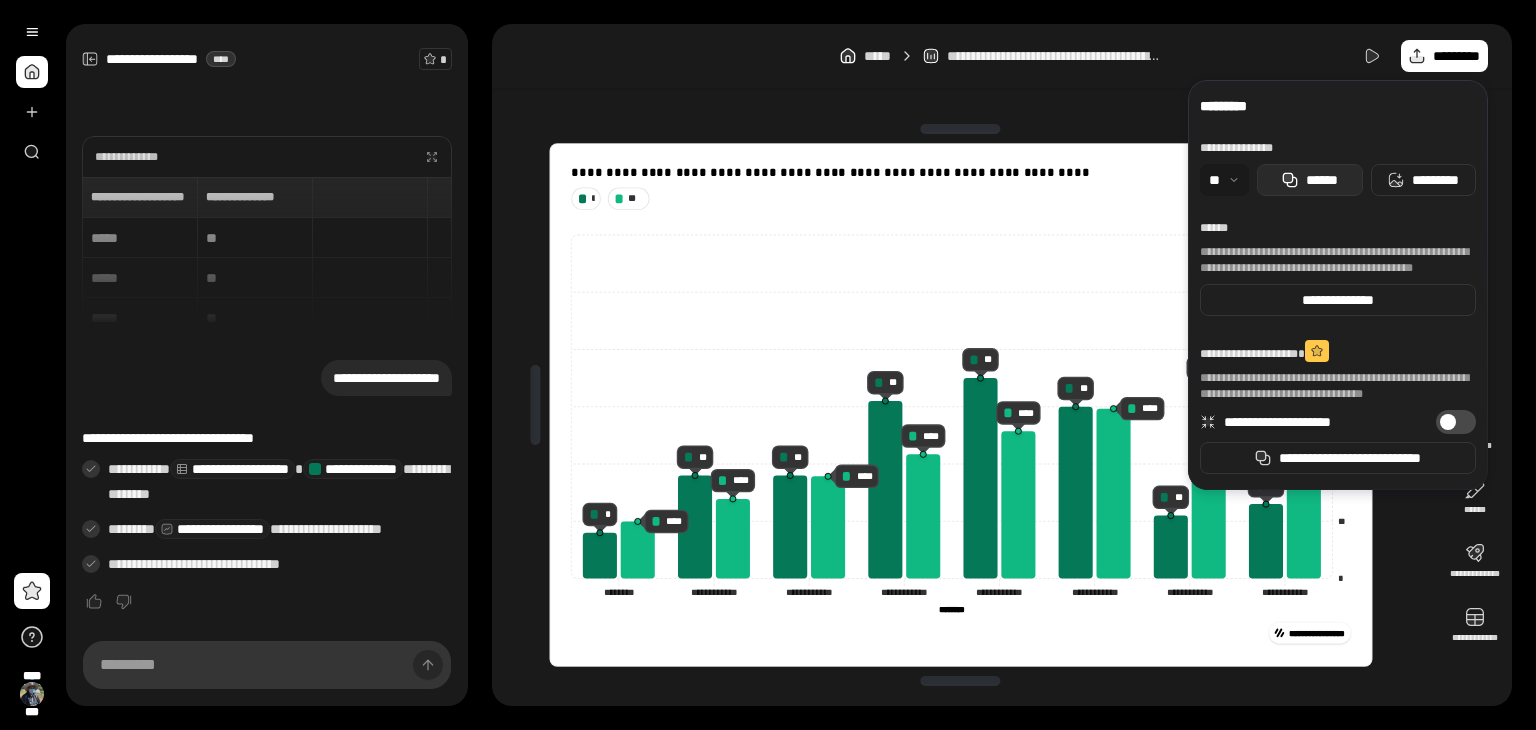 click on "******" at bounding box center [1322, 180] 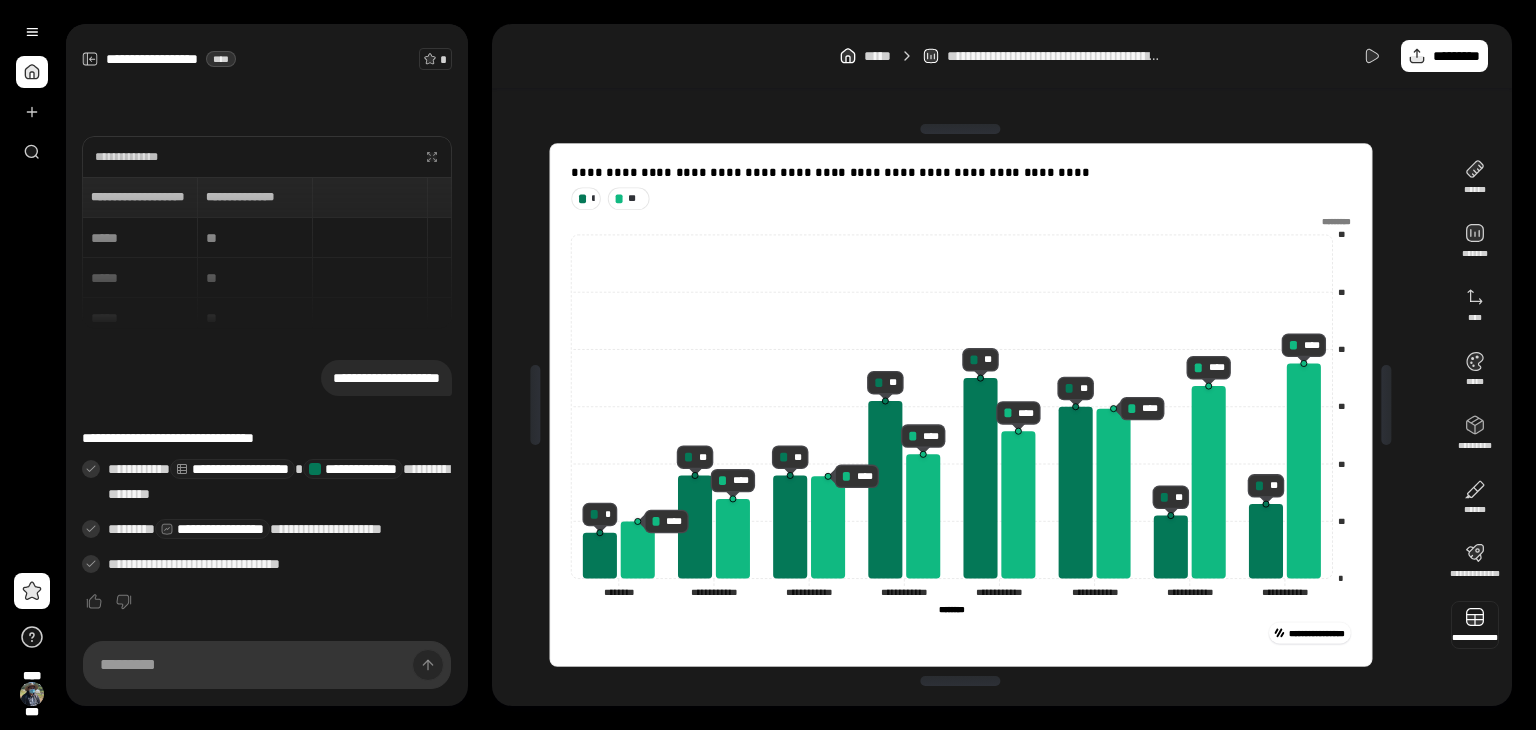 click at bounding box center (1475, 625) 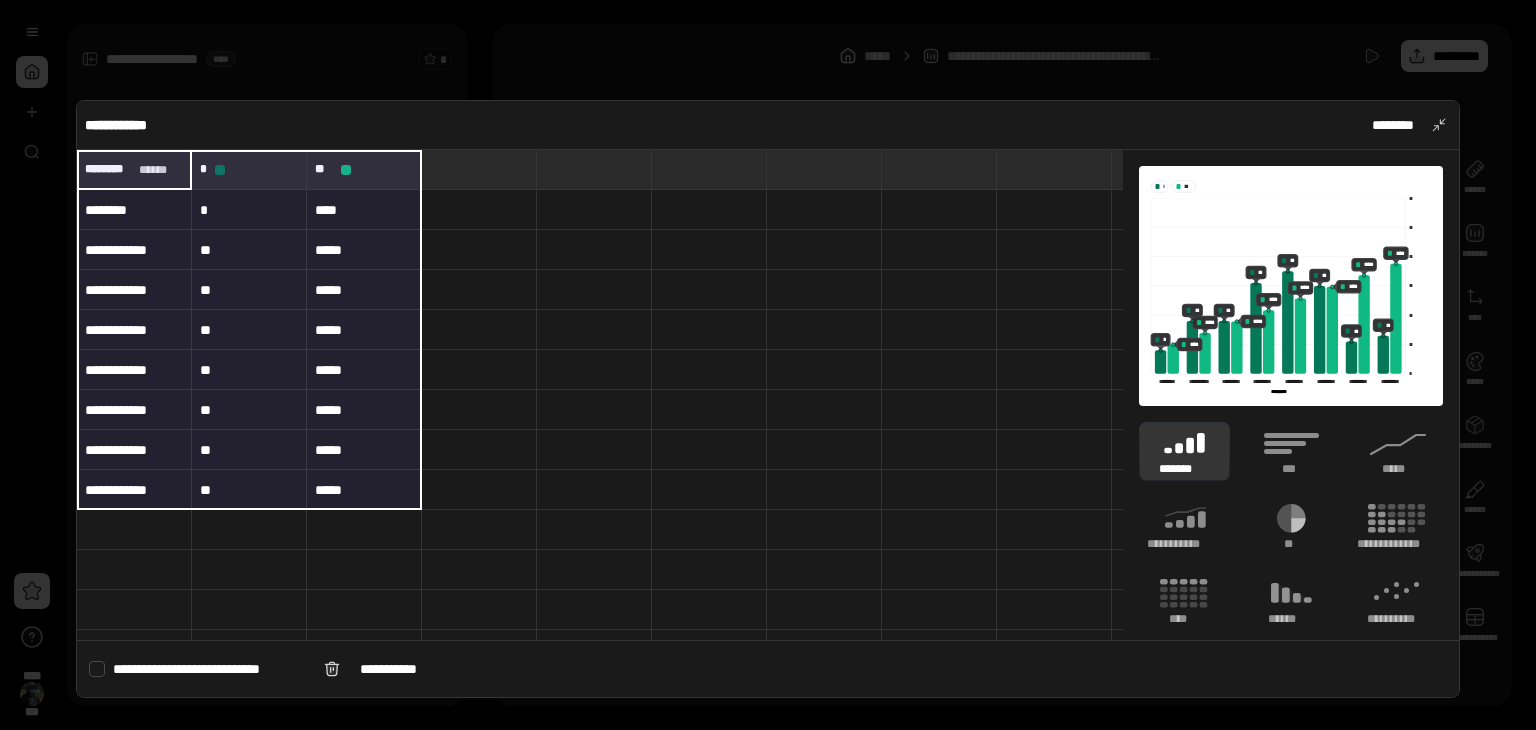 drag, startPoint x: 114, startPoint y: 176, endPoint x: 387, endPoint y: 492, distance: 417.5943 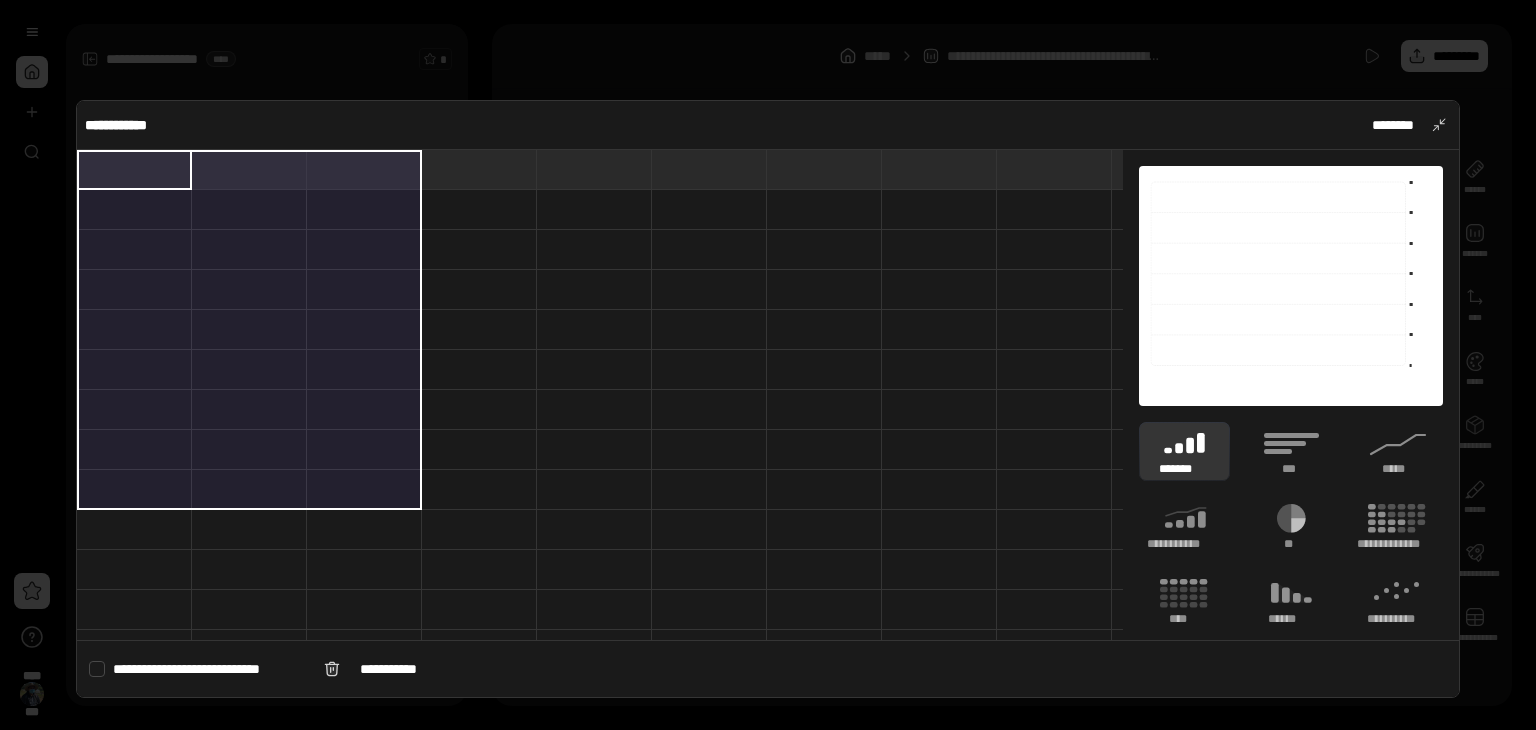 type 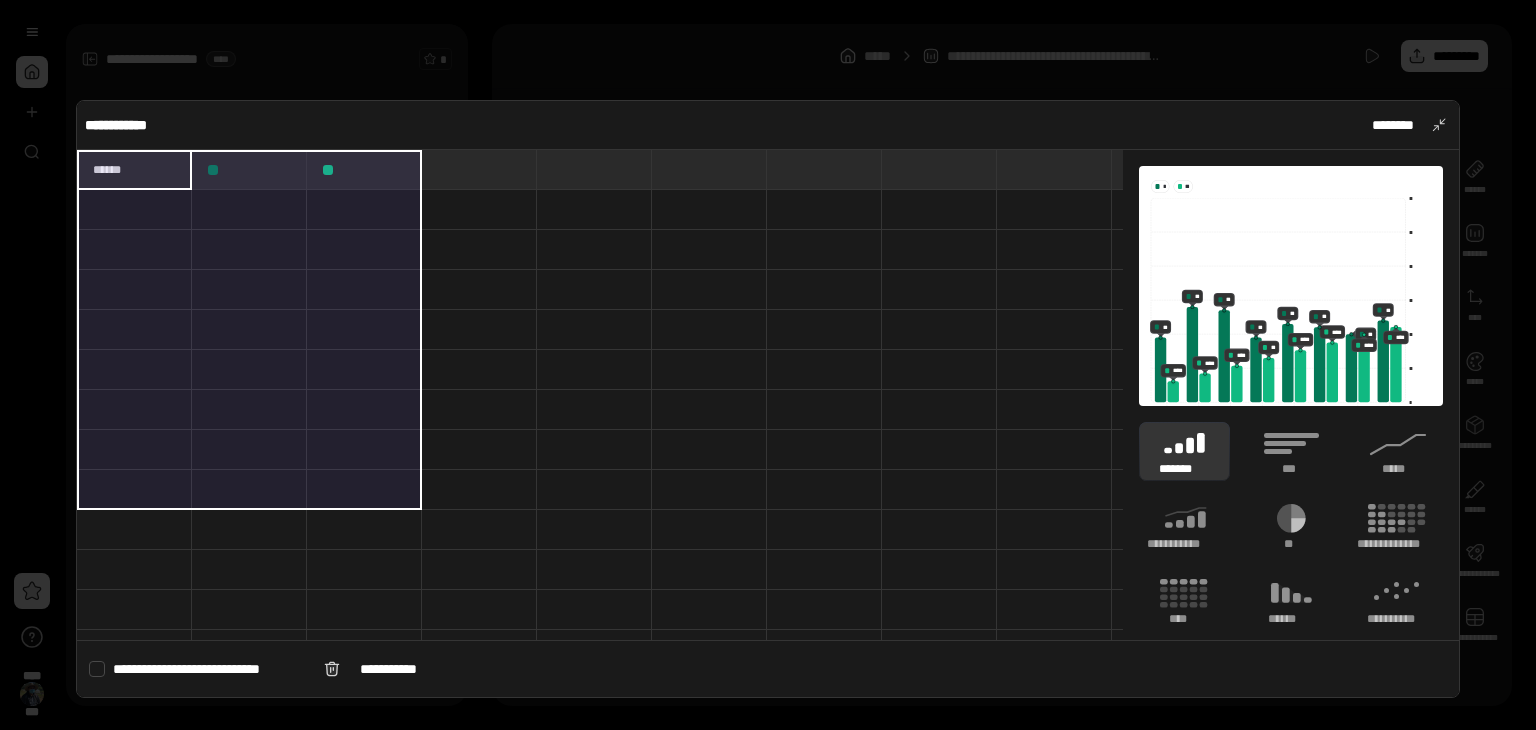 type on "********" 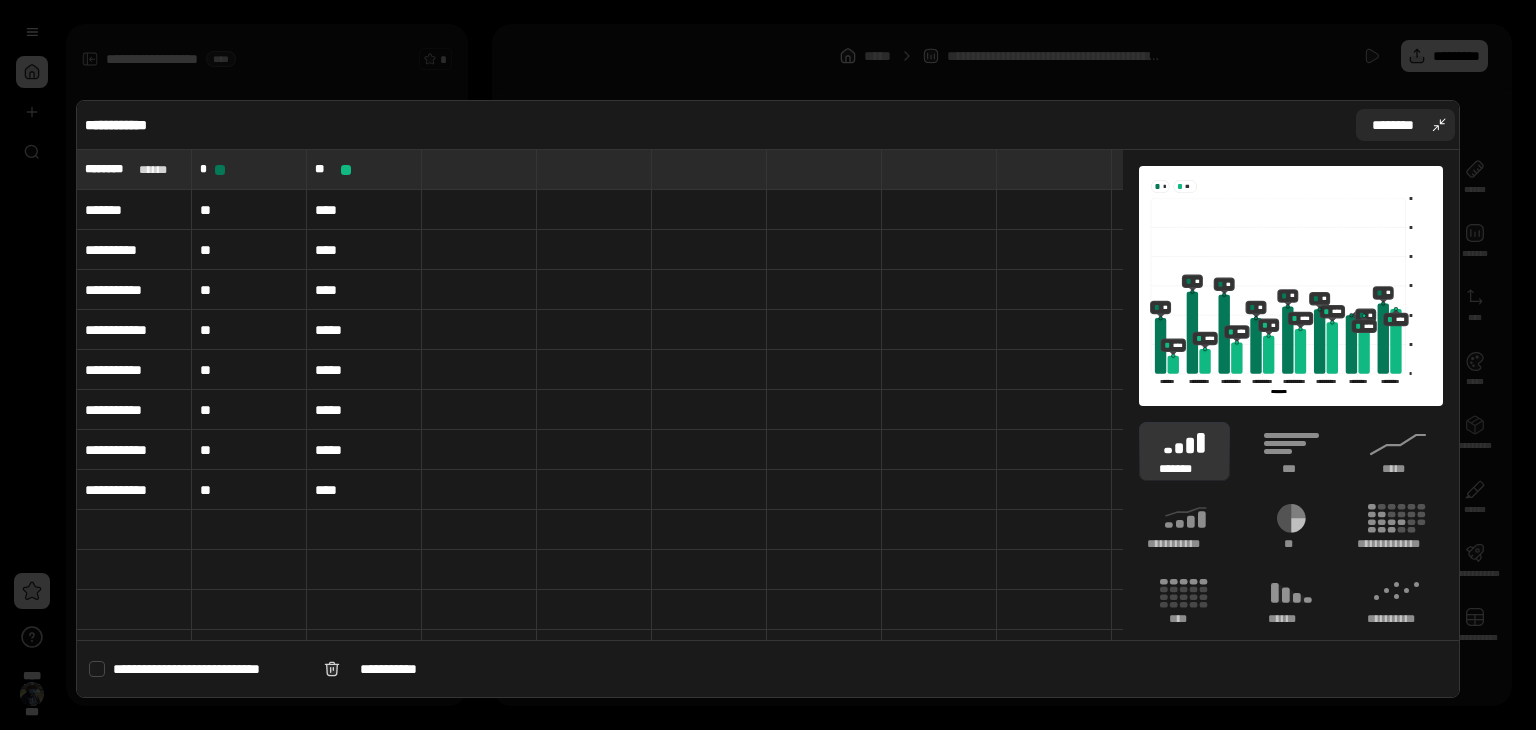 click on "********" at bounding box center [1406, 125] 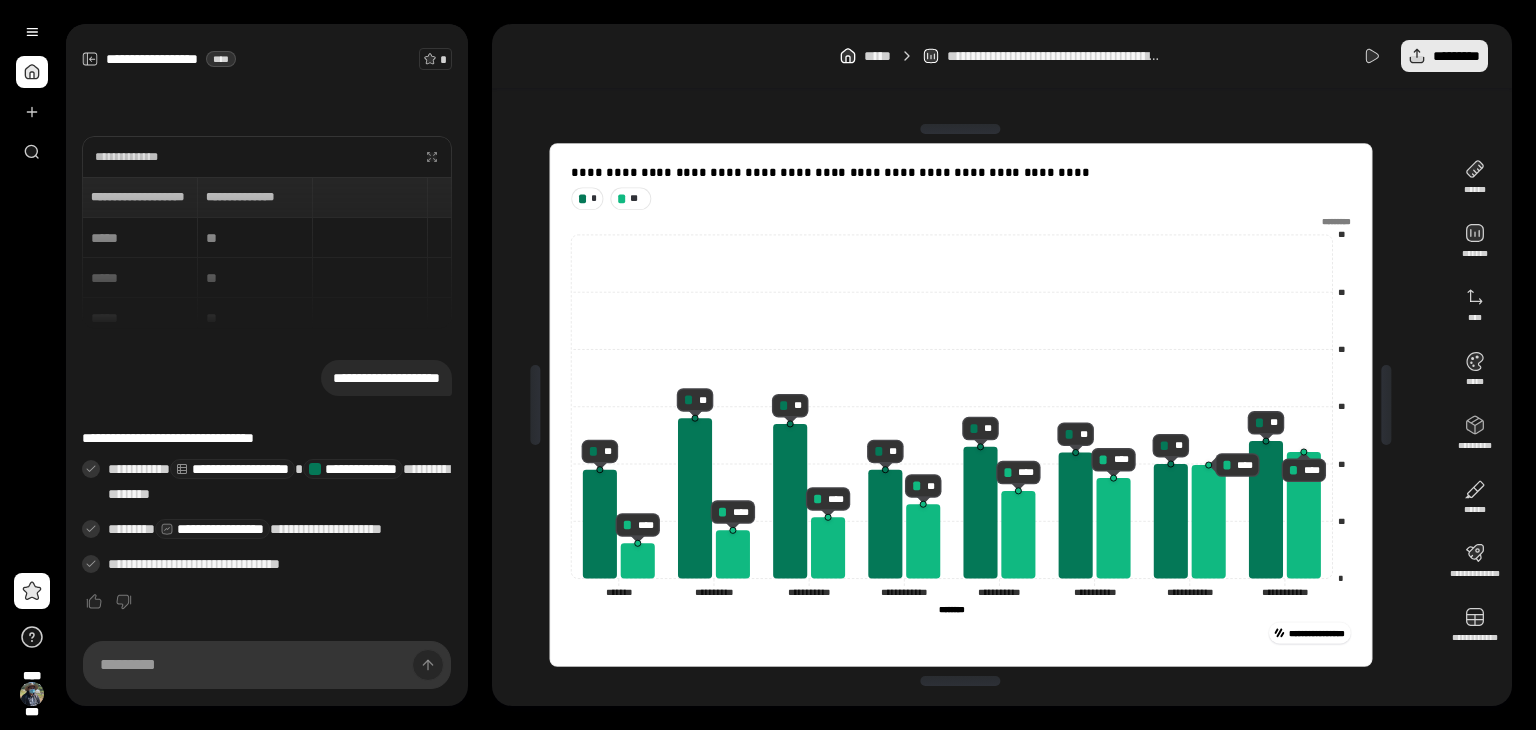 click on "*********" at bounding box center [1456, 56] 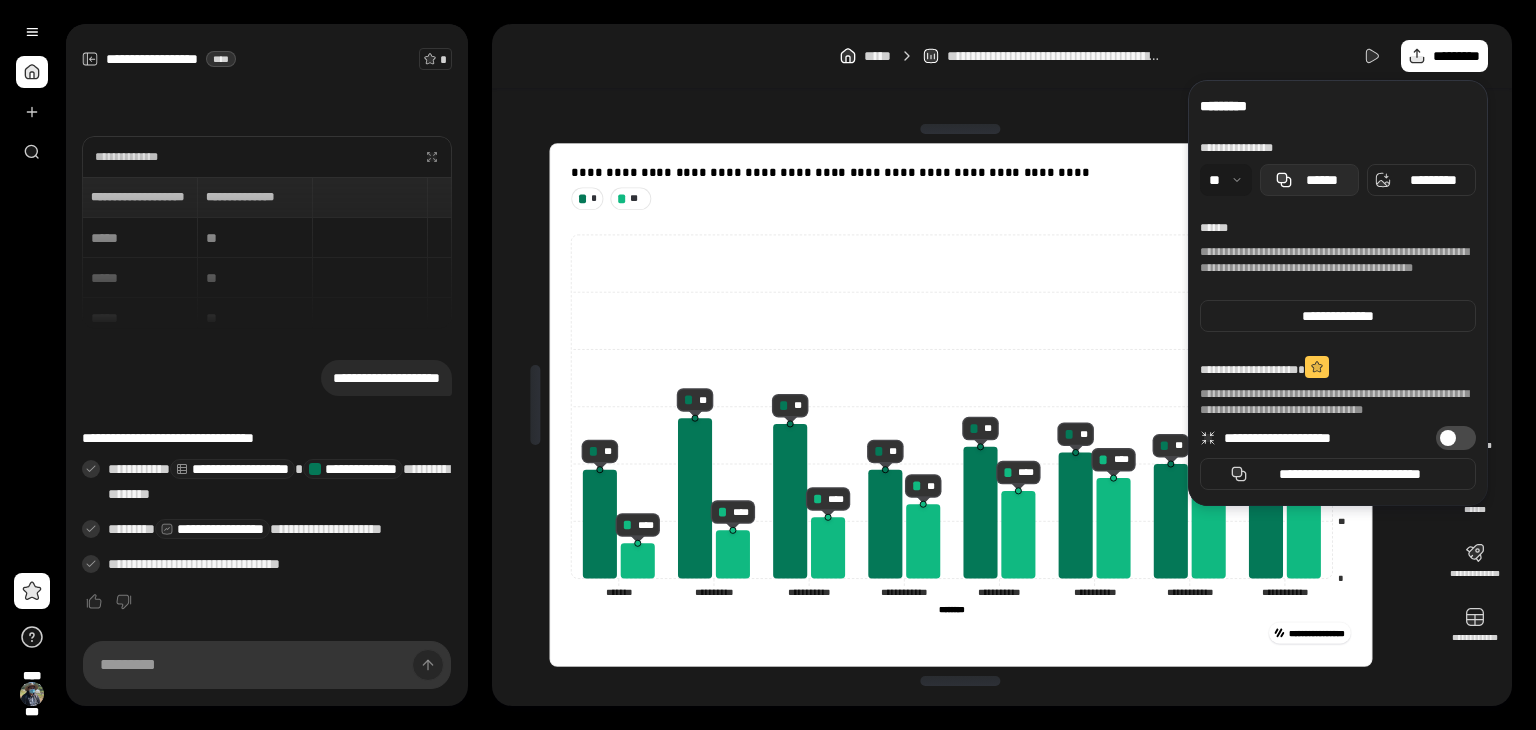 click on "******" at bounding box center (1322, 180) 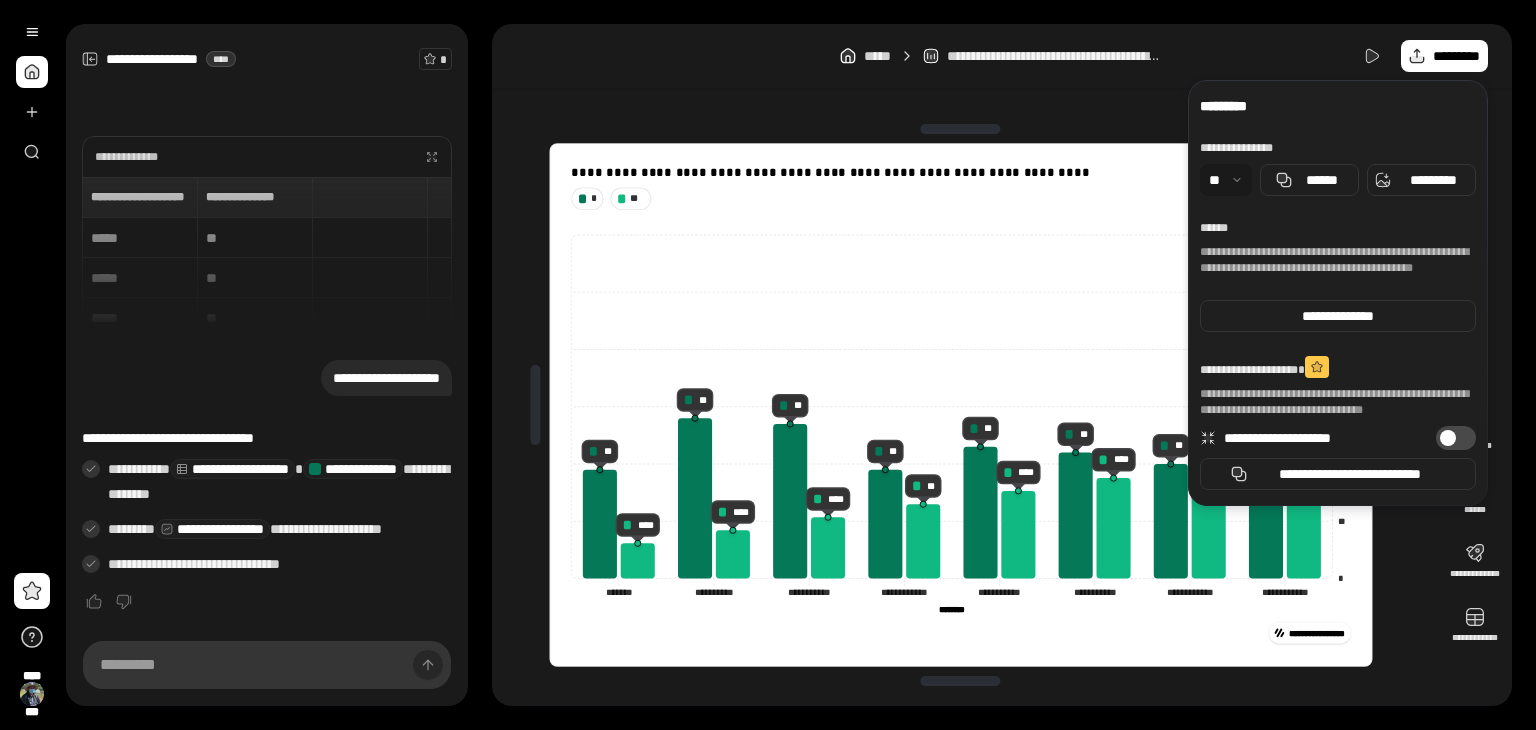 click on "**********" at bounding box center (967, 405) 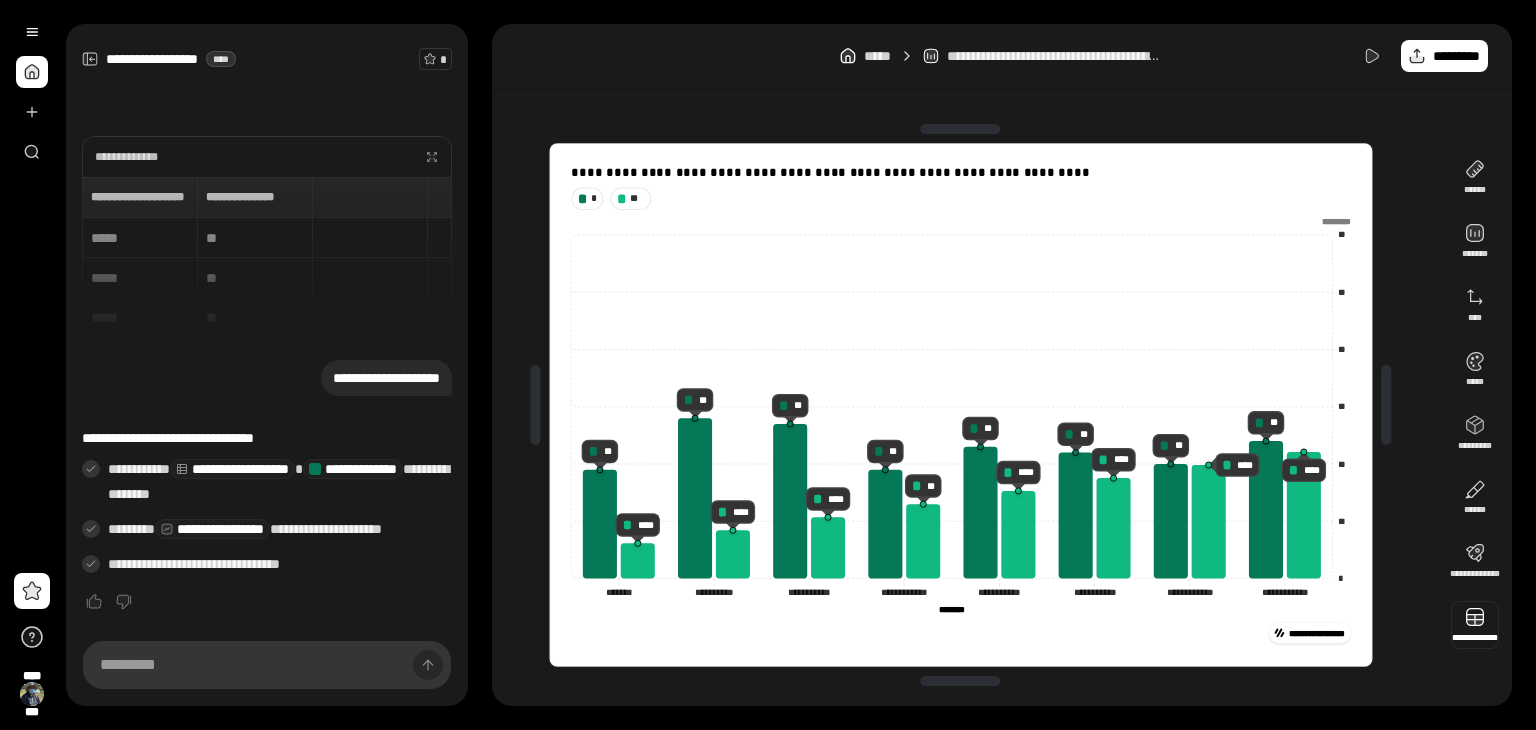 click at bounding box center (1475, 625) 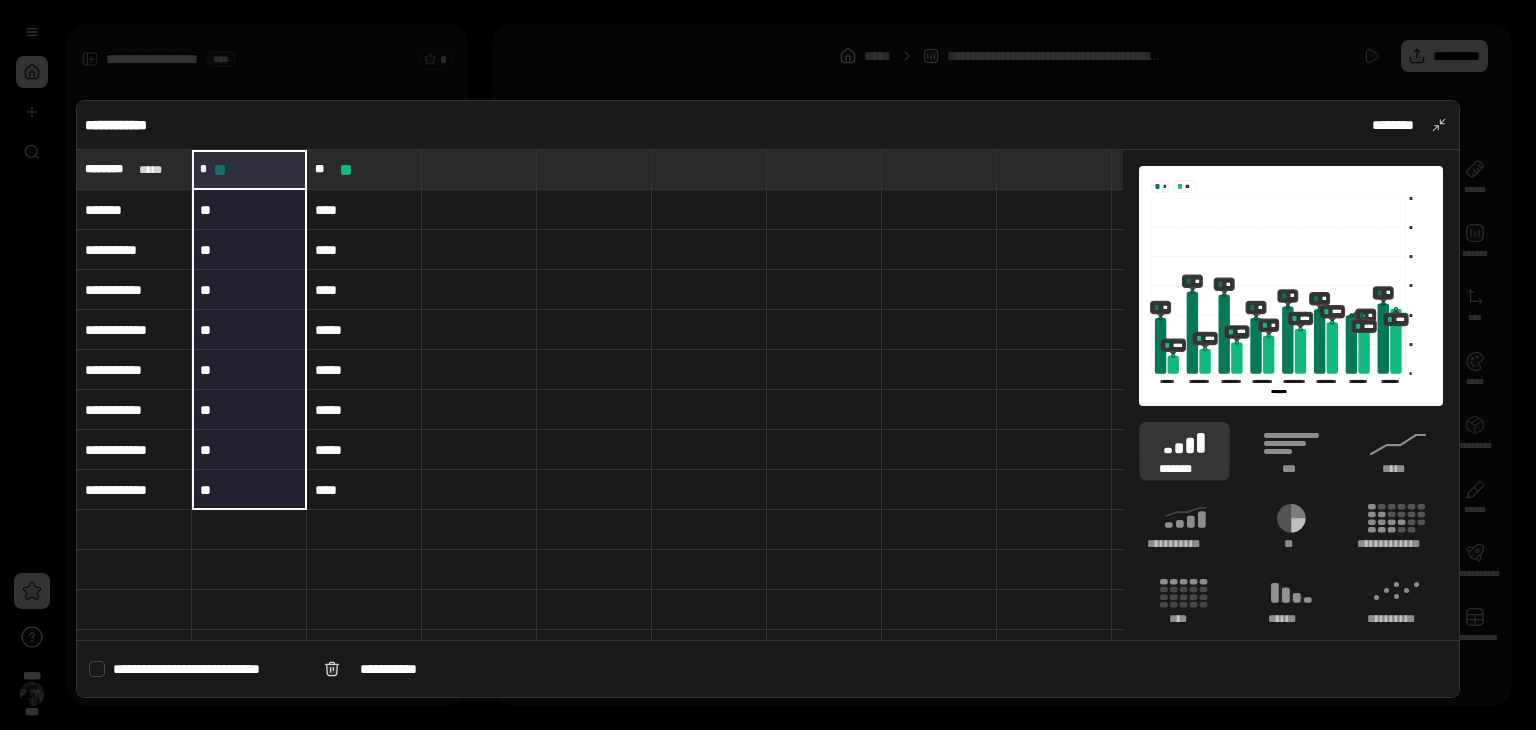 drag, startPoint x: 257, startPoint y: 163, endPoint x: 281, endPoint y: 481, distance: 318.9044 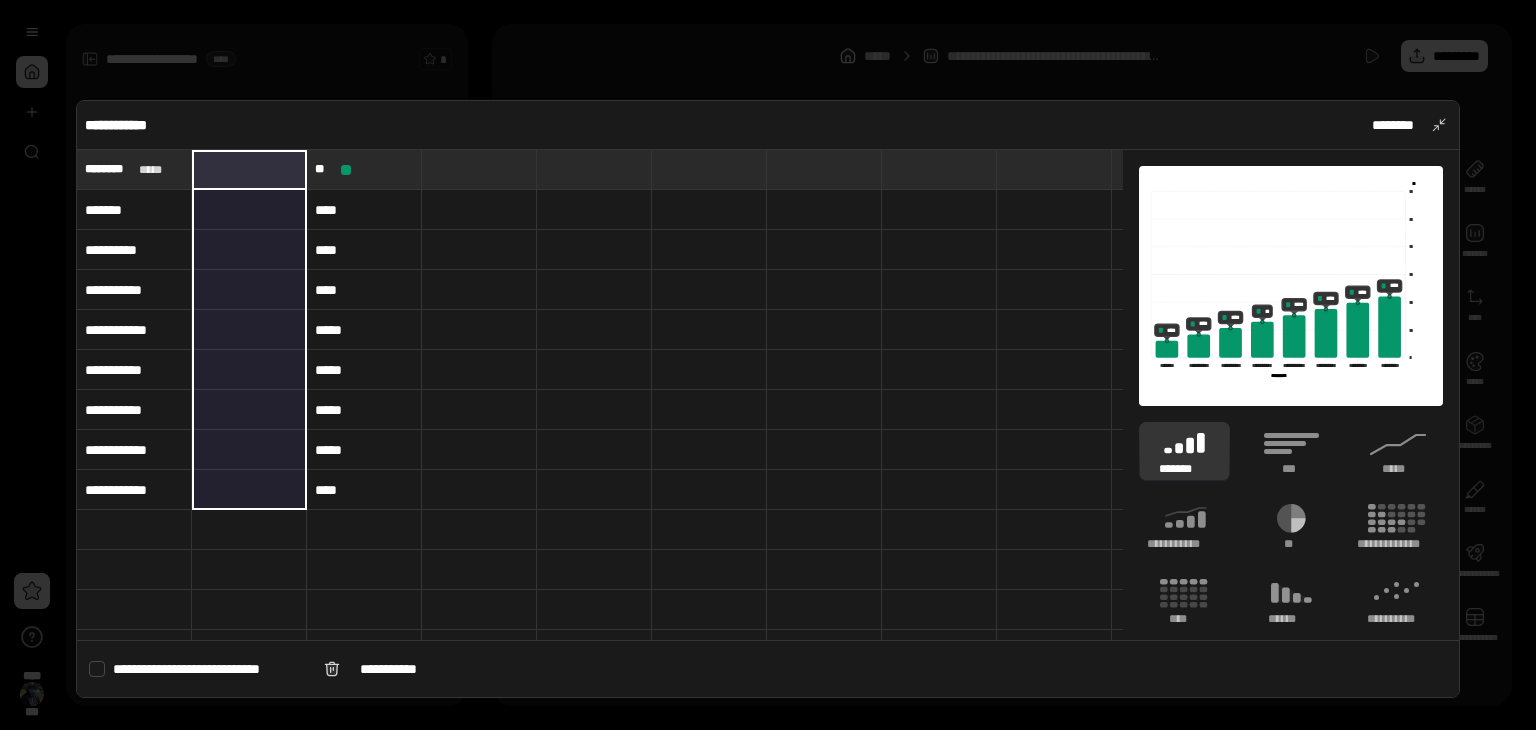 type on "**" 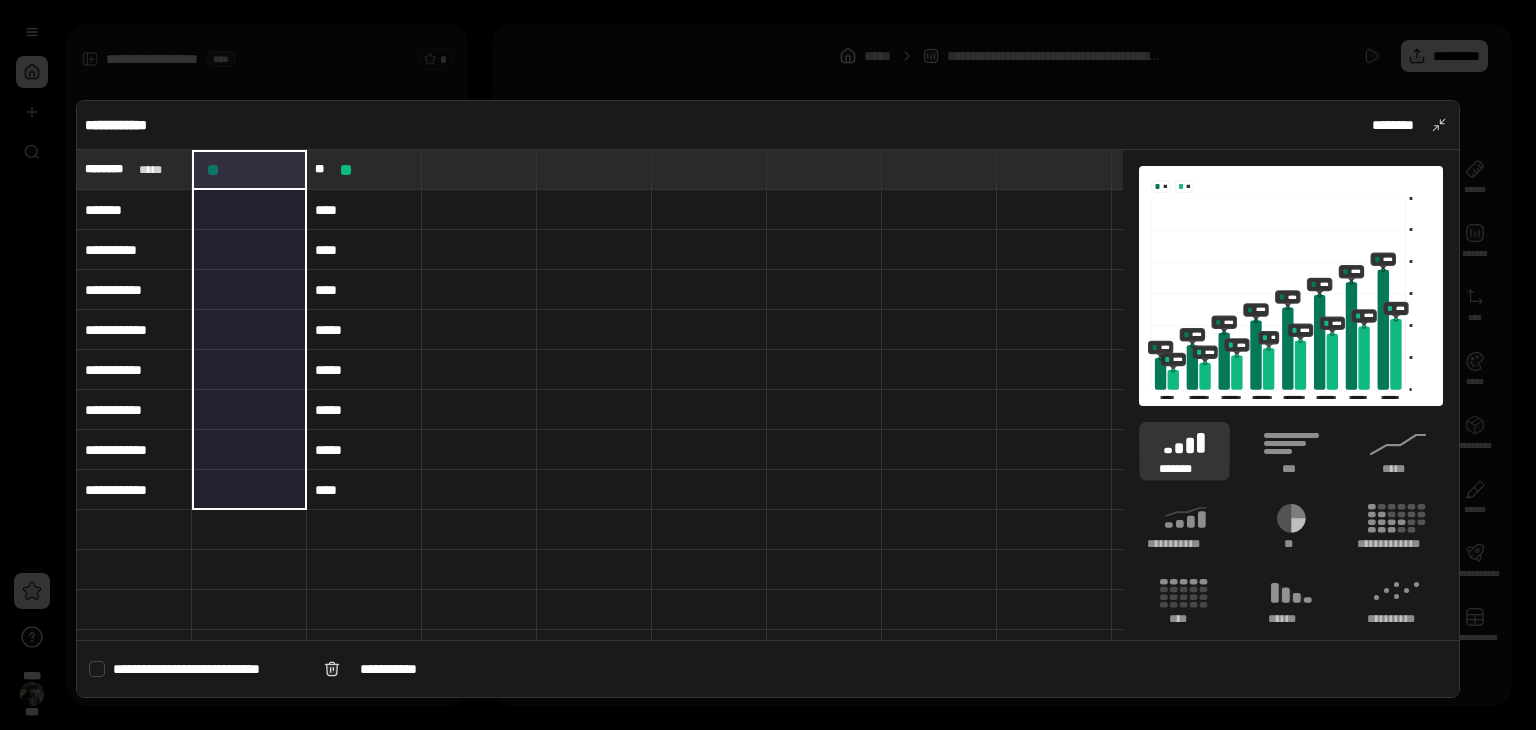 type 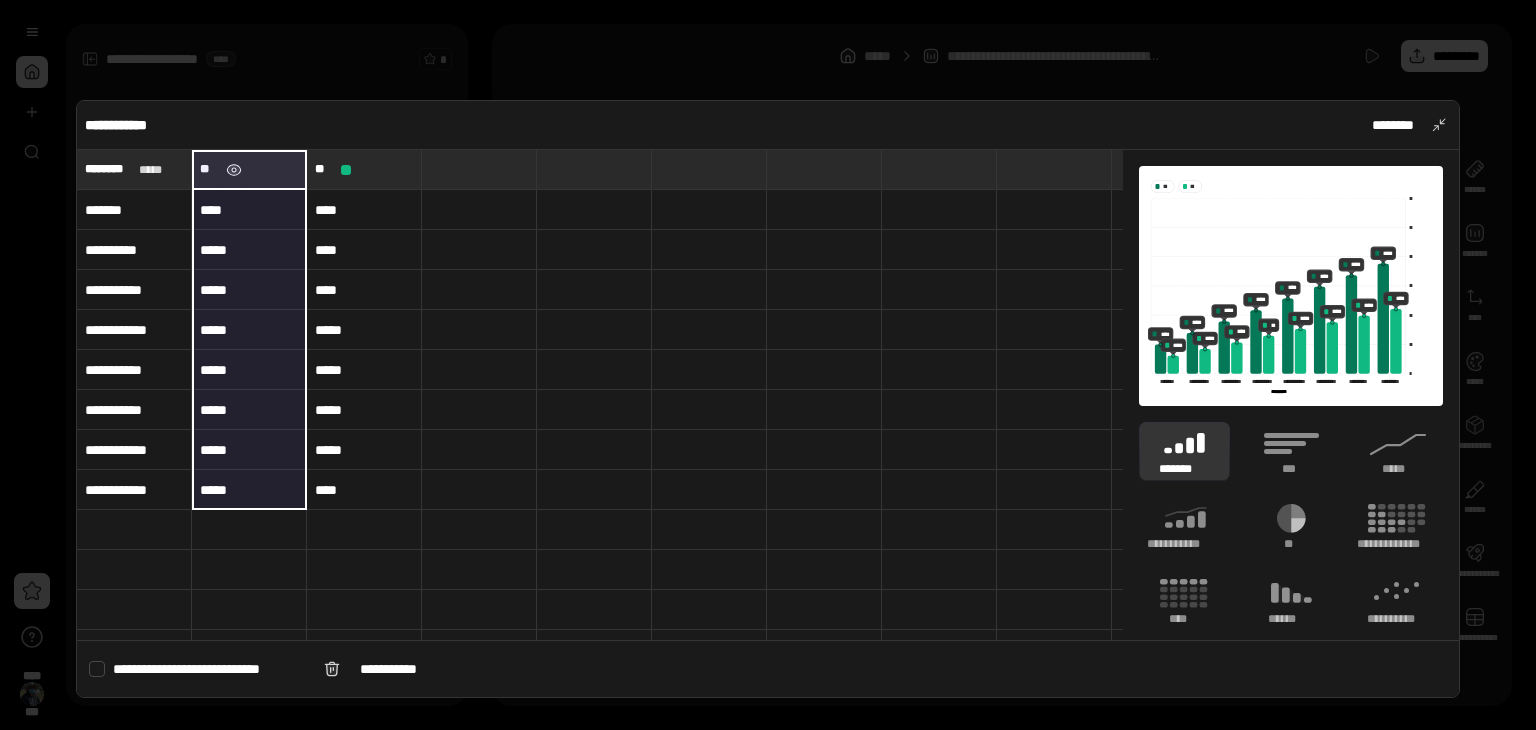 click at bounding box center (233, 170) 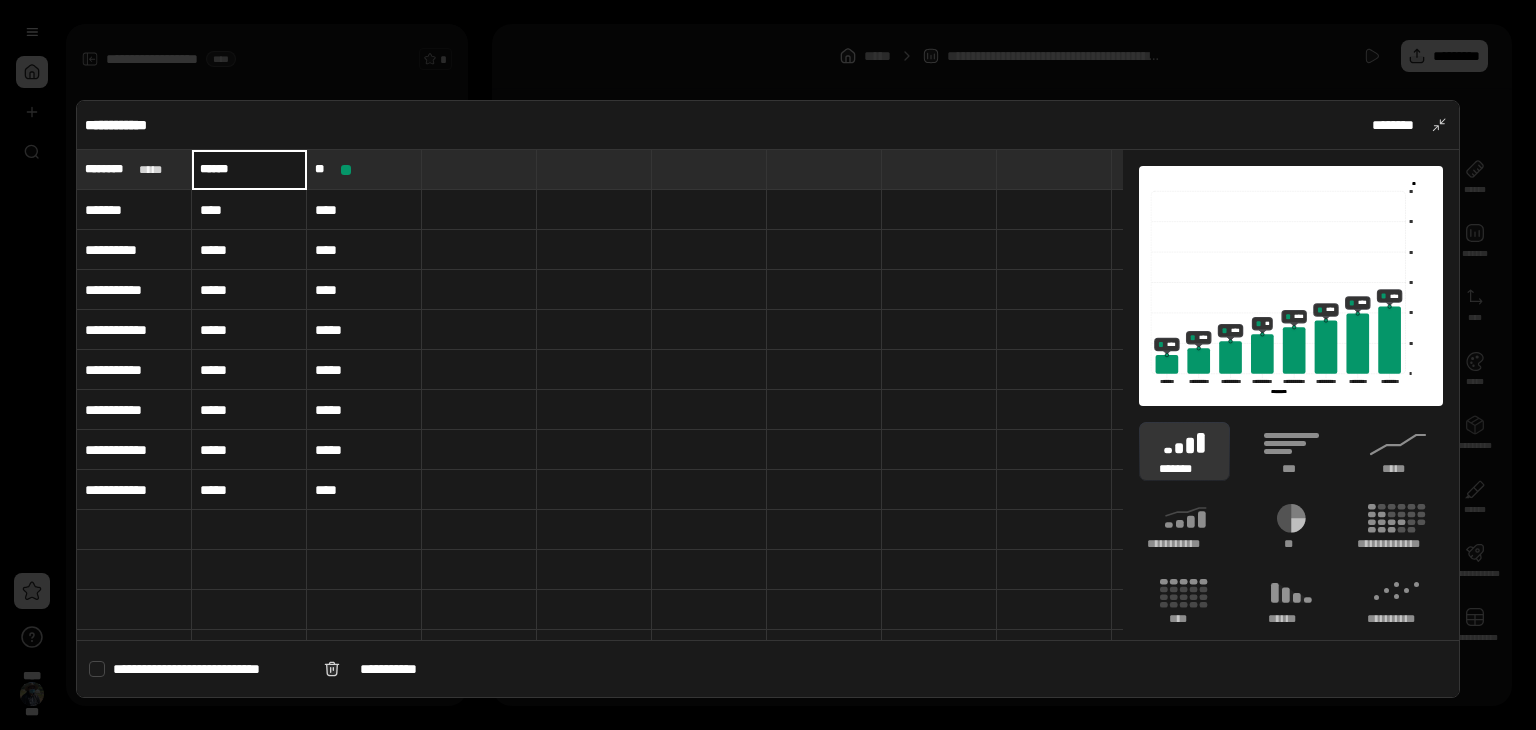 click at bounding box center [479, 290] 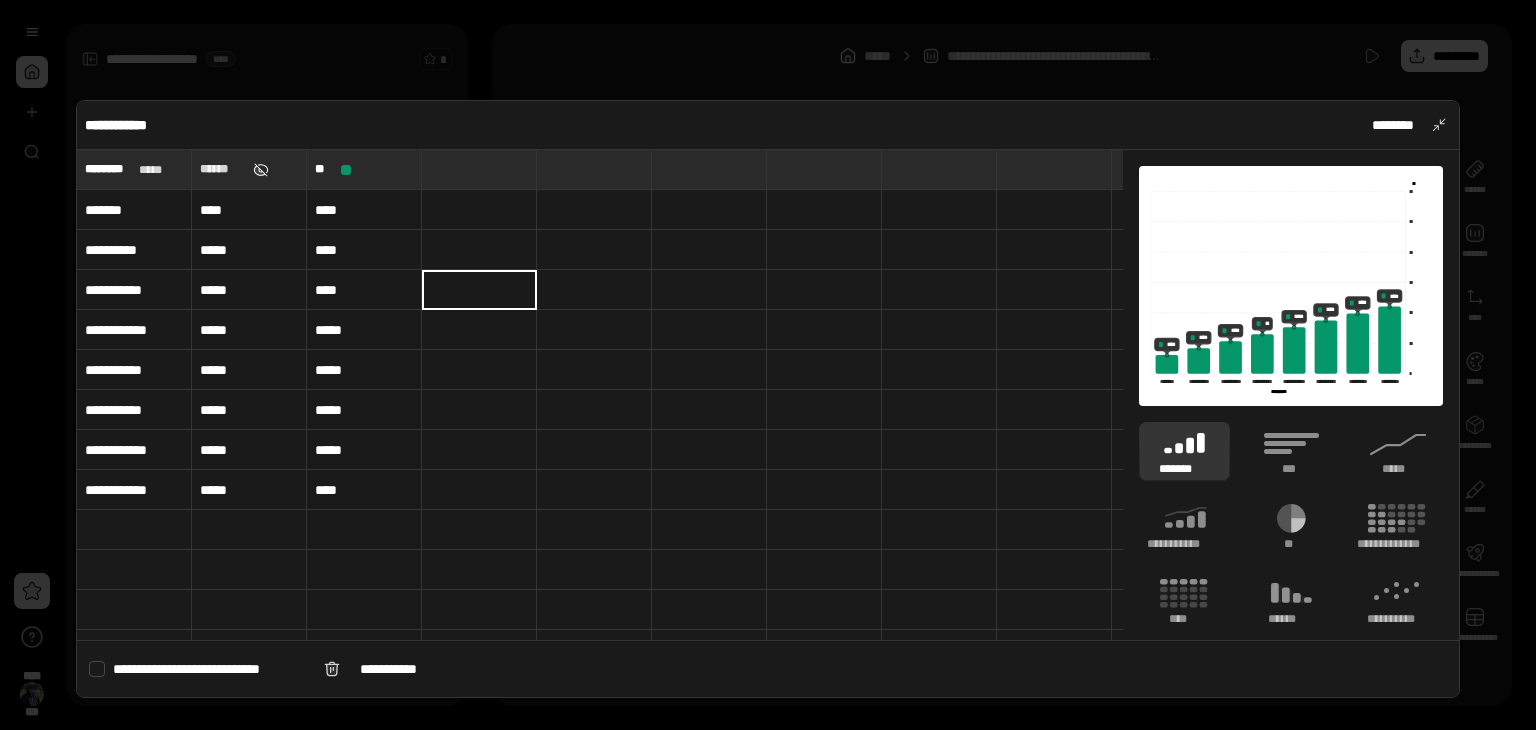 click at bounding box center (260, 170) 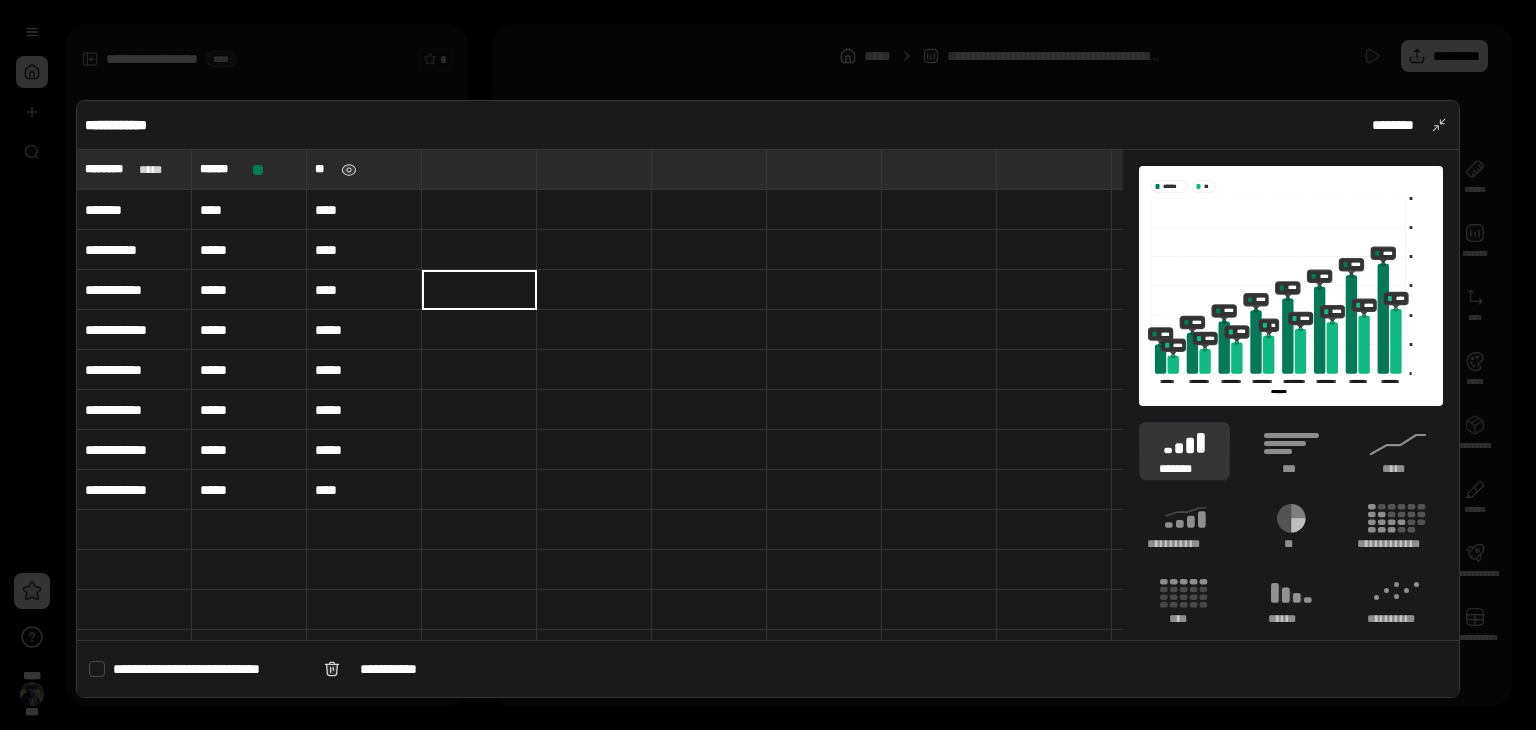 click on "**" at bounding box center (364, 169) 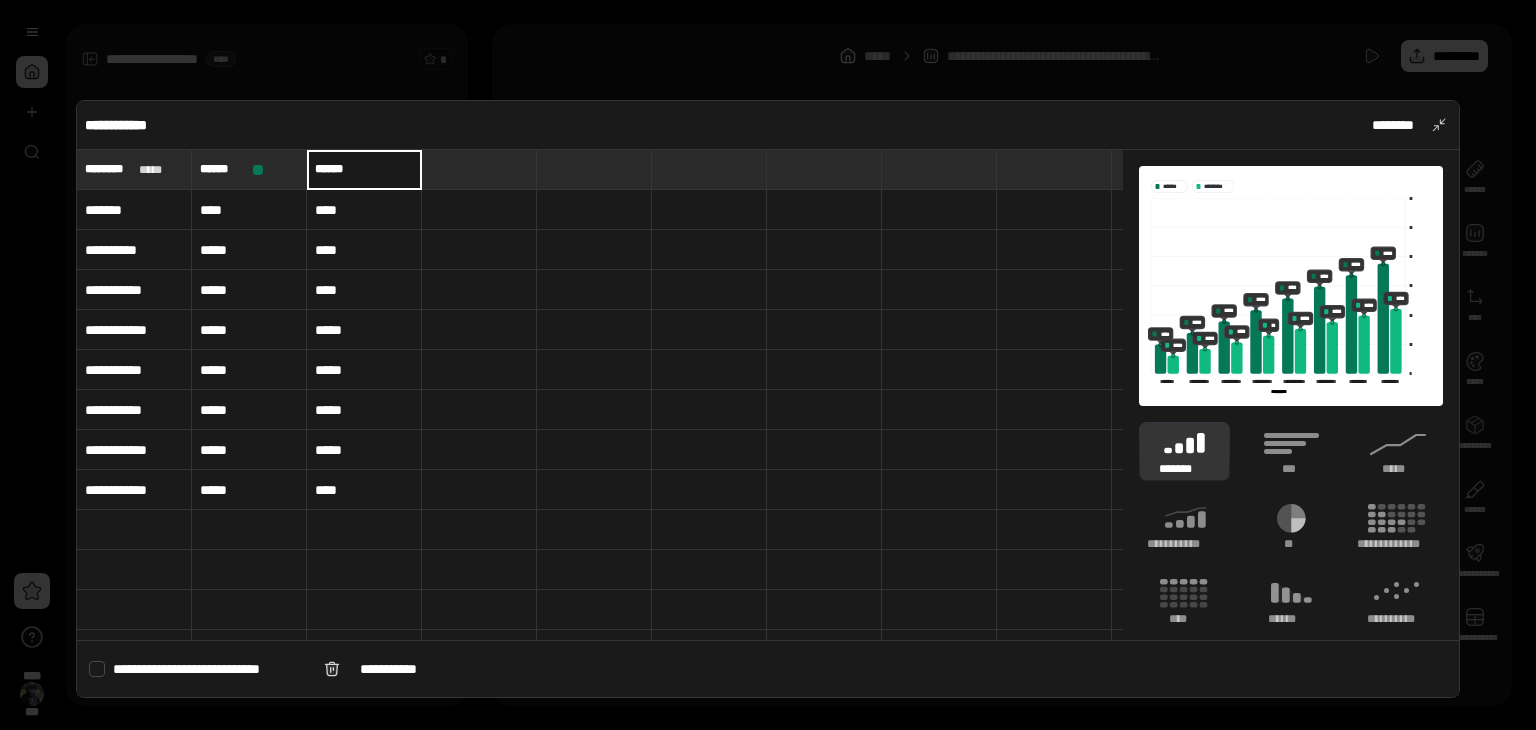 click at bounding box center [594, 330] 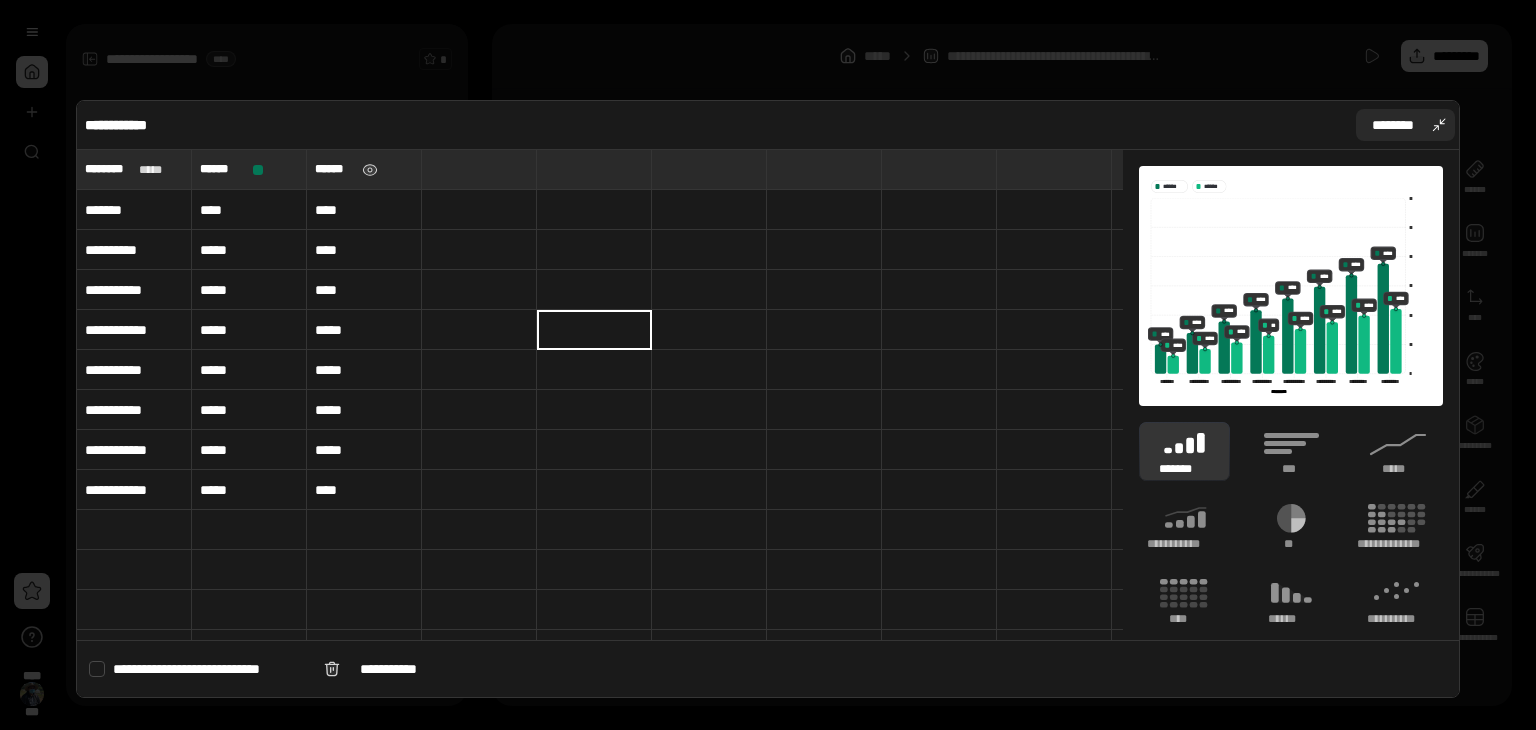 click on "********" at bounding box center [1406, 125] 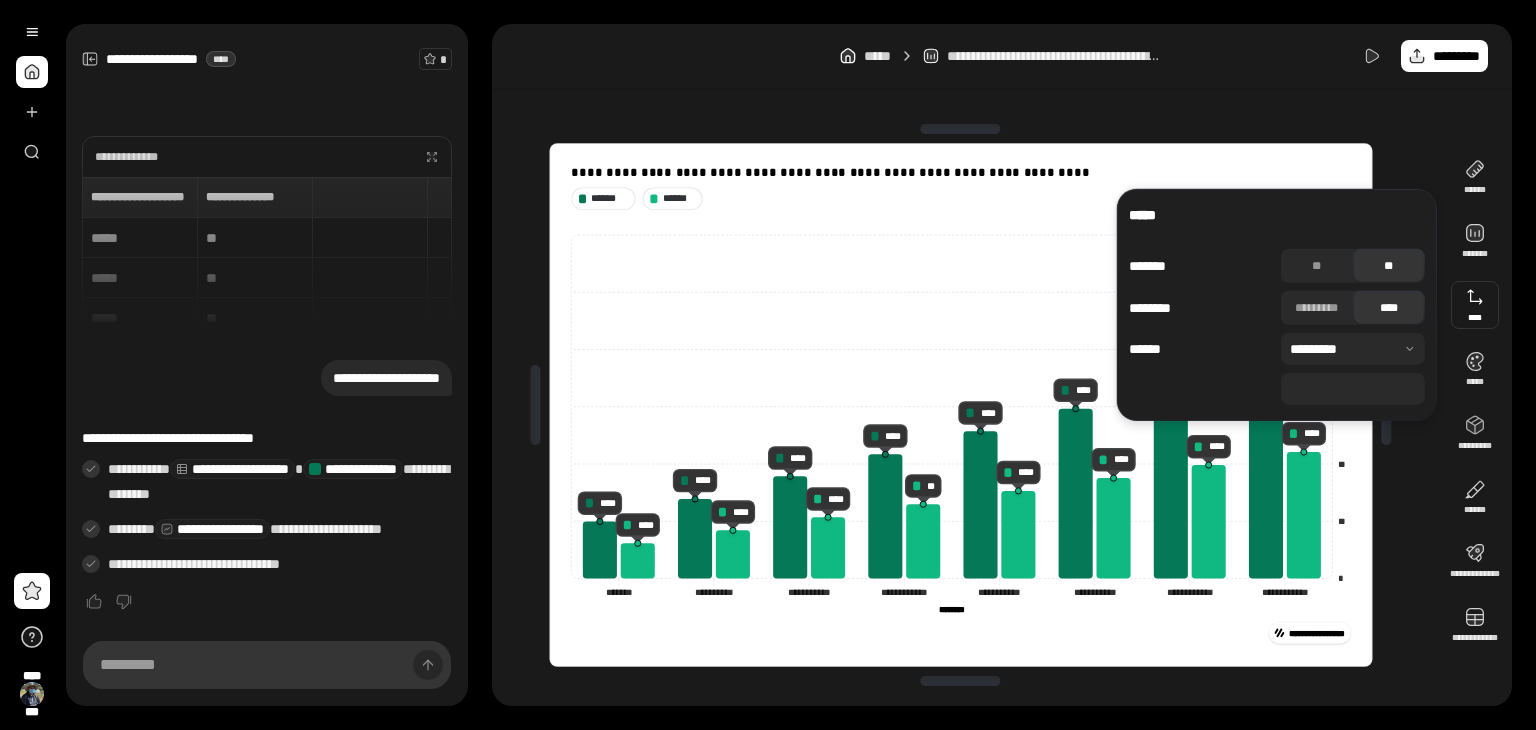 click at bounding box center (1475, 305) 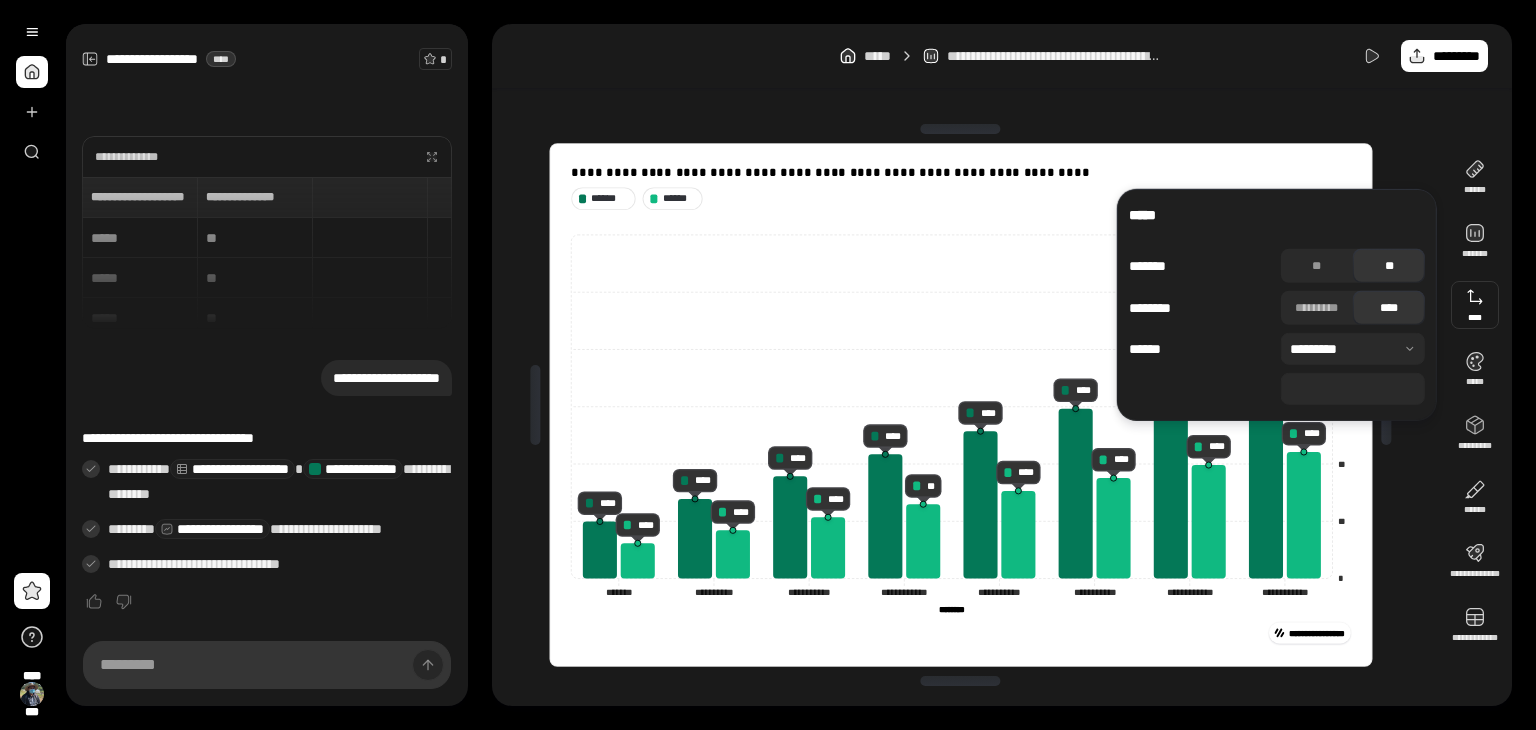 click on "**" at bounding box center (1353, 389) 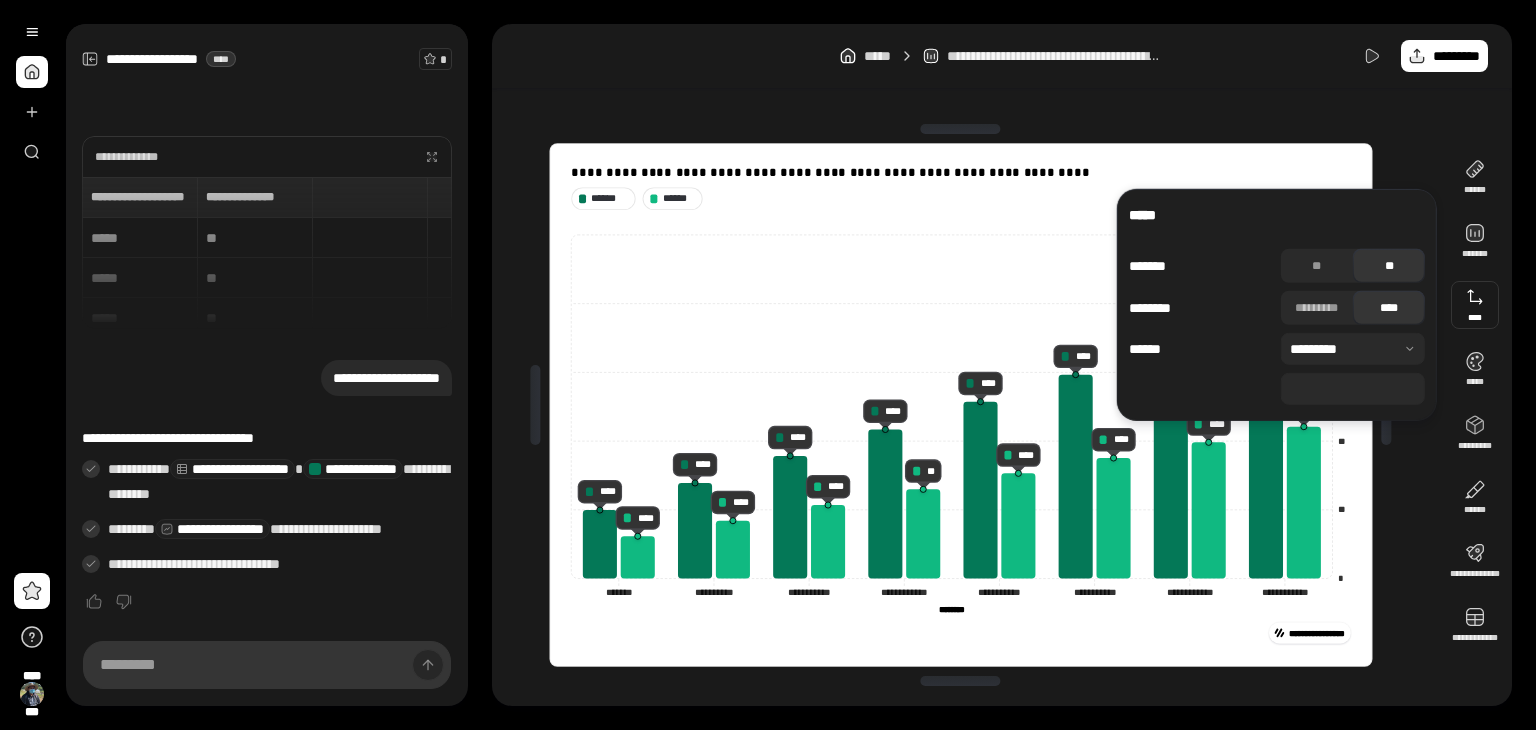 click on "**********" at bounding box center (967, 405) 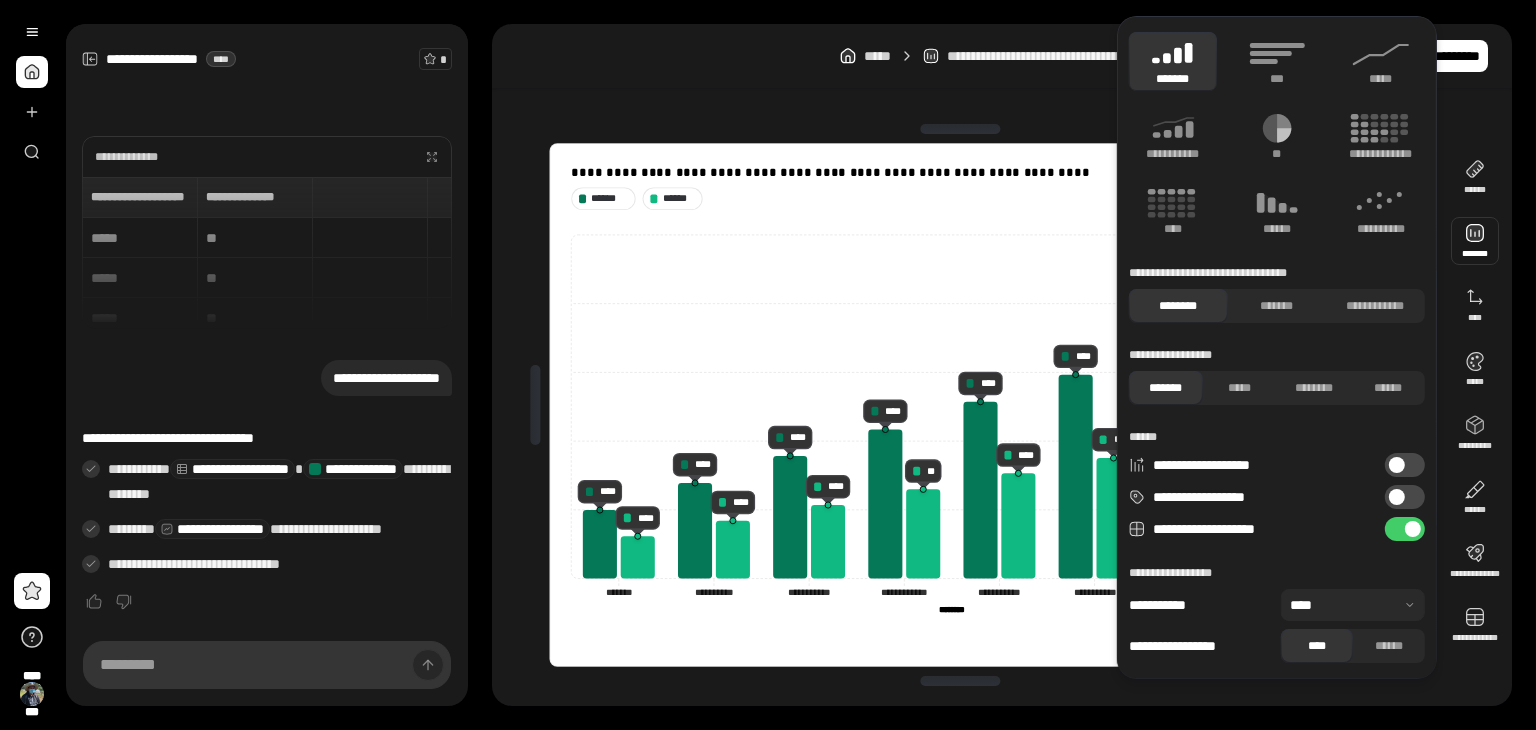 click at bounding box center [1475, 241] 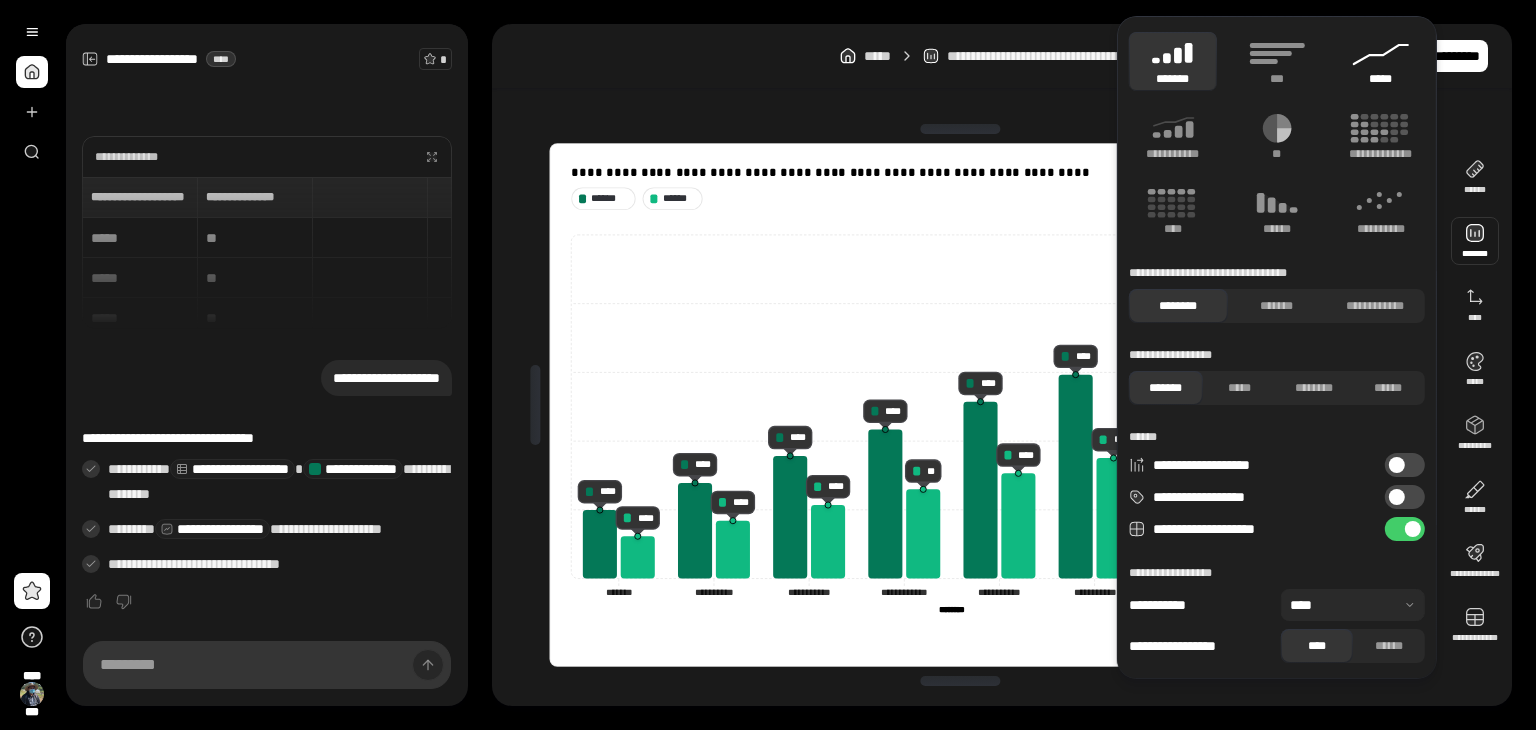 click on "*****" at bounding box center (1381, 61) 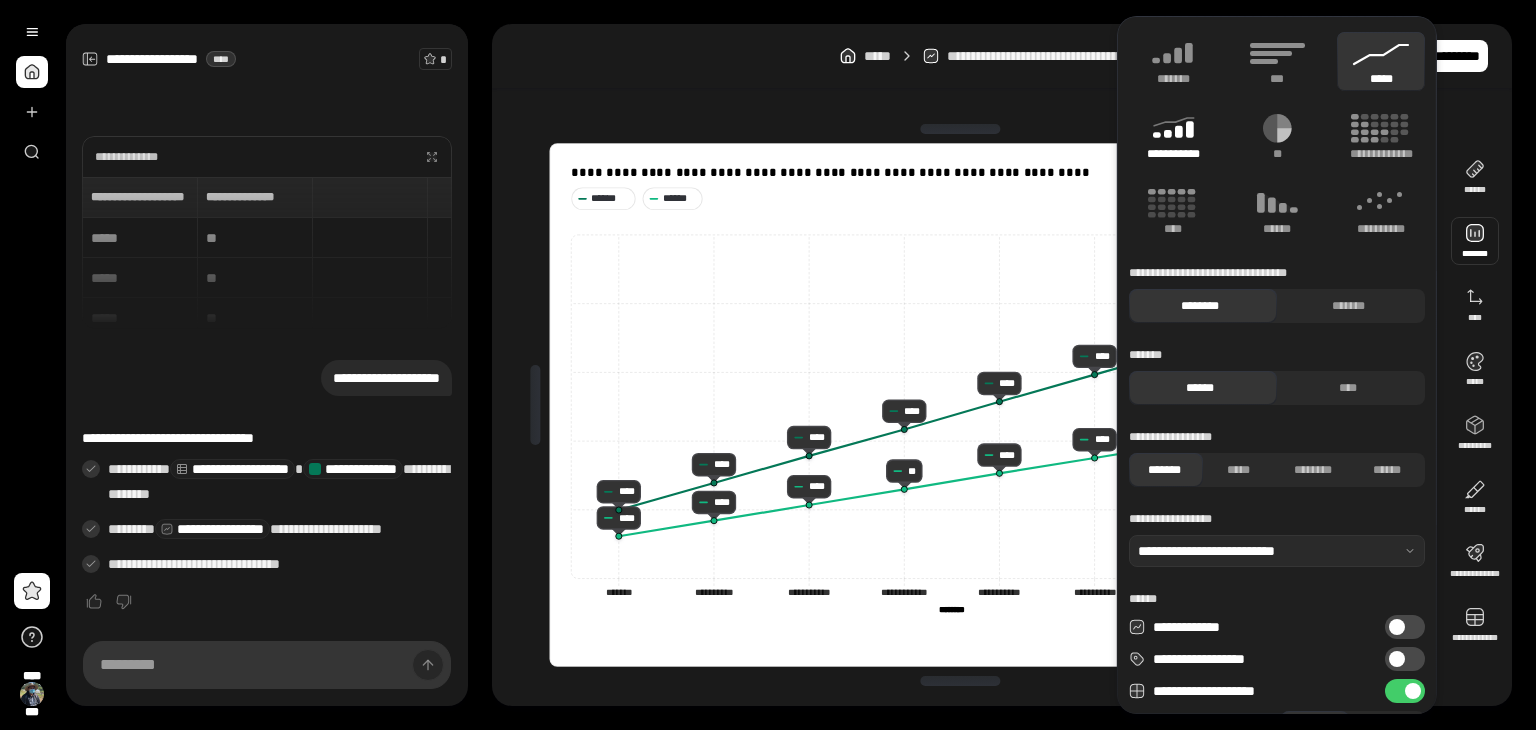 click 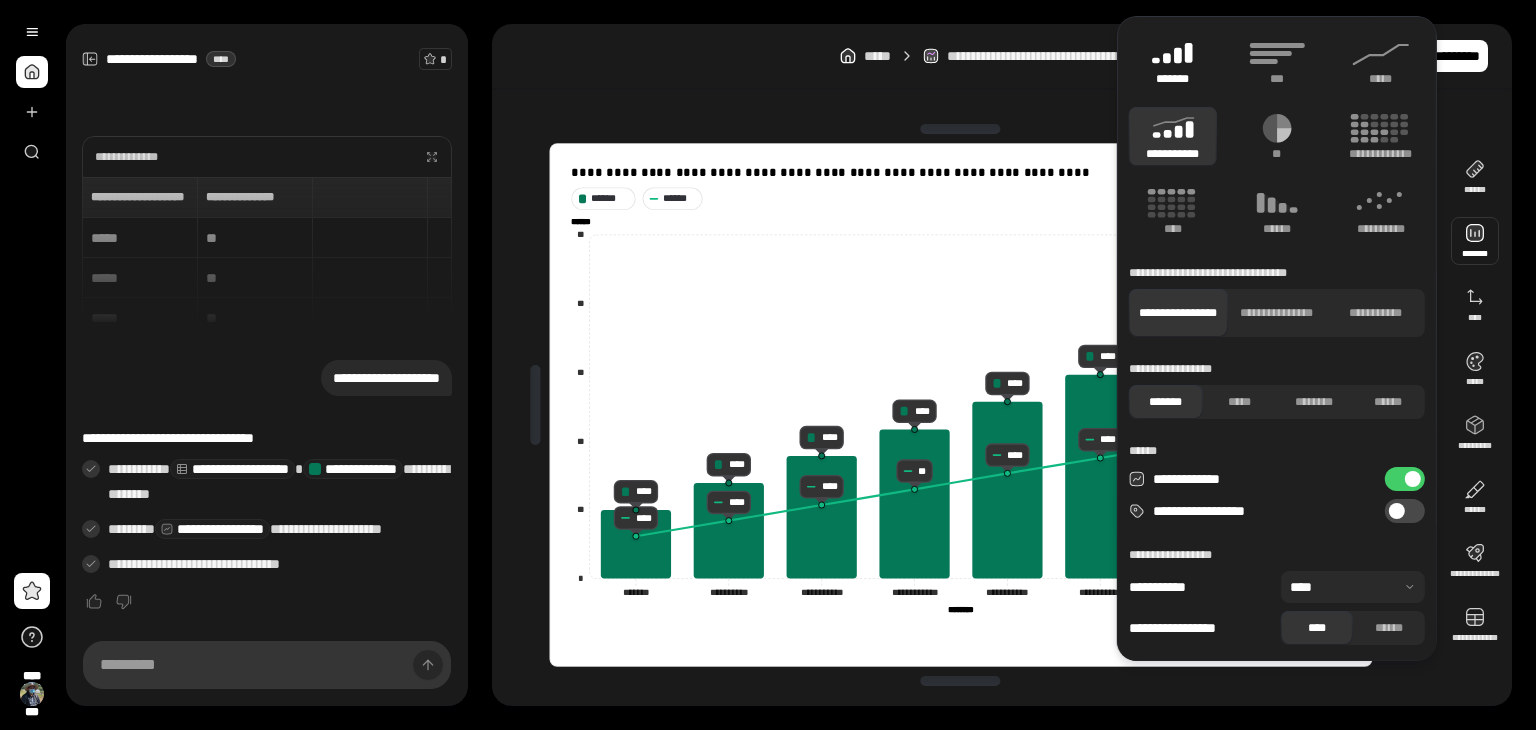 click 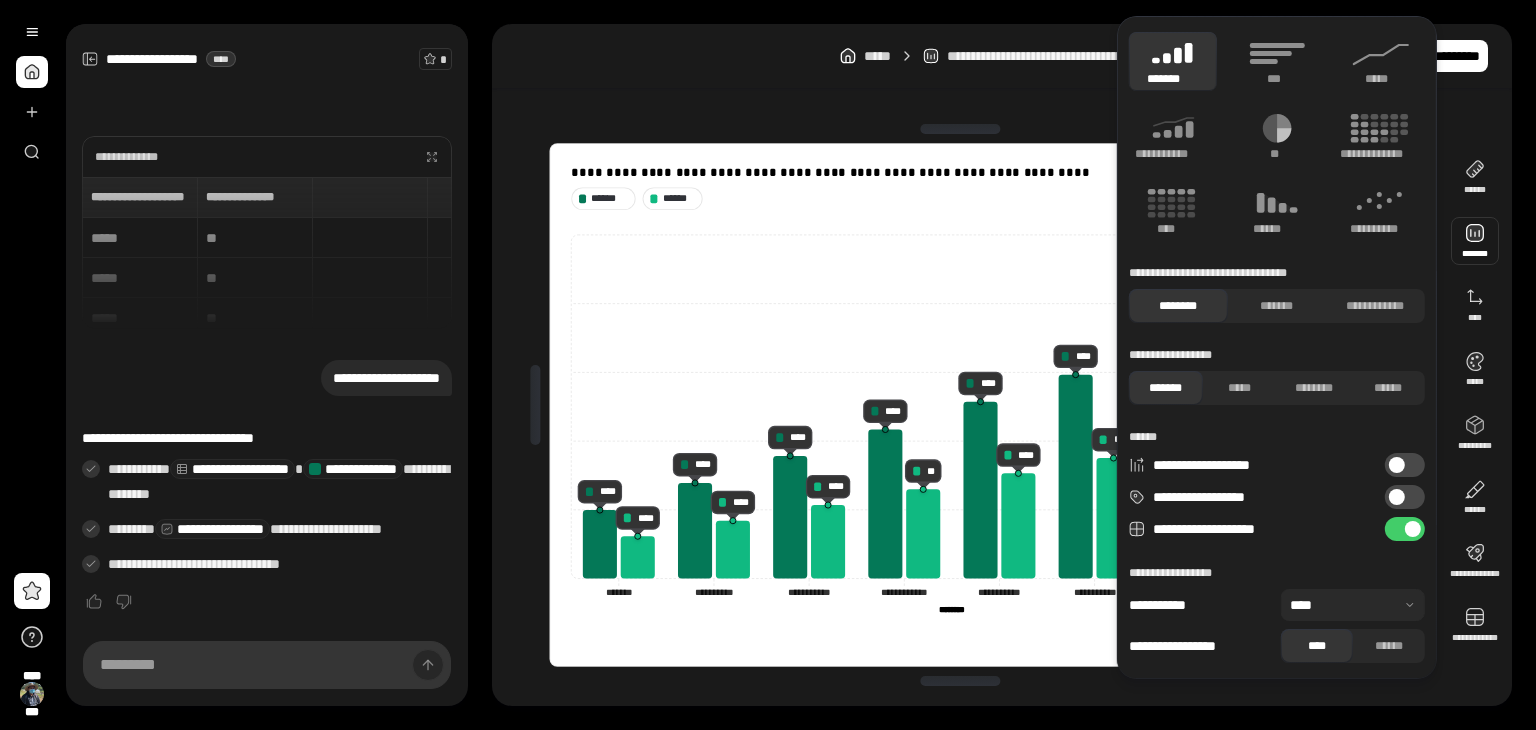 click on "**********" at bounding box center (1002, 405) 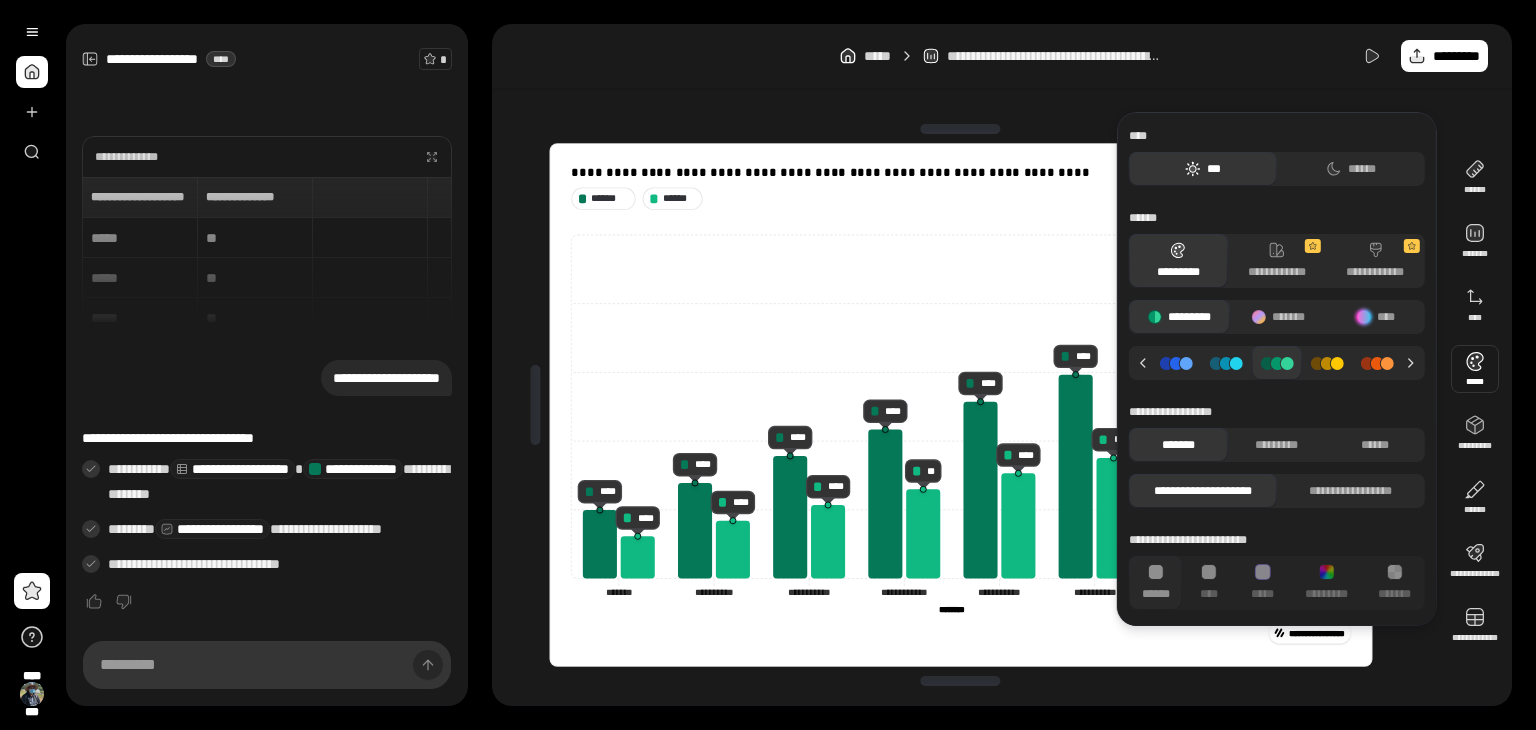 click at bounding box center [1475, 369] 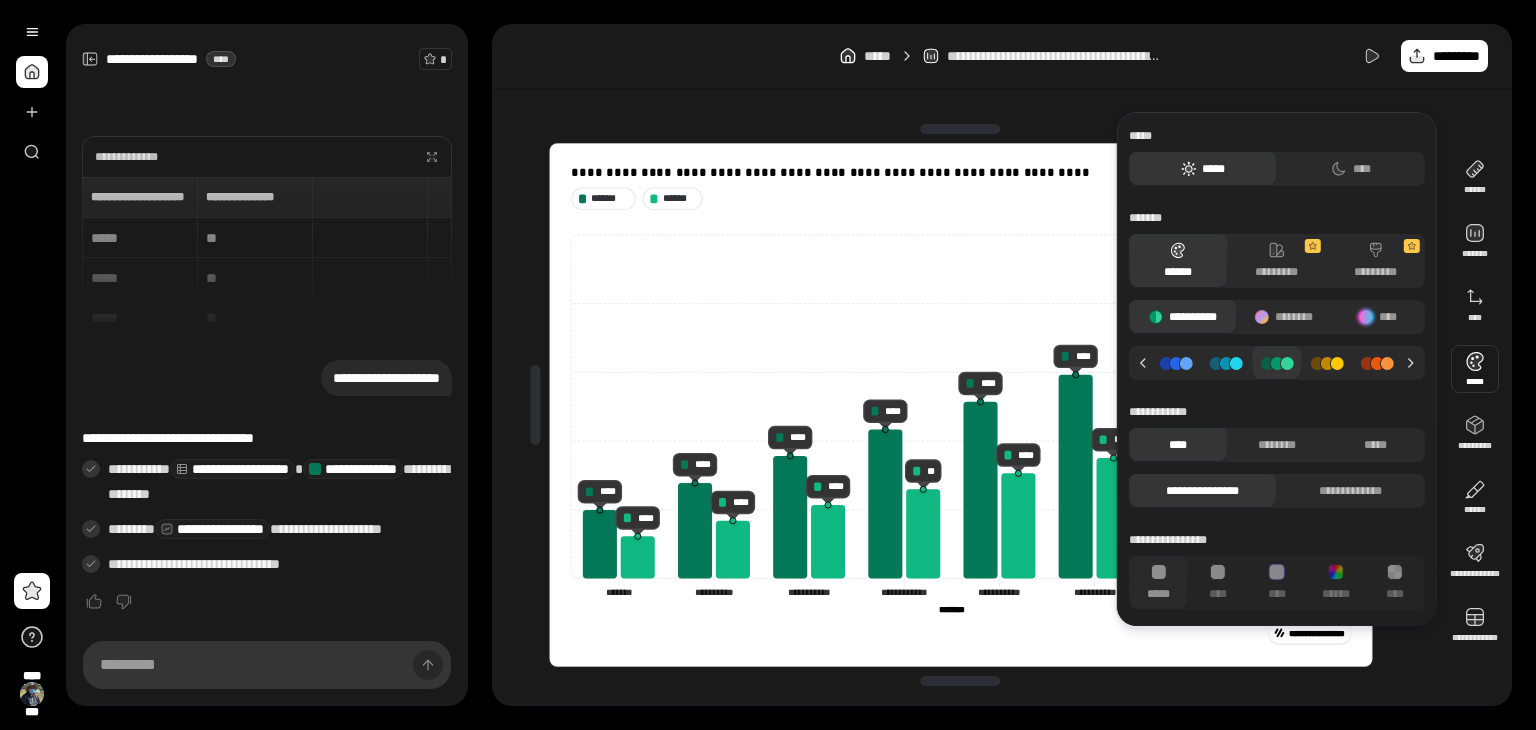 click at bounding box center (1475, 369) 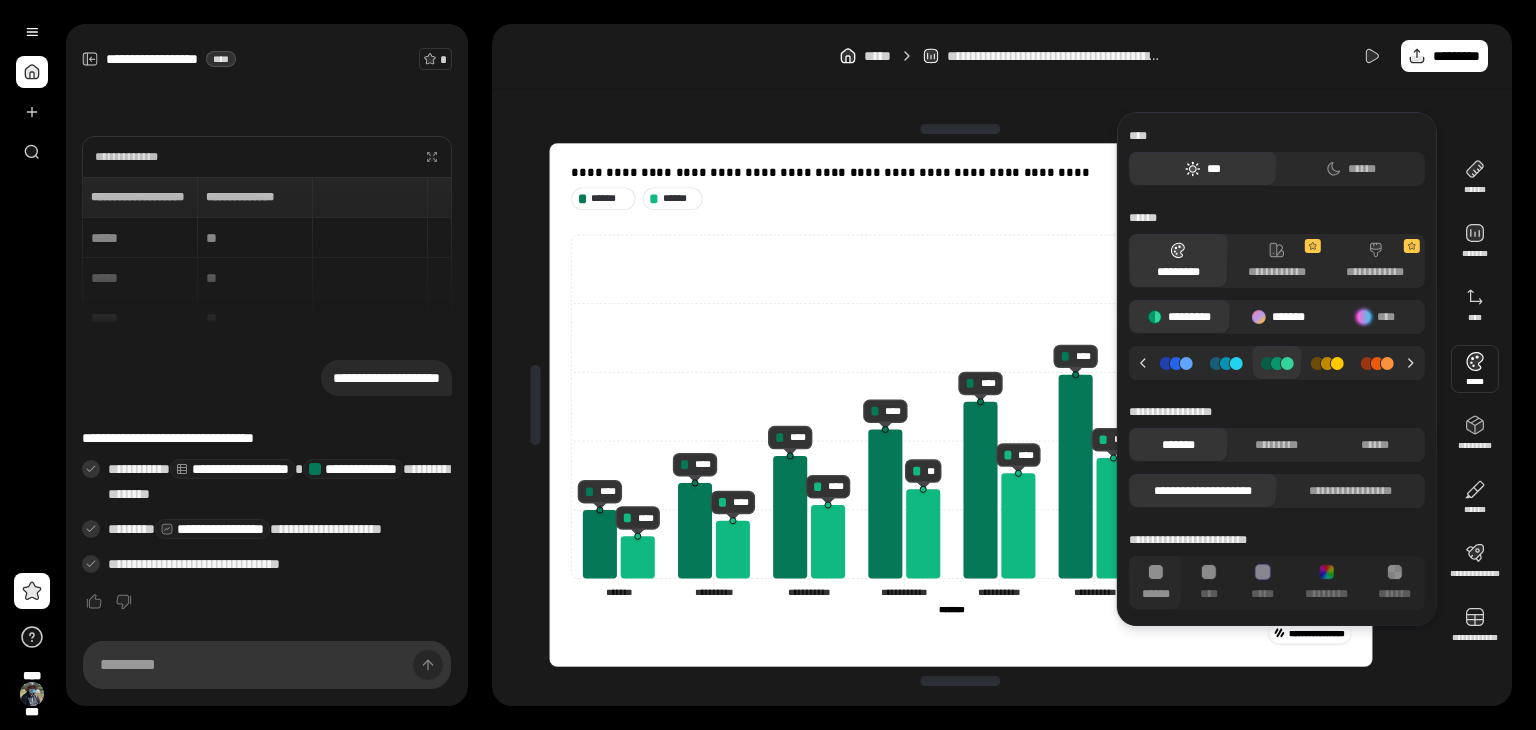 click on "*******" at bounding box center [1288, 317] 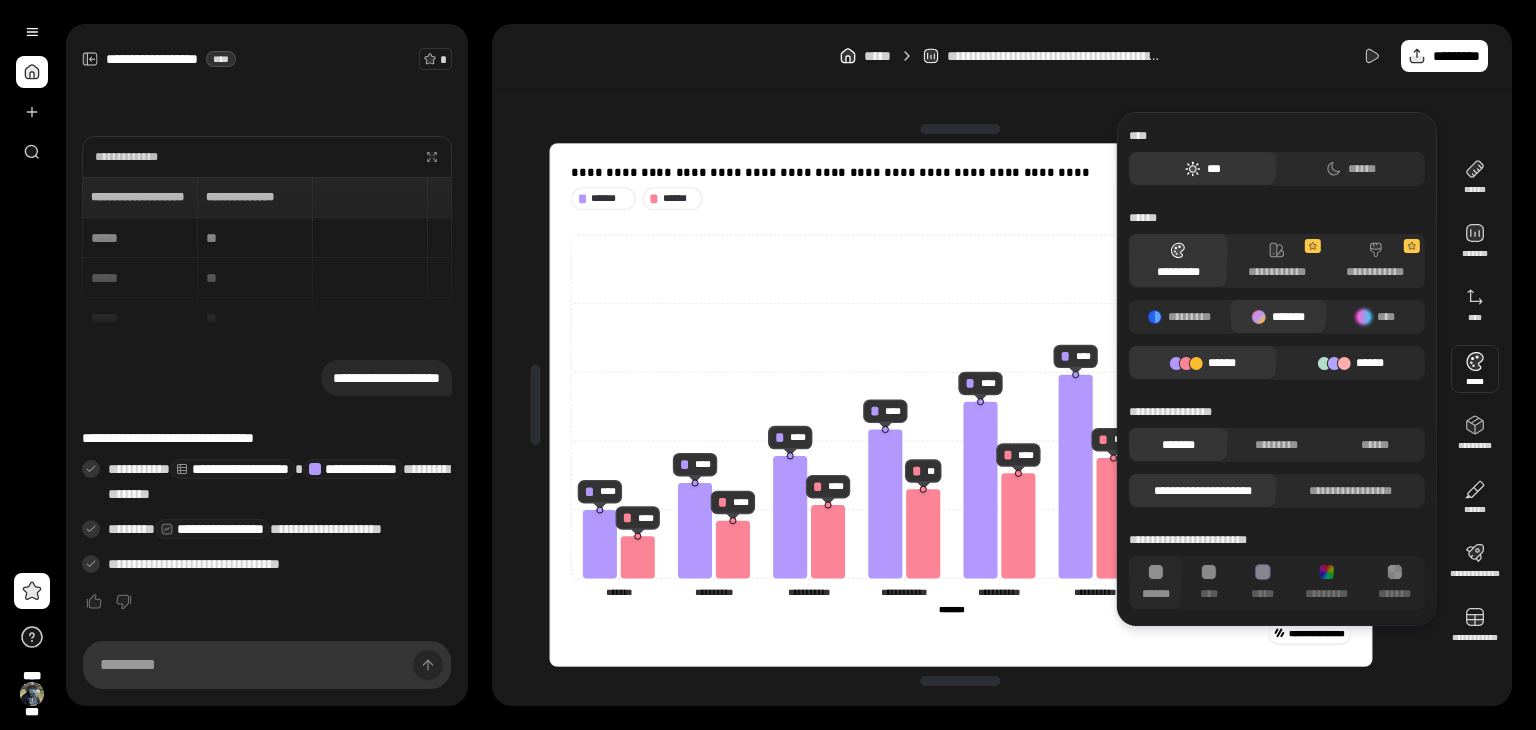 click on "******" at bounding box center [1351, 363] 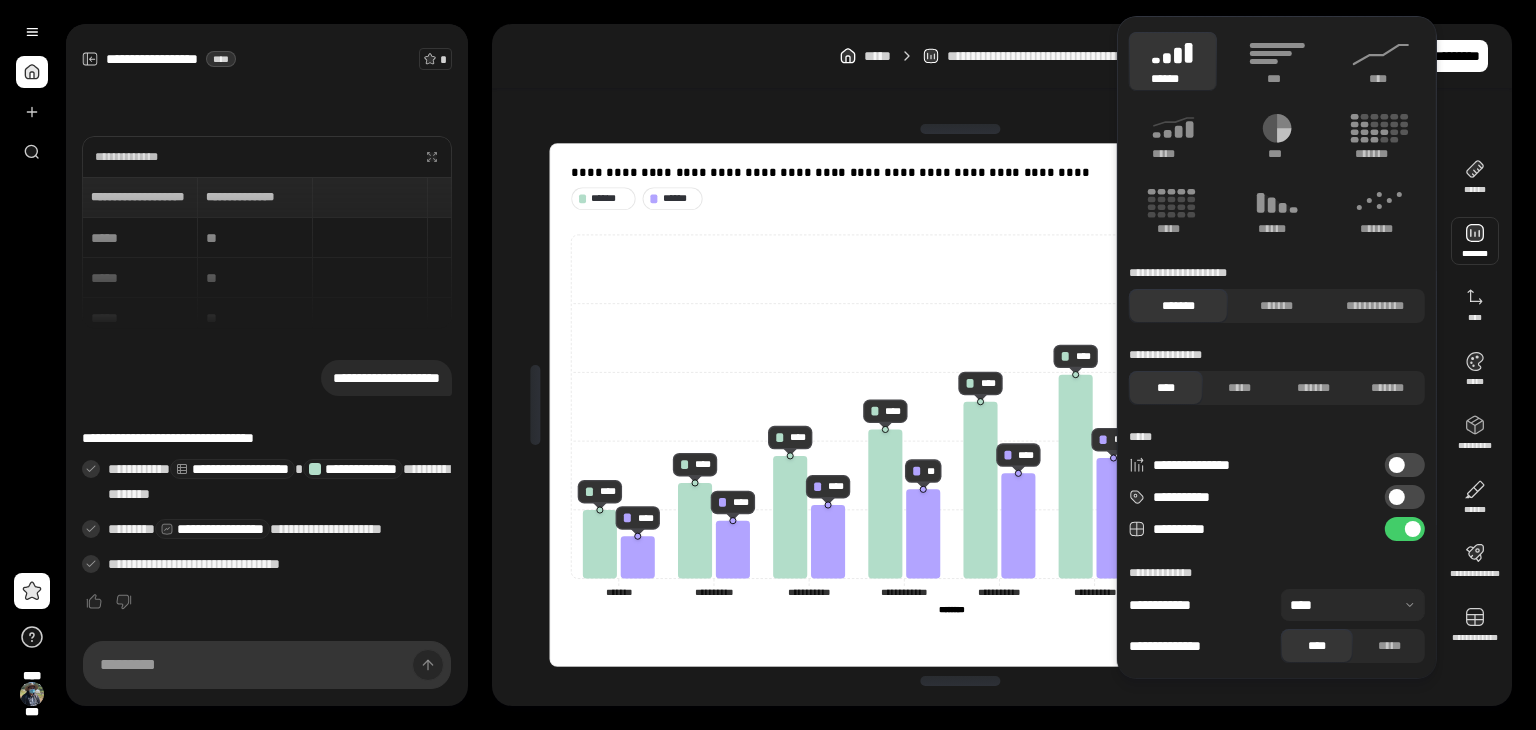 click at bounding box center [1475, 241] 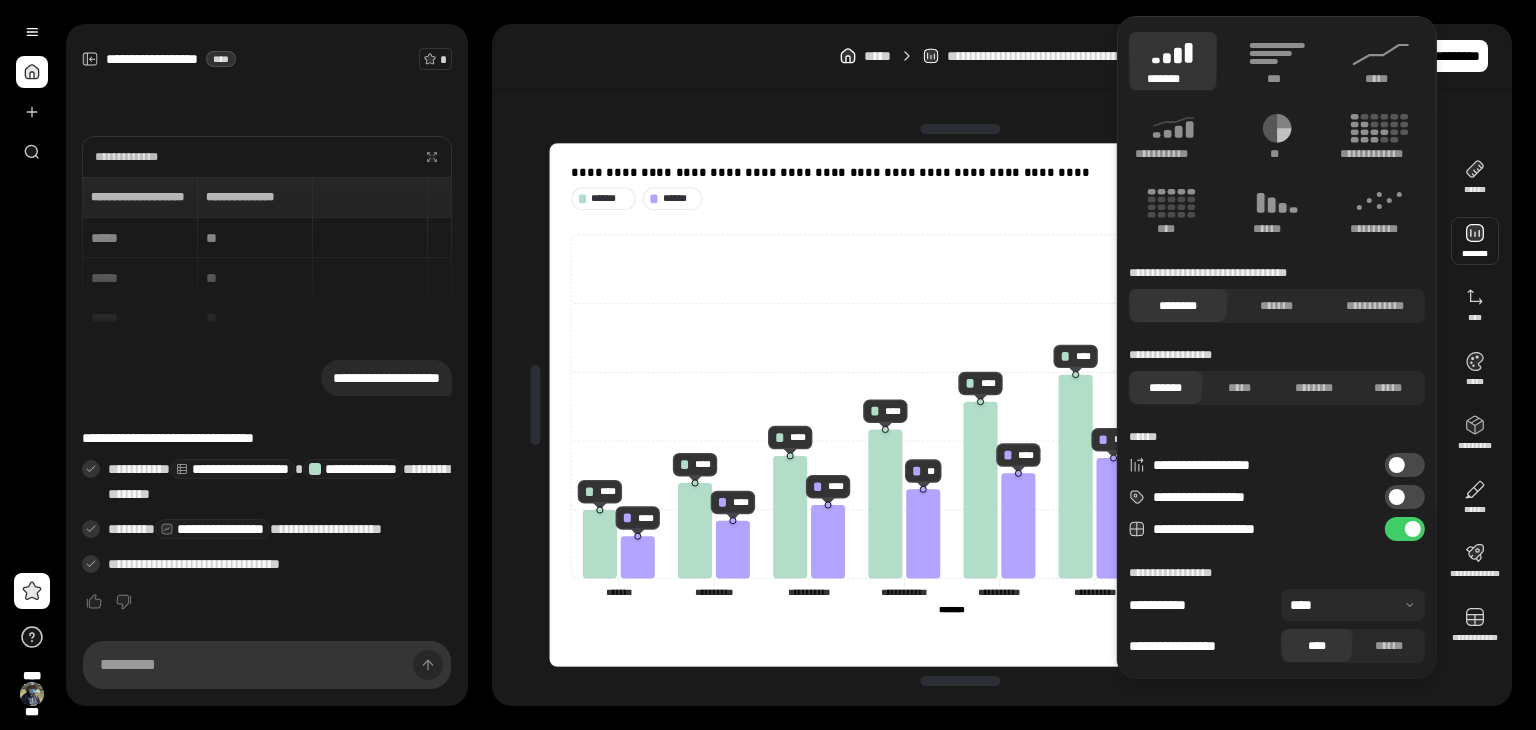 click at bounding box center (1475, 241) 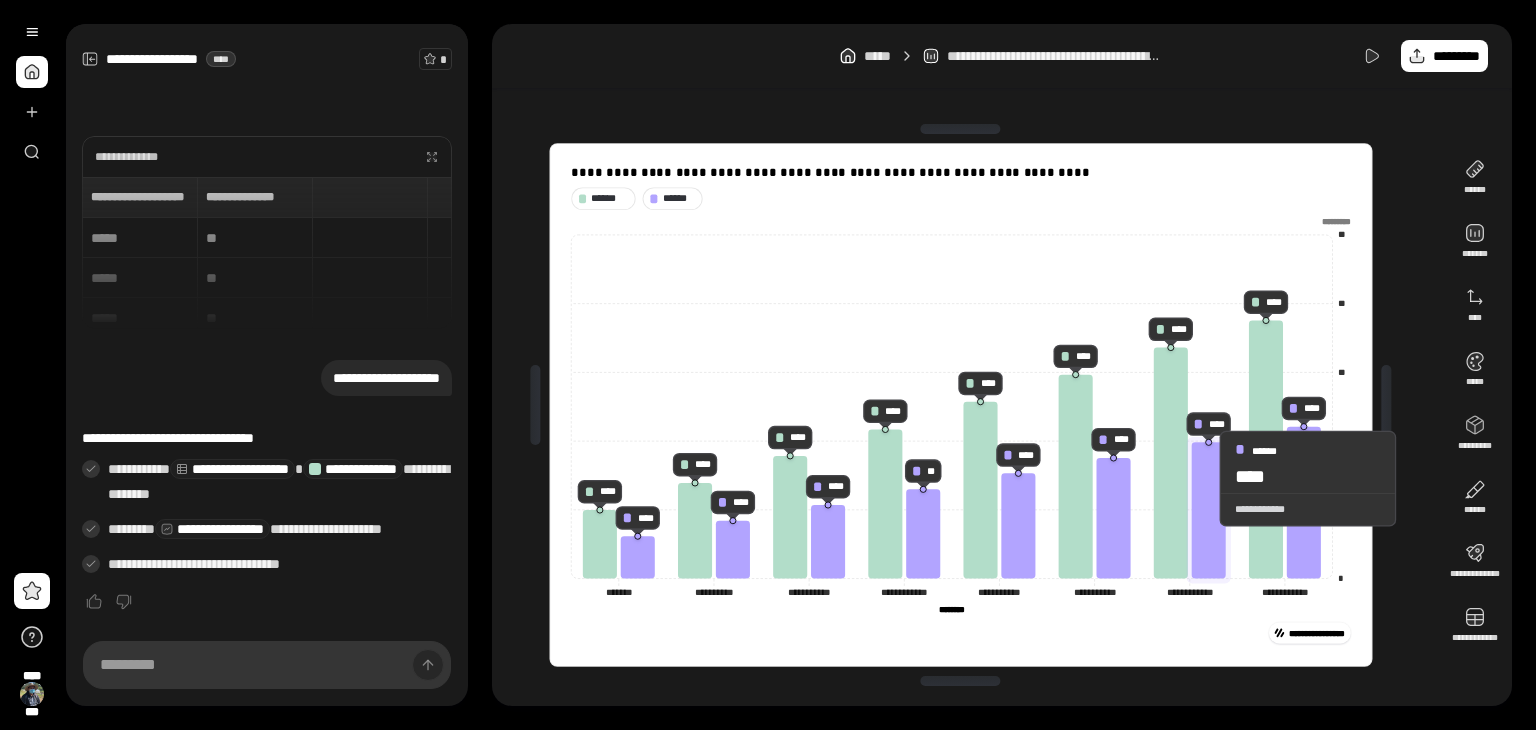 click 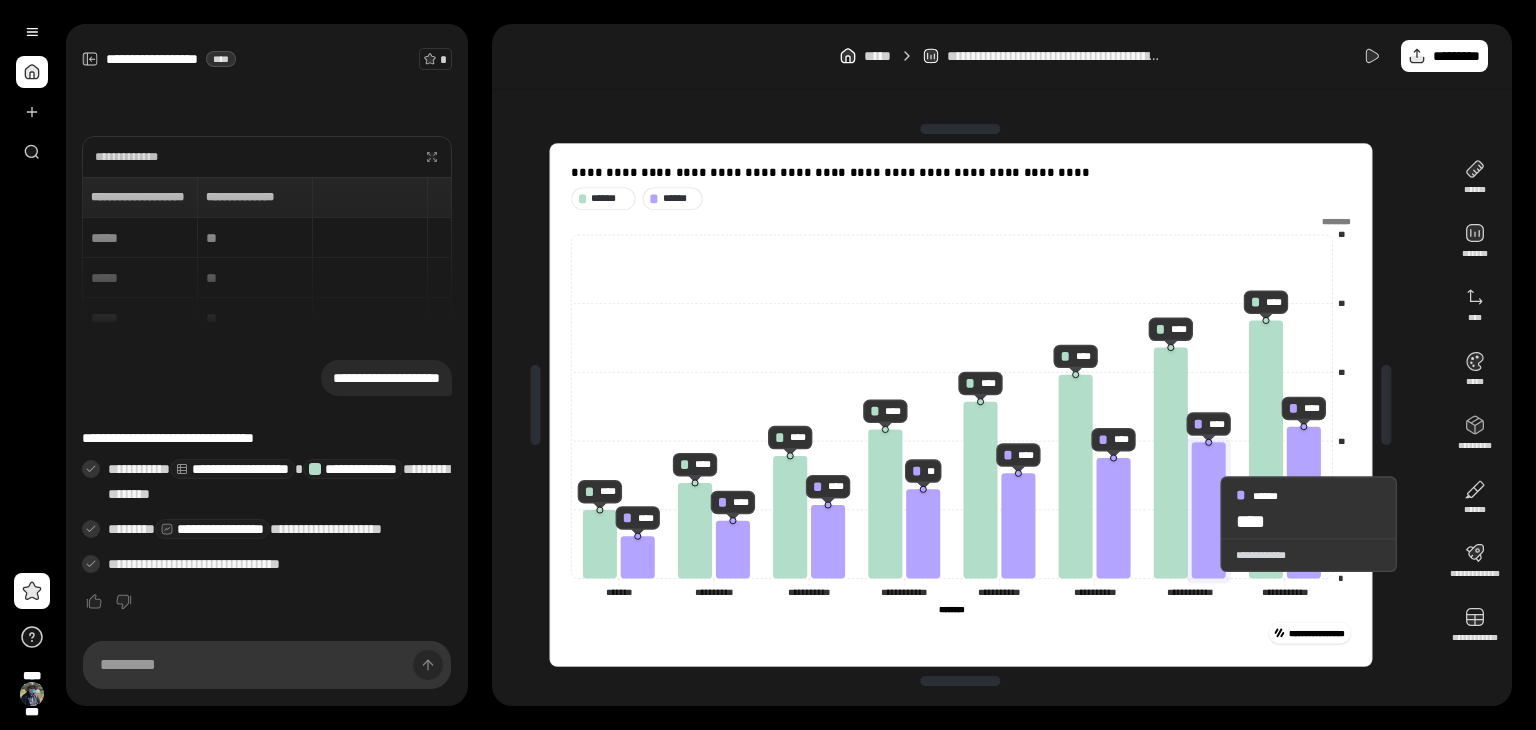 click 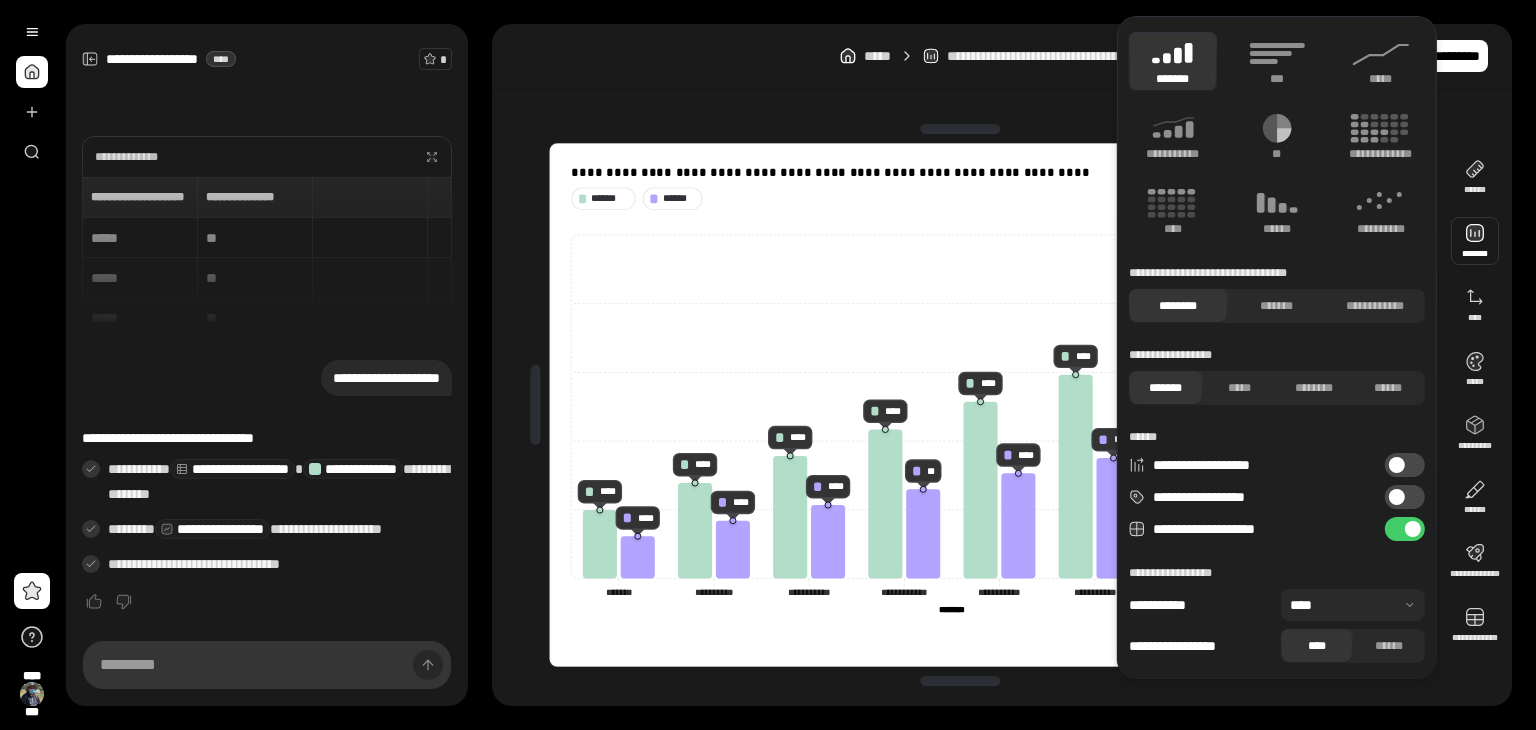 click at bounding box center (1475, 241) 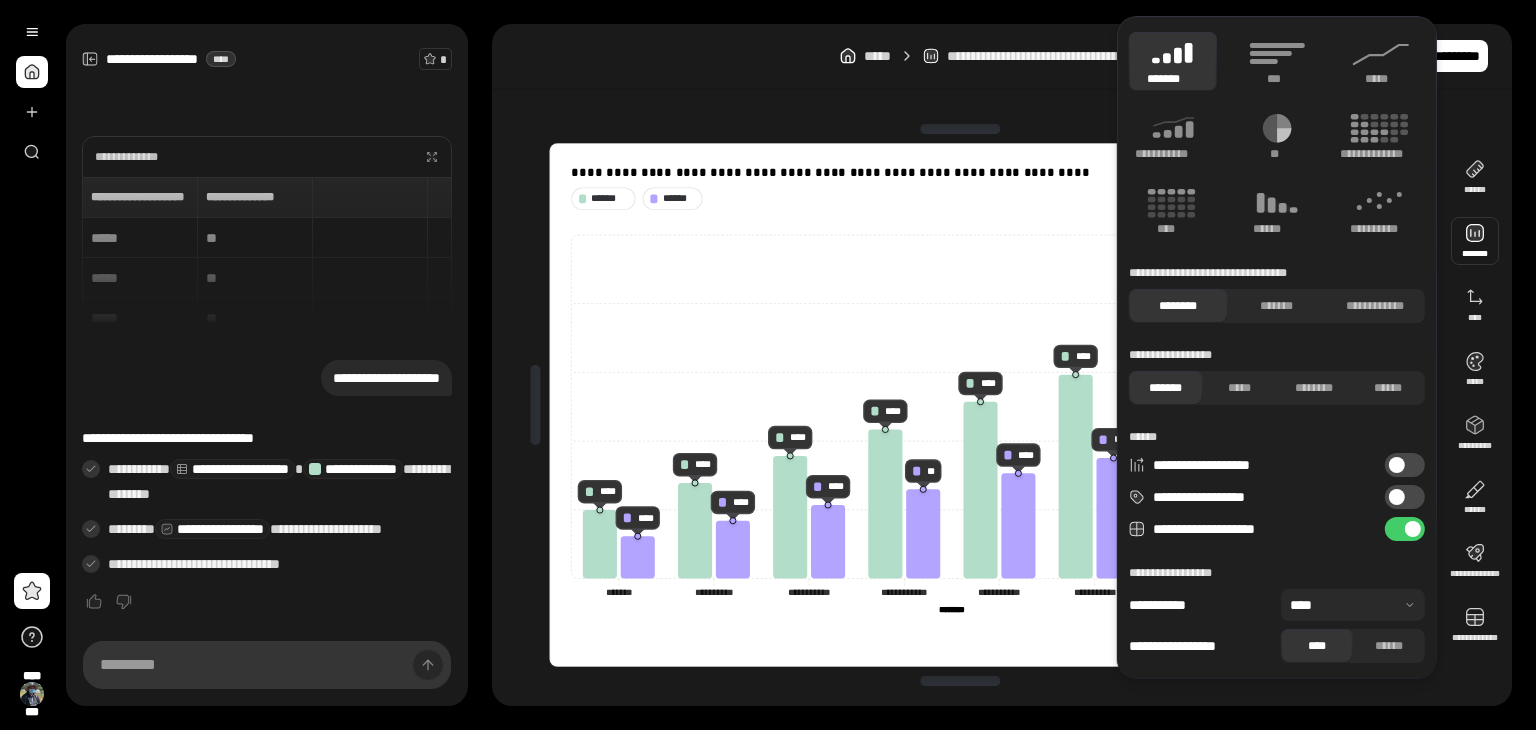click at bounding box center (1475, 241) 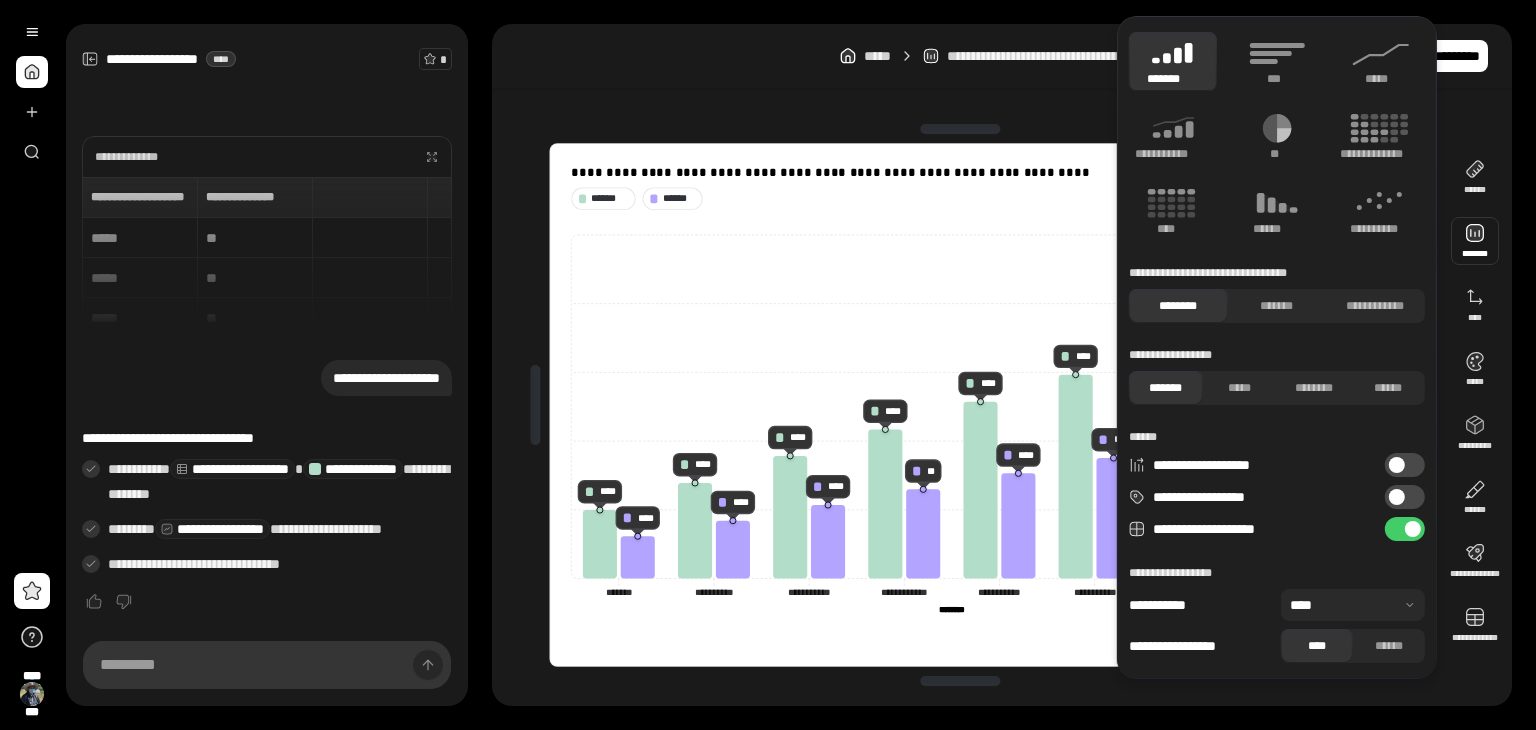 click on "**********" at bounding box center [1405, 529] 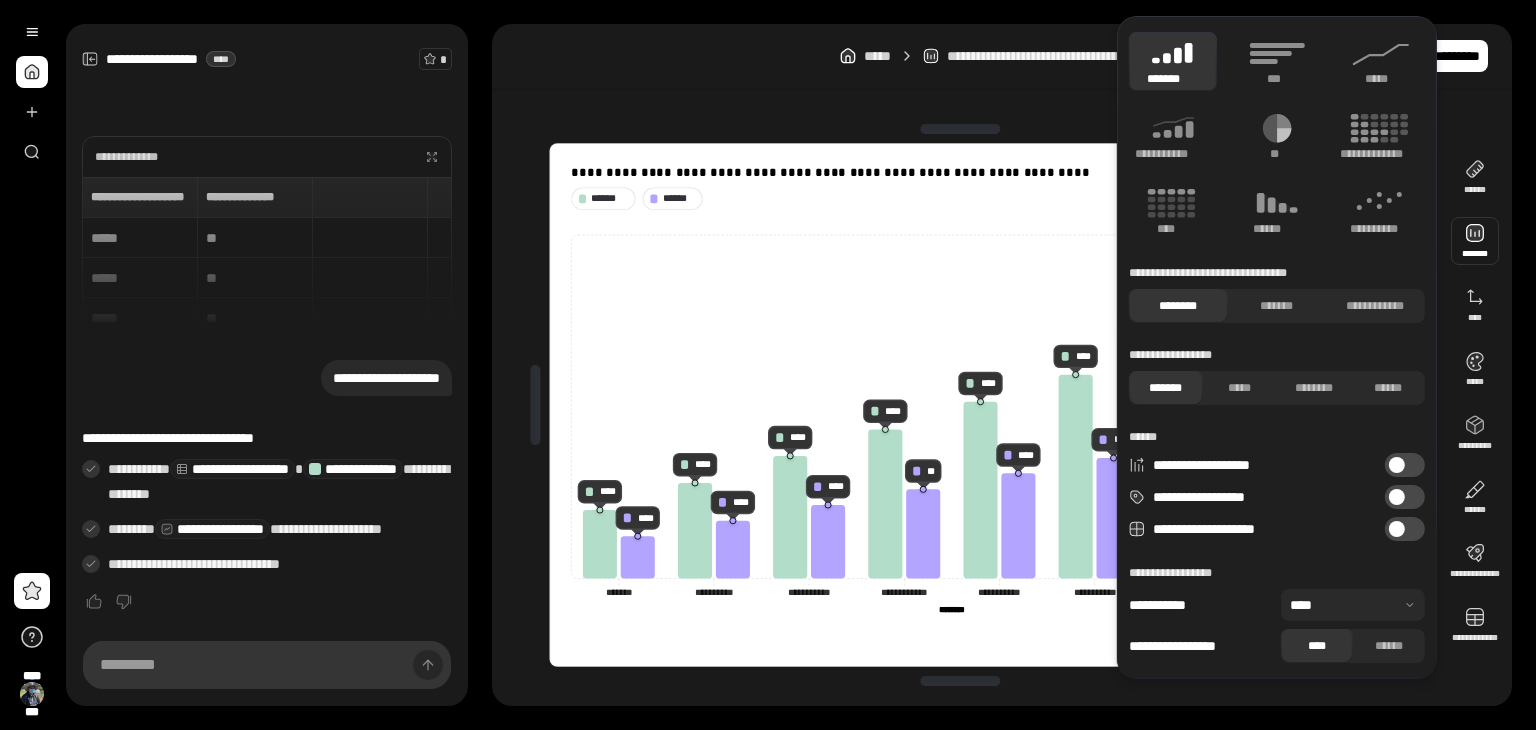 click at bounding box center (1397, 529) 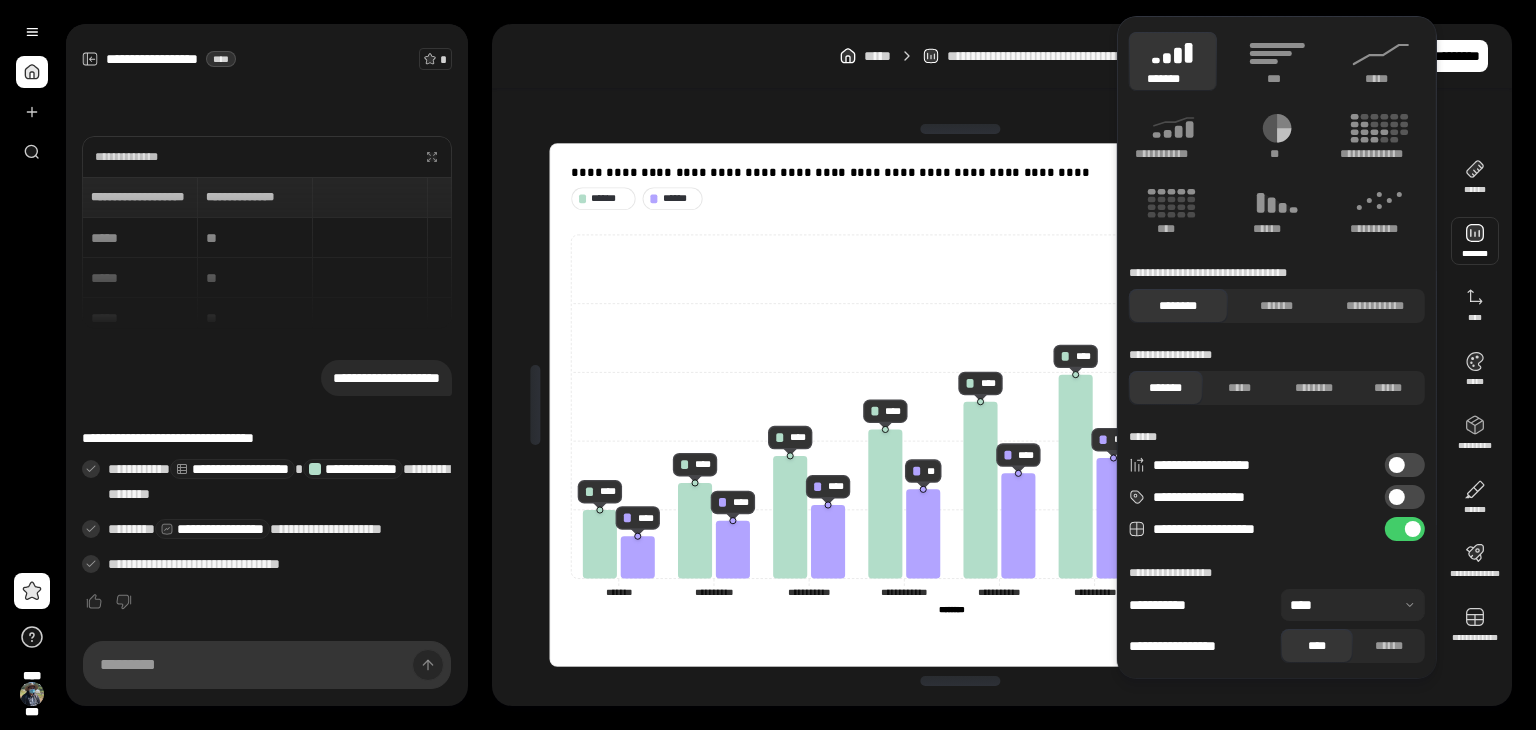 click on "**********" at bounding box center [1405, 529] 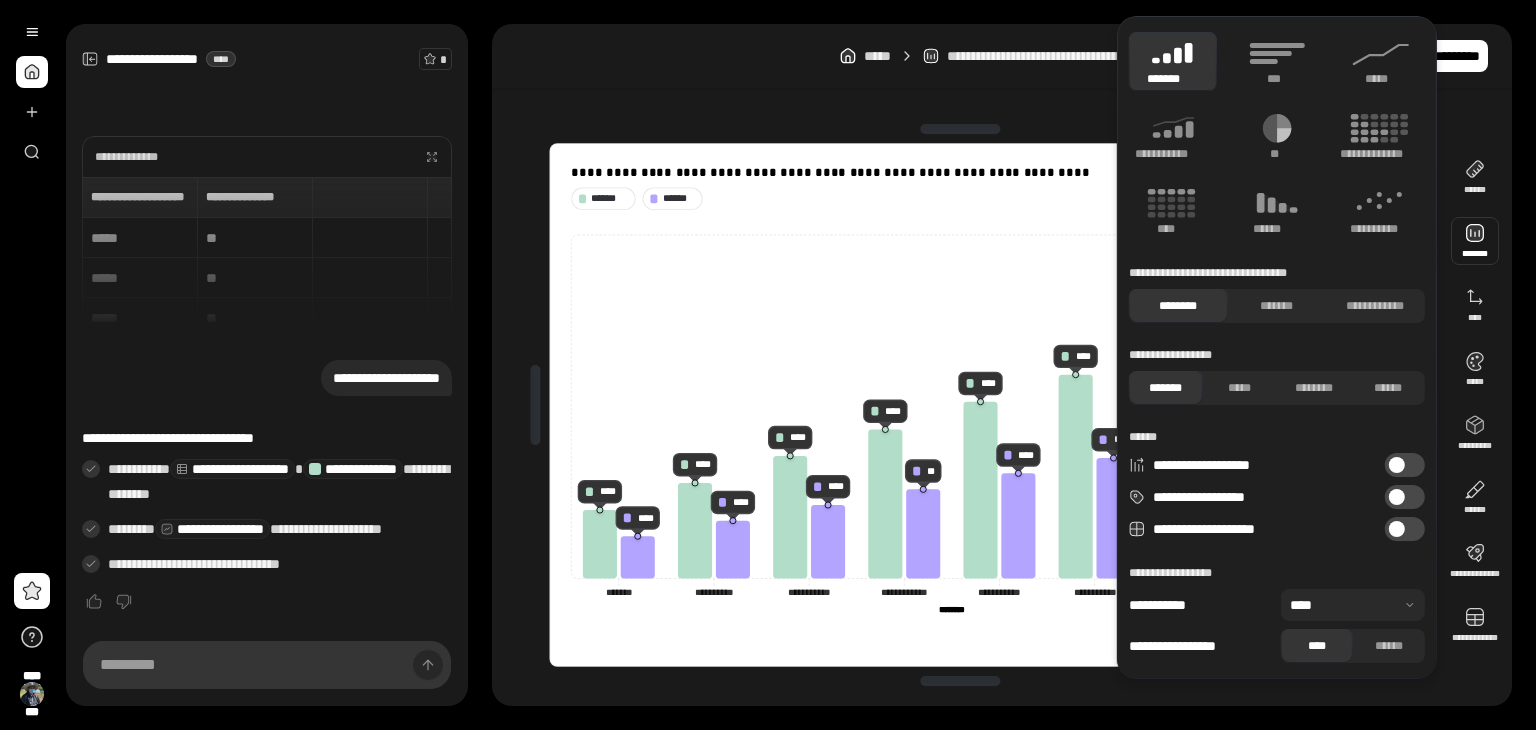 click at bounding box center [1353, 605] 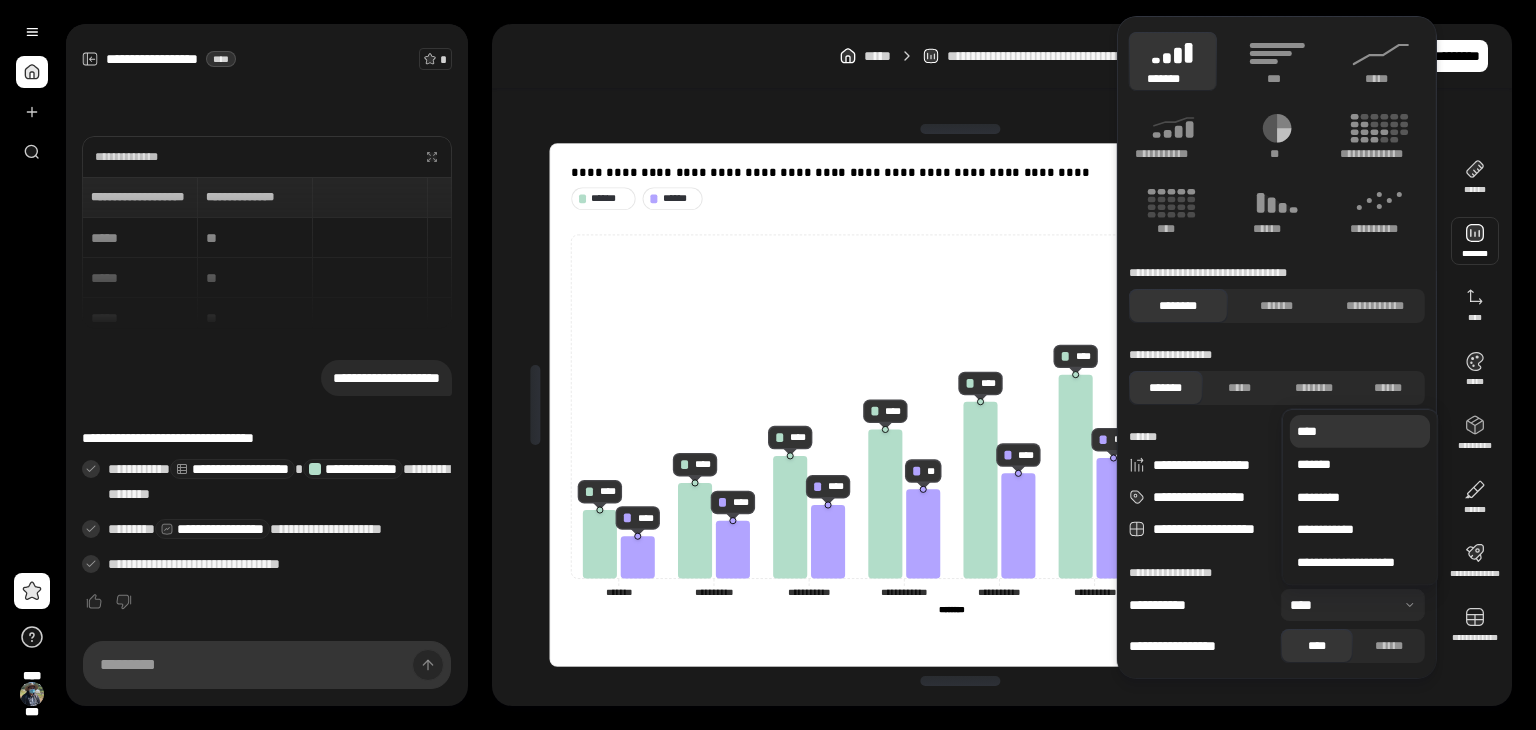 click on "**********" at bounding box center [1201, 605] 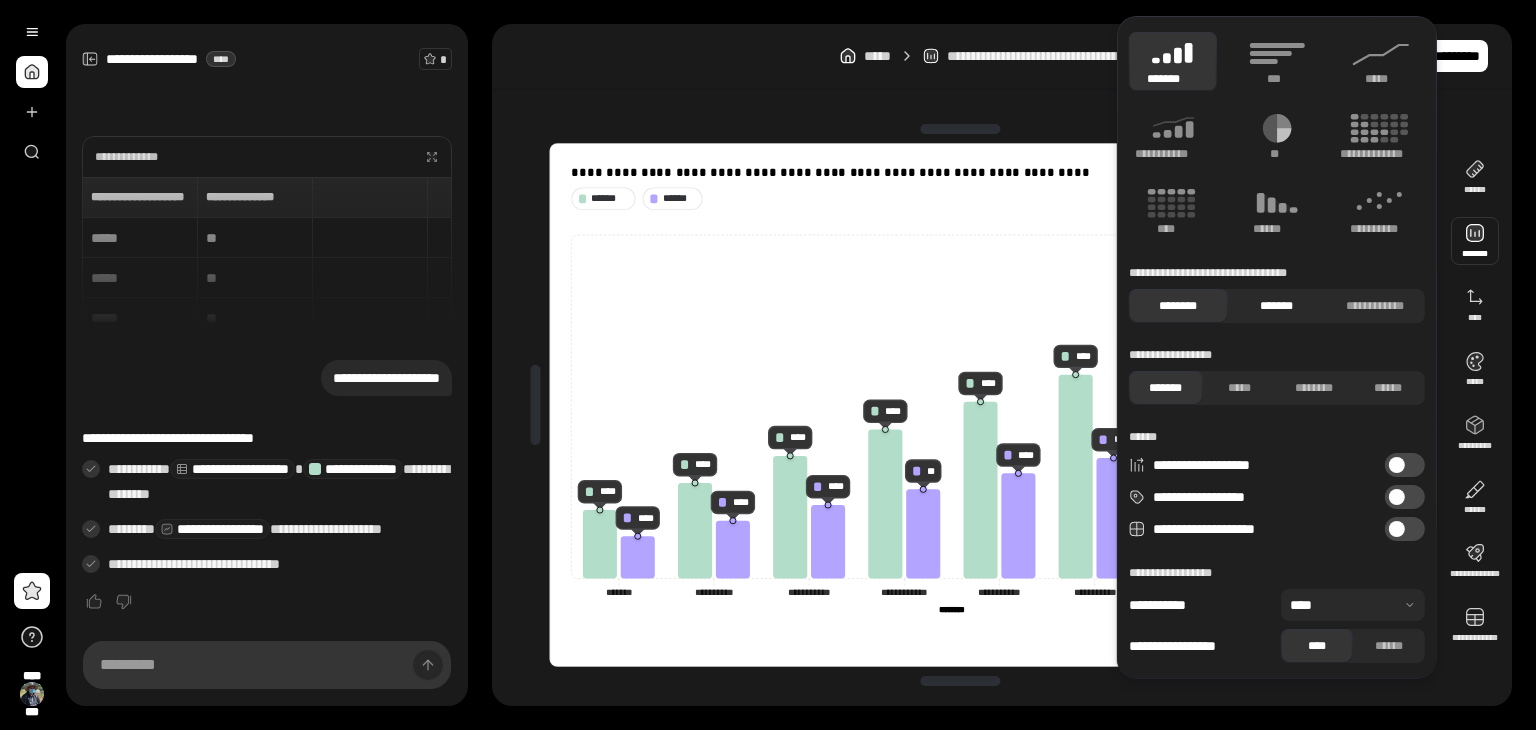 click on "*******" at bounding box center [1276, 306] 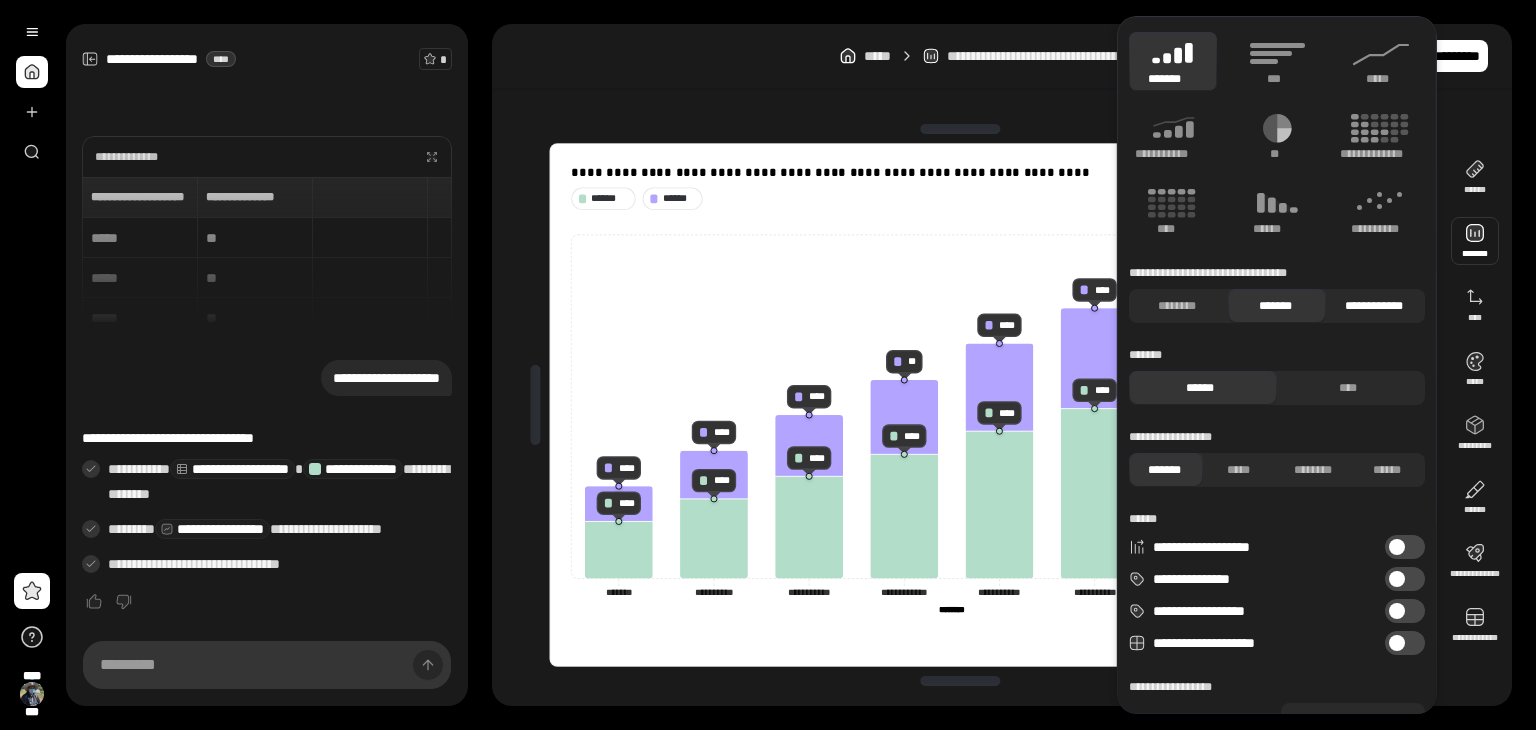 click on "**********" at bounding box center [1373, 306] 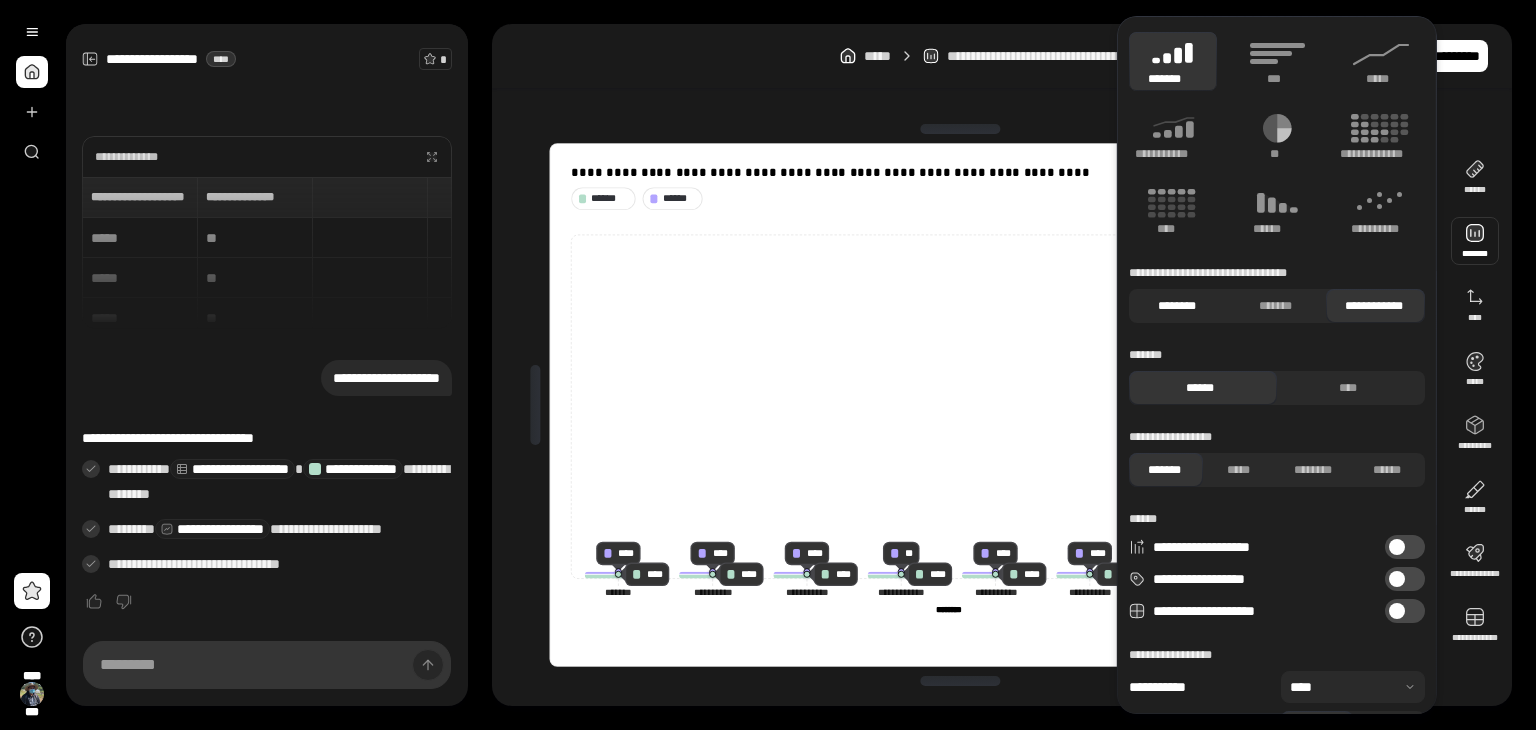 click on "********" at bounding box center [1176, 306] 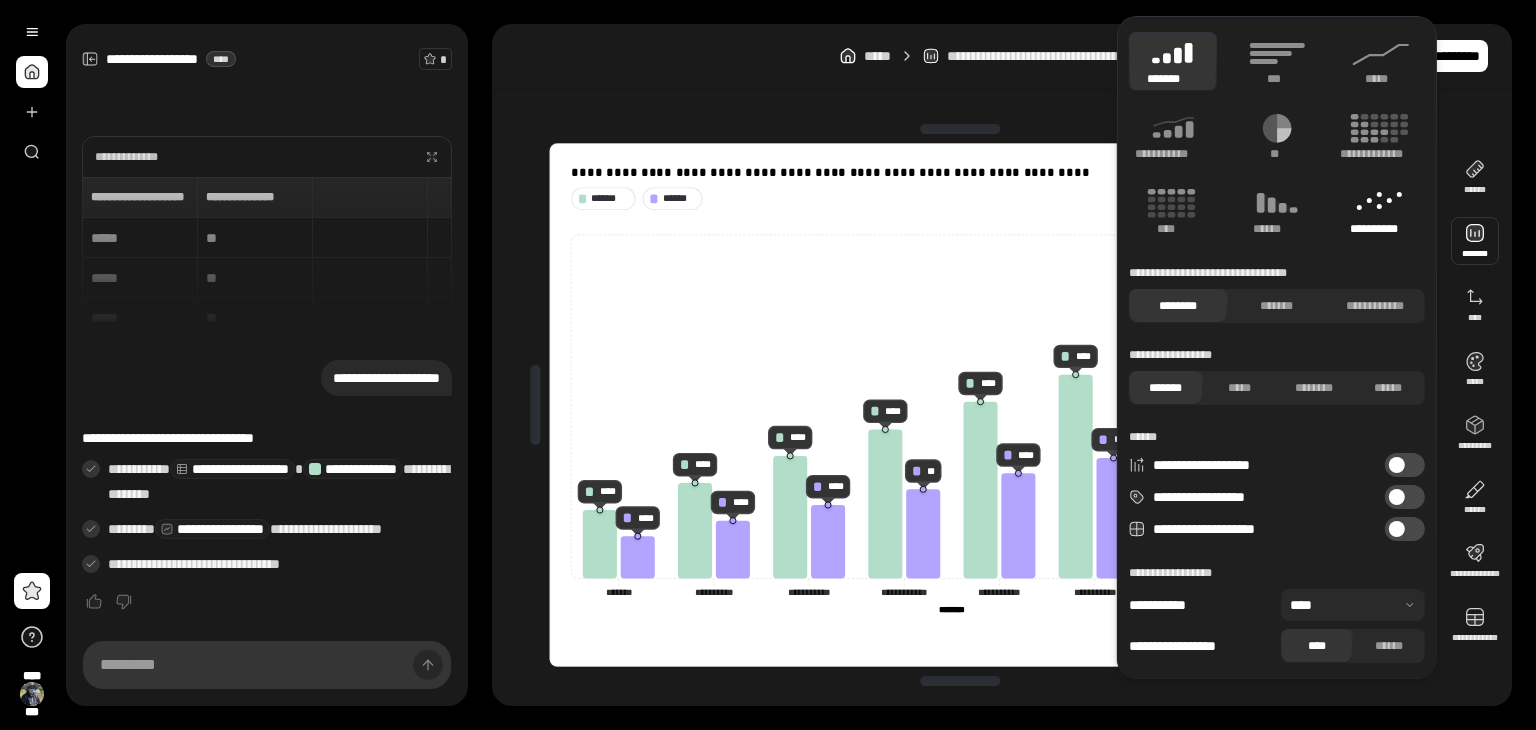 click 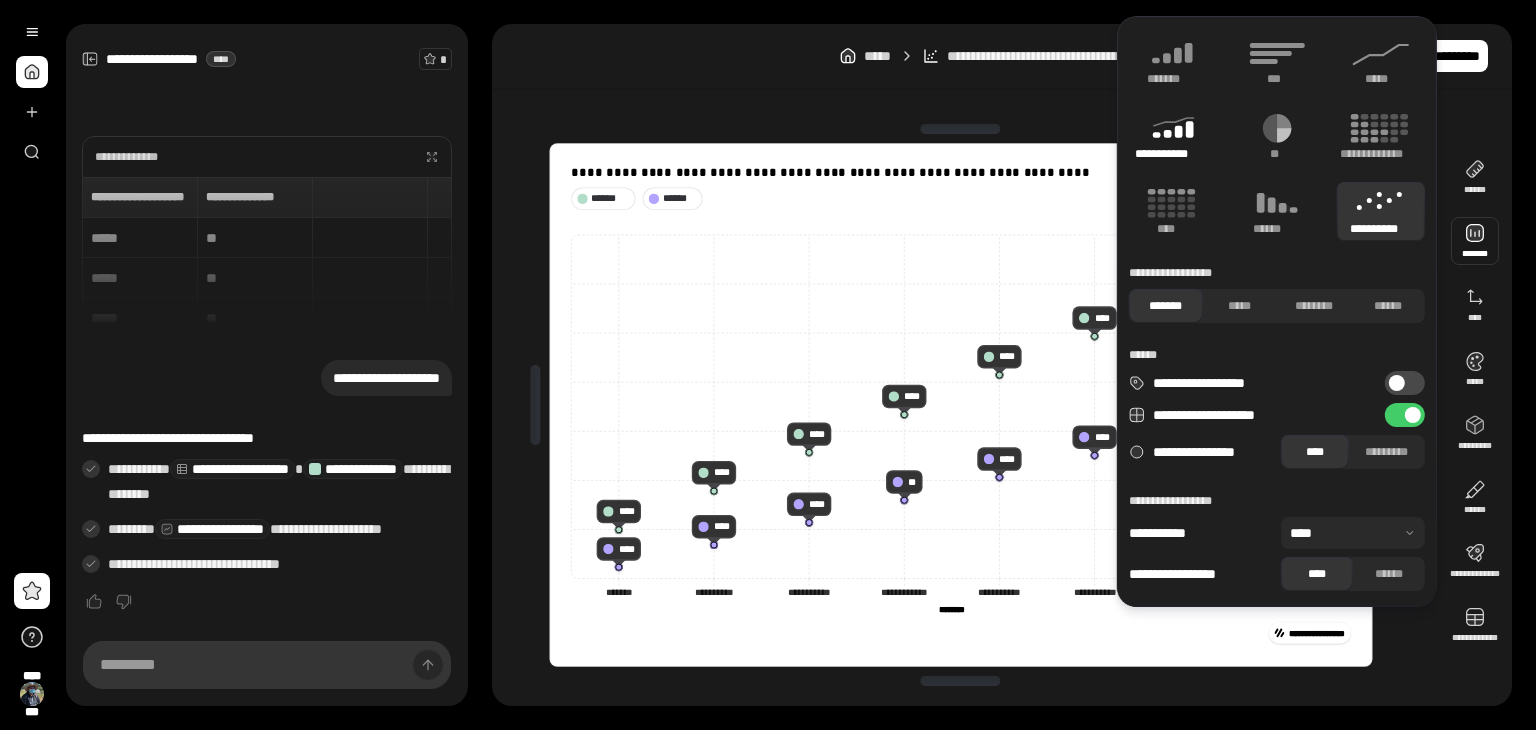 click on "**********" at bounding box center (1161, 154) 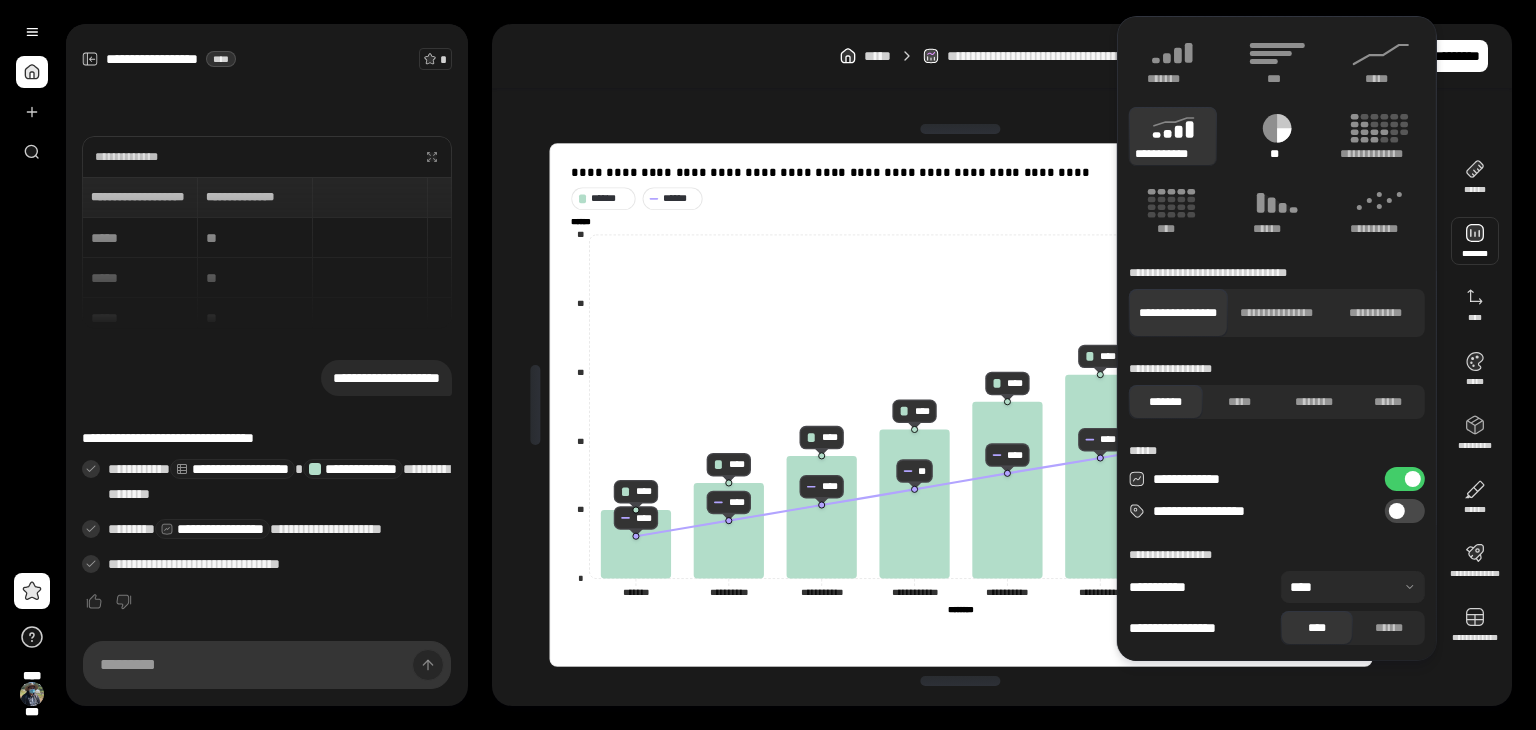 click 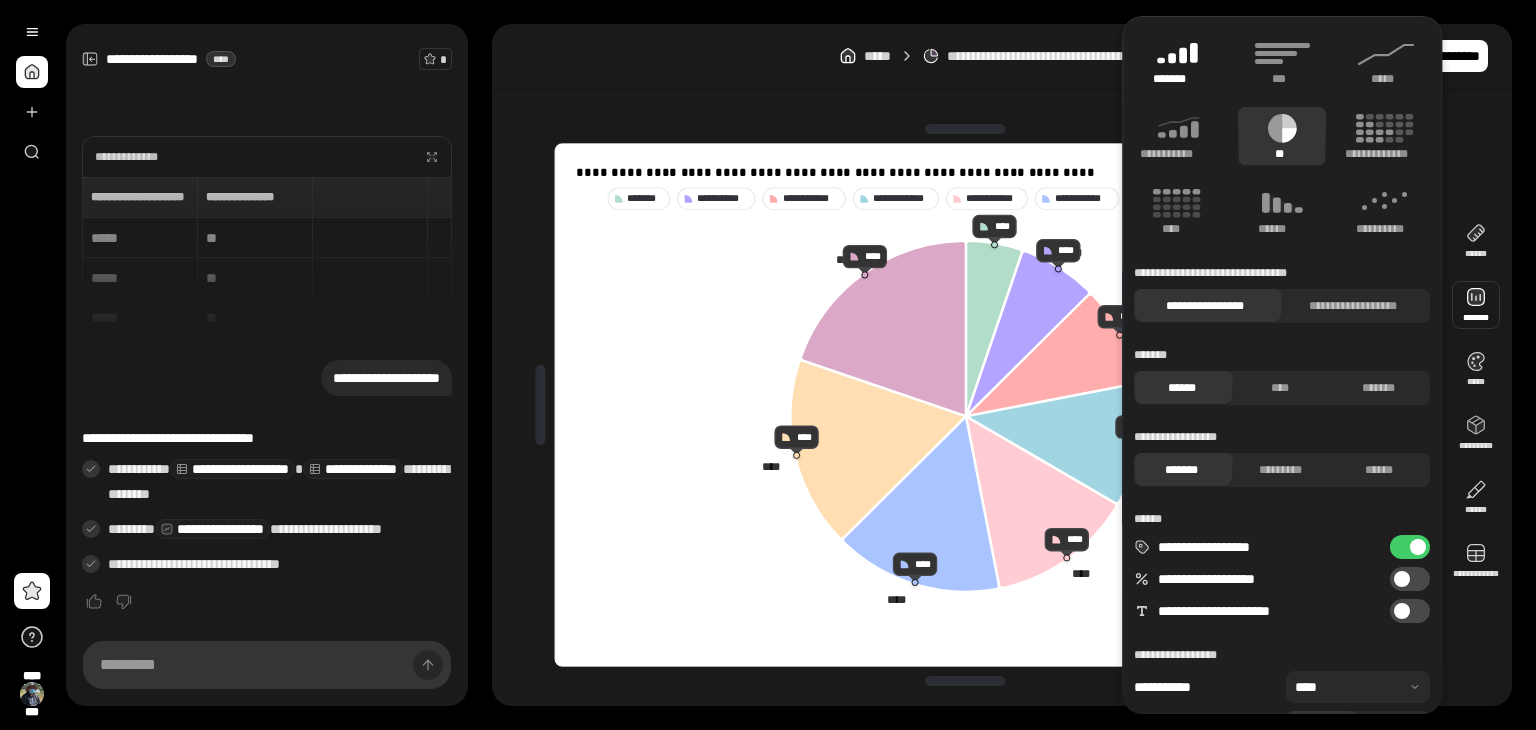 click 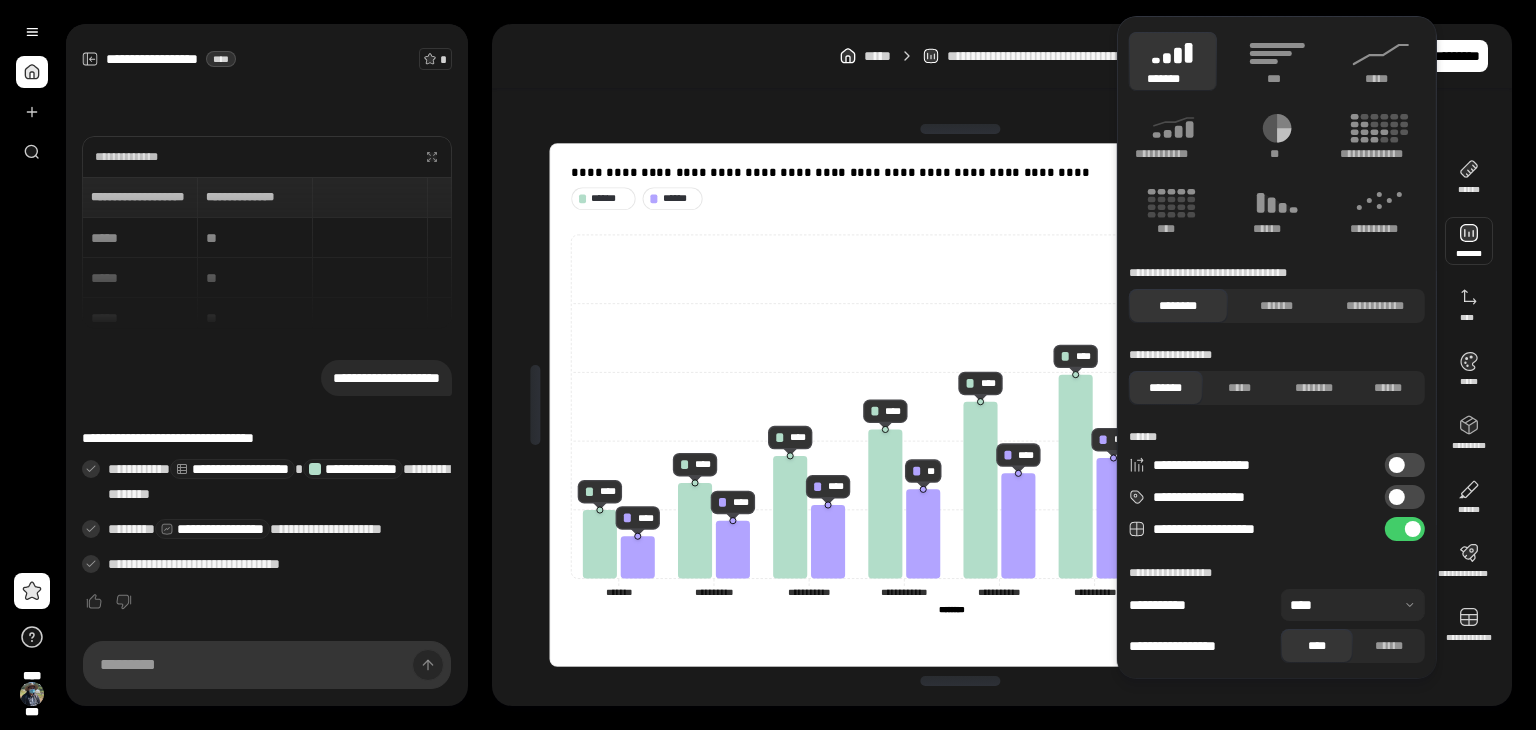 click on "**********" at bounding box center [1002, 365] 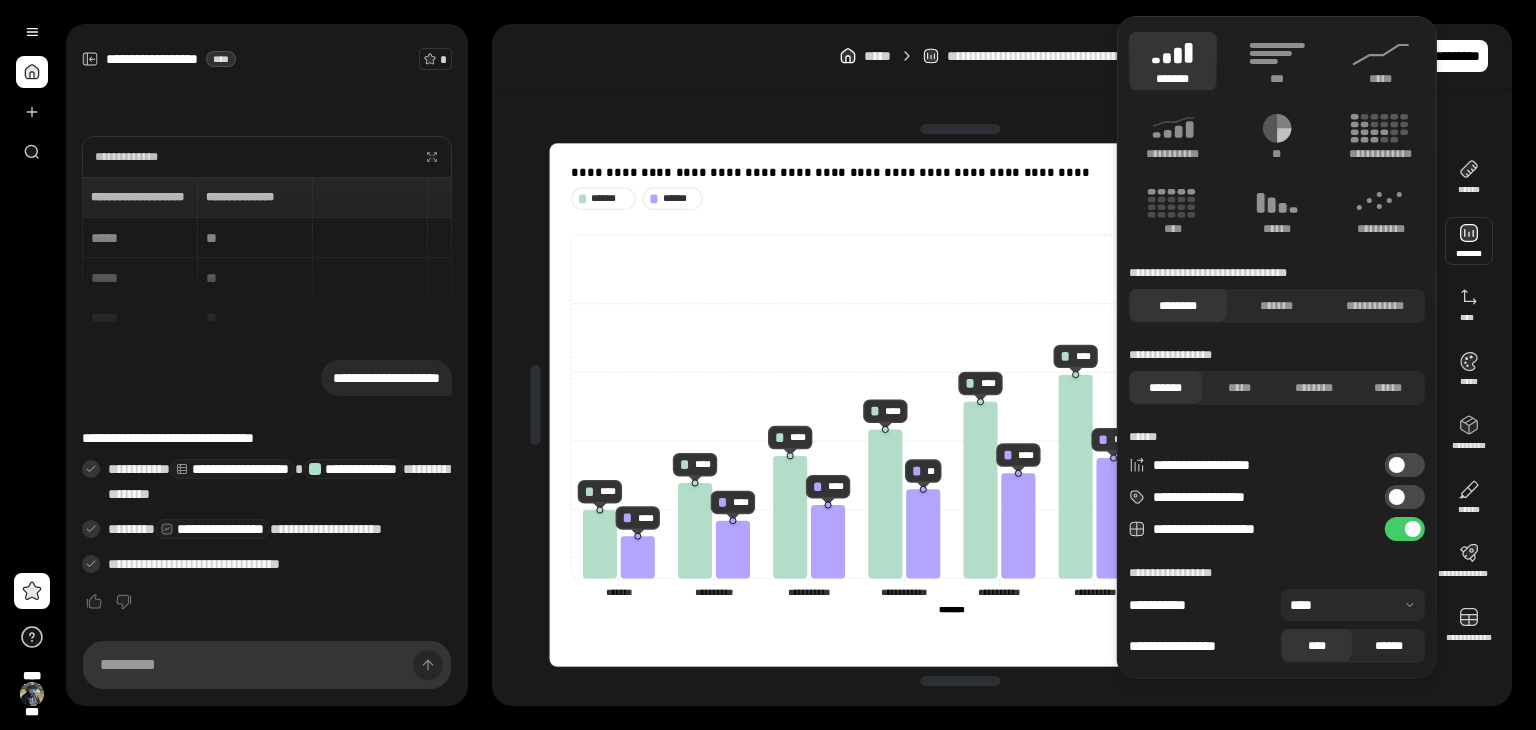 click on "******" at bounding box center [1389, 646] 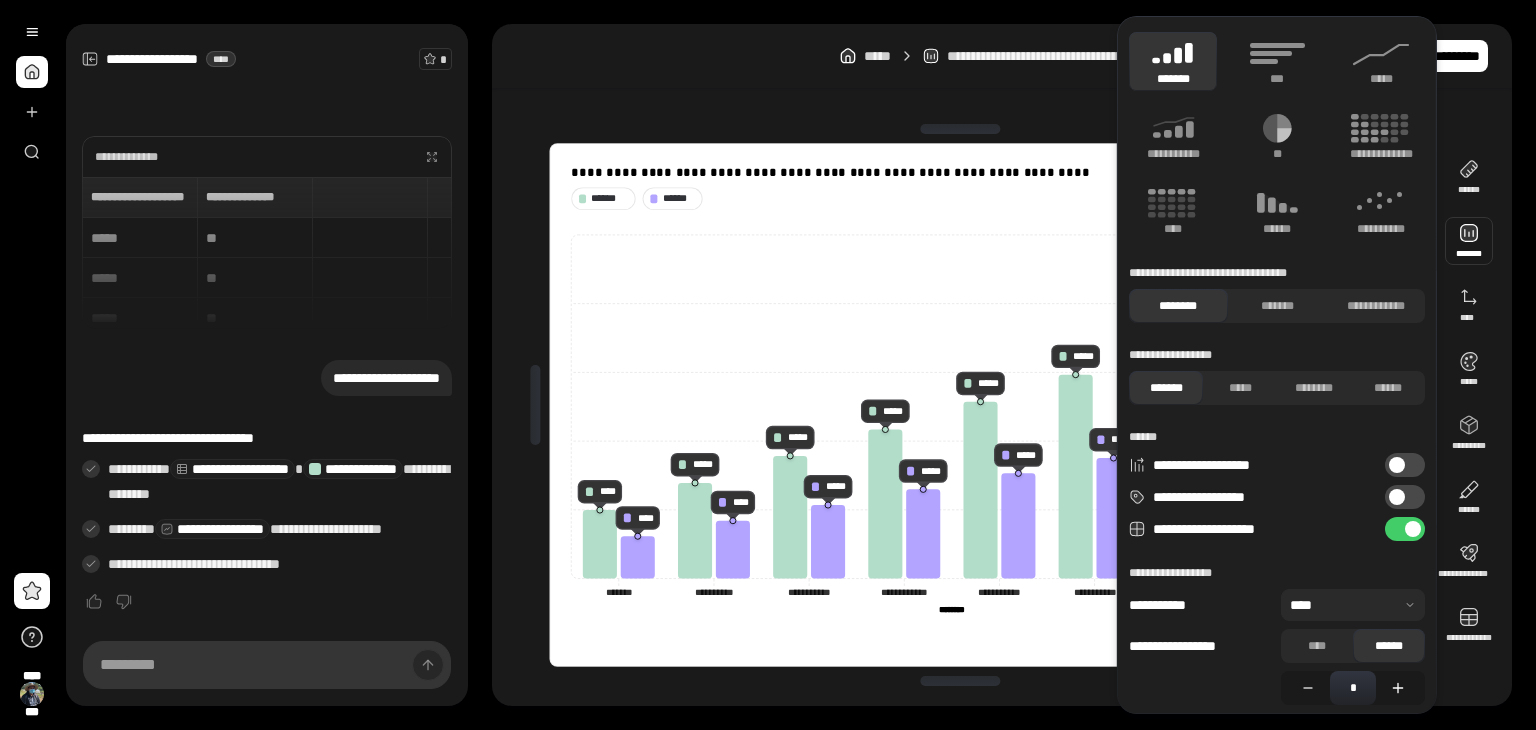 click 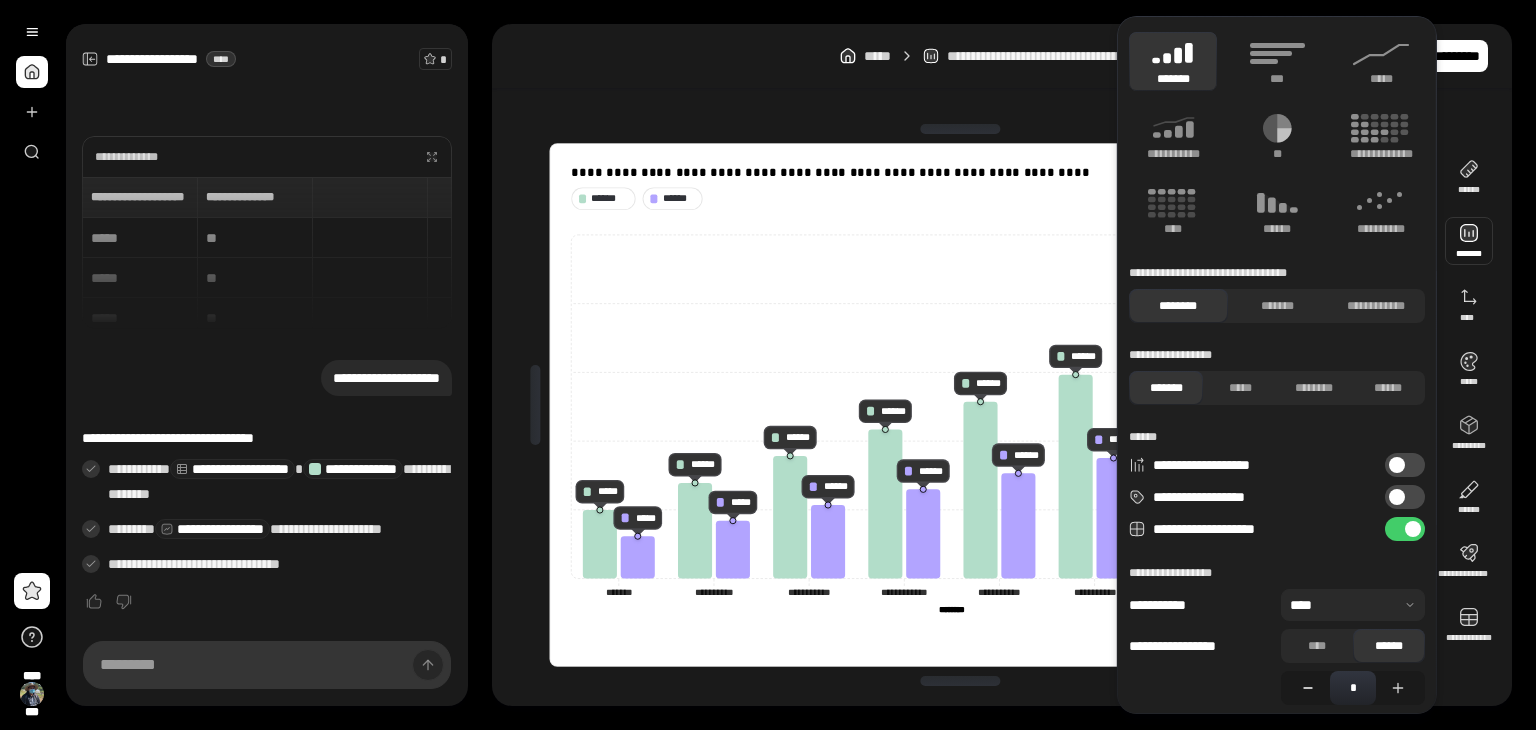 click at bounding box center [1305, 688] 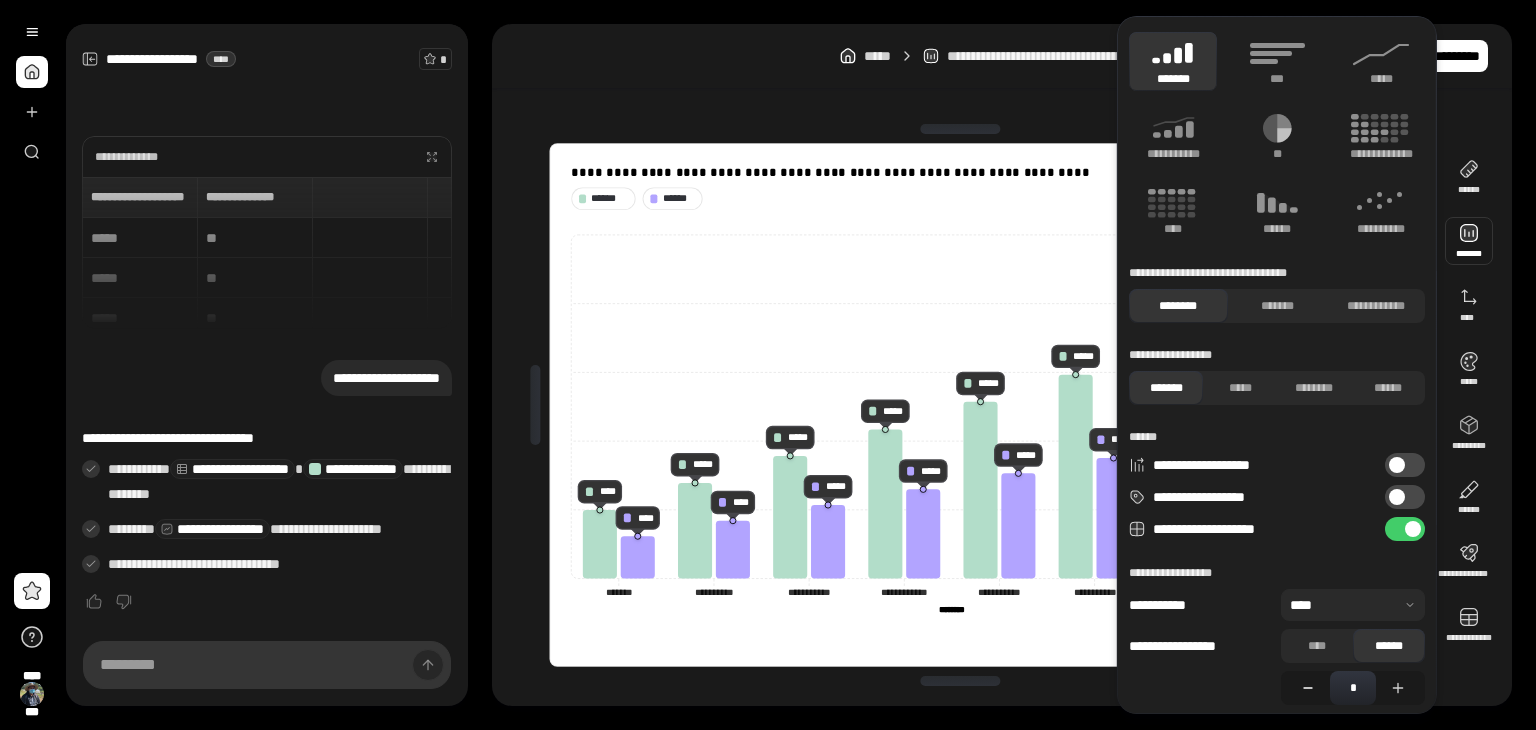 click at bounding box center [1305, 688] 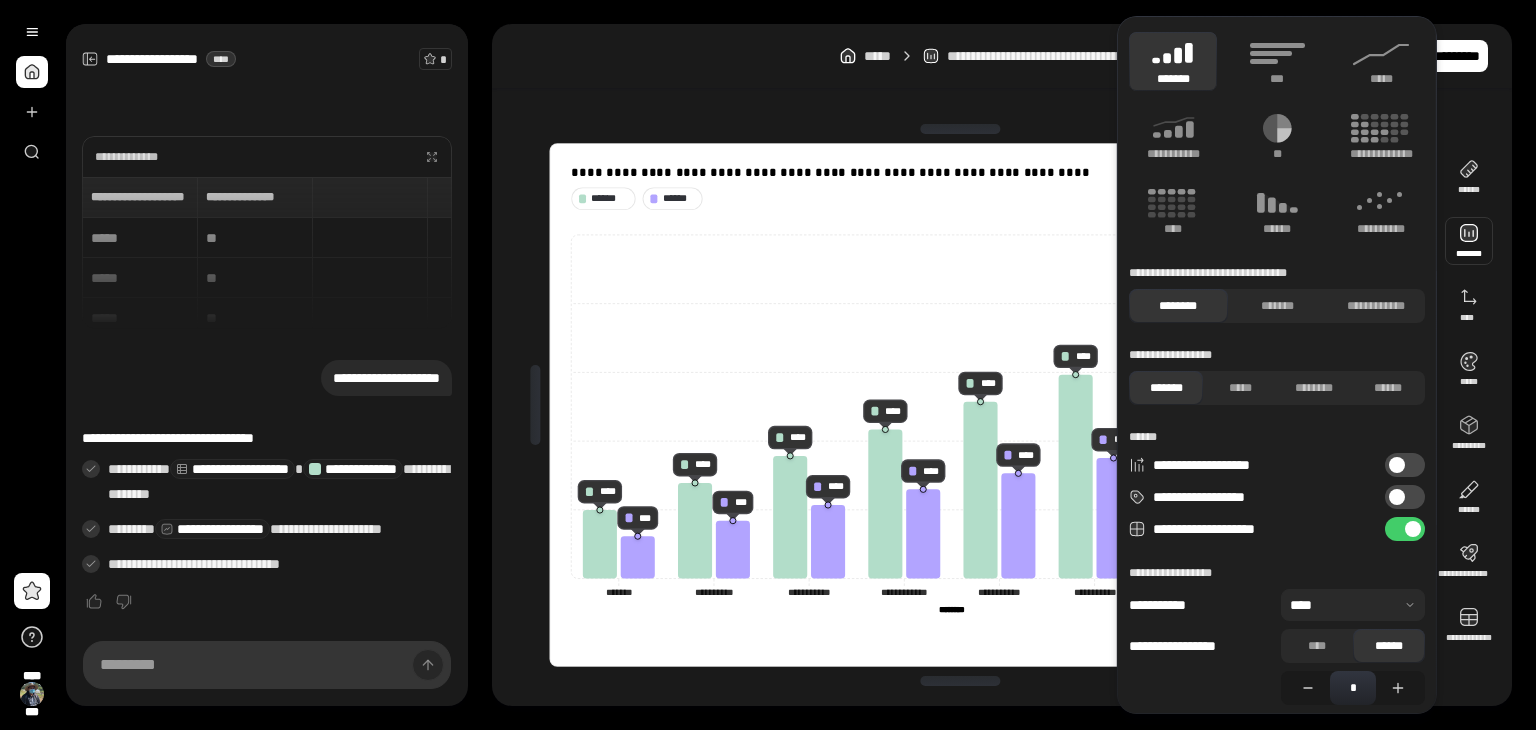 click at bounding box center (1353, 605) 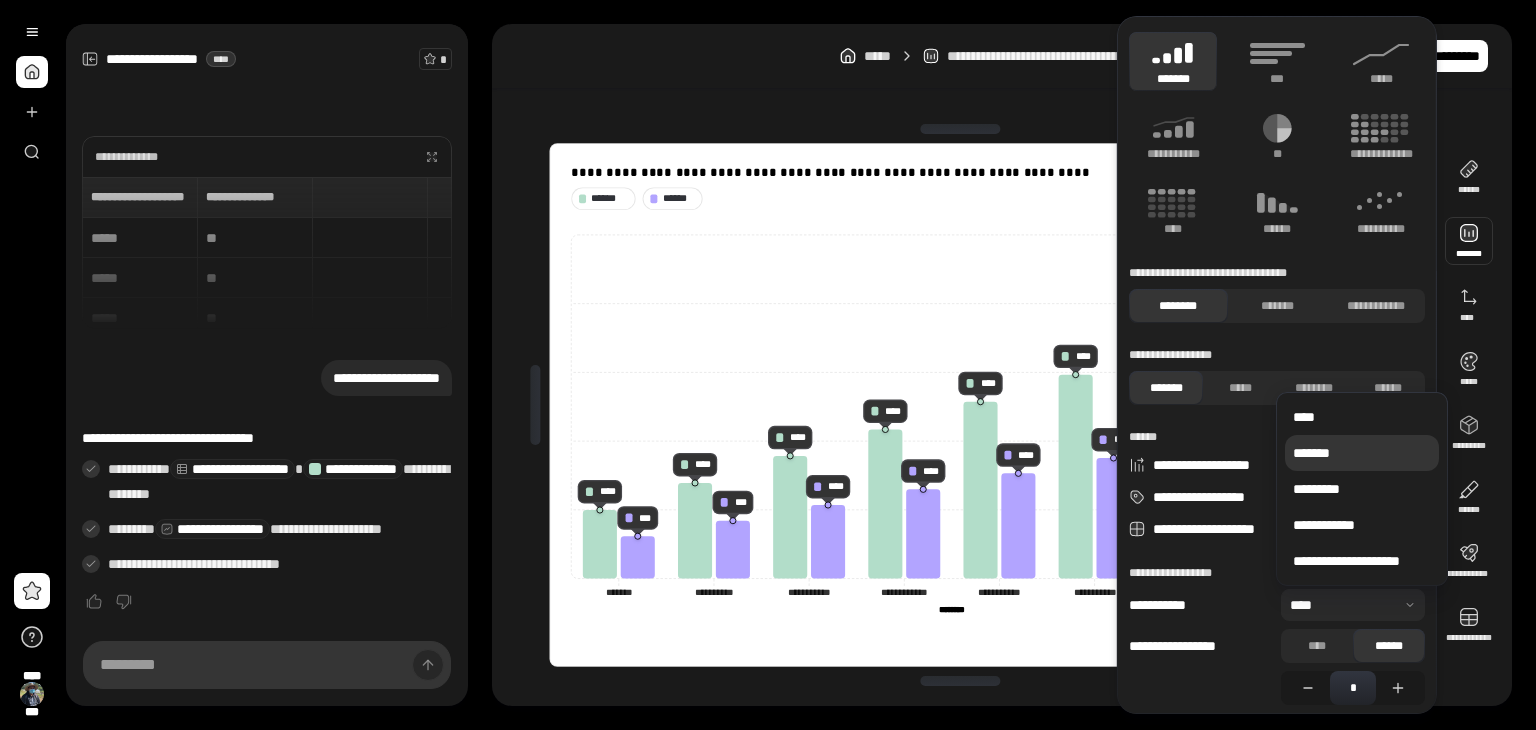 click on "*******" at bounding box center (1362, 453) 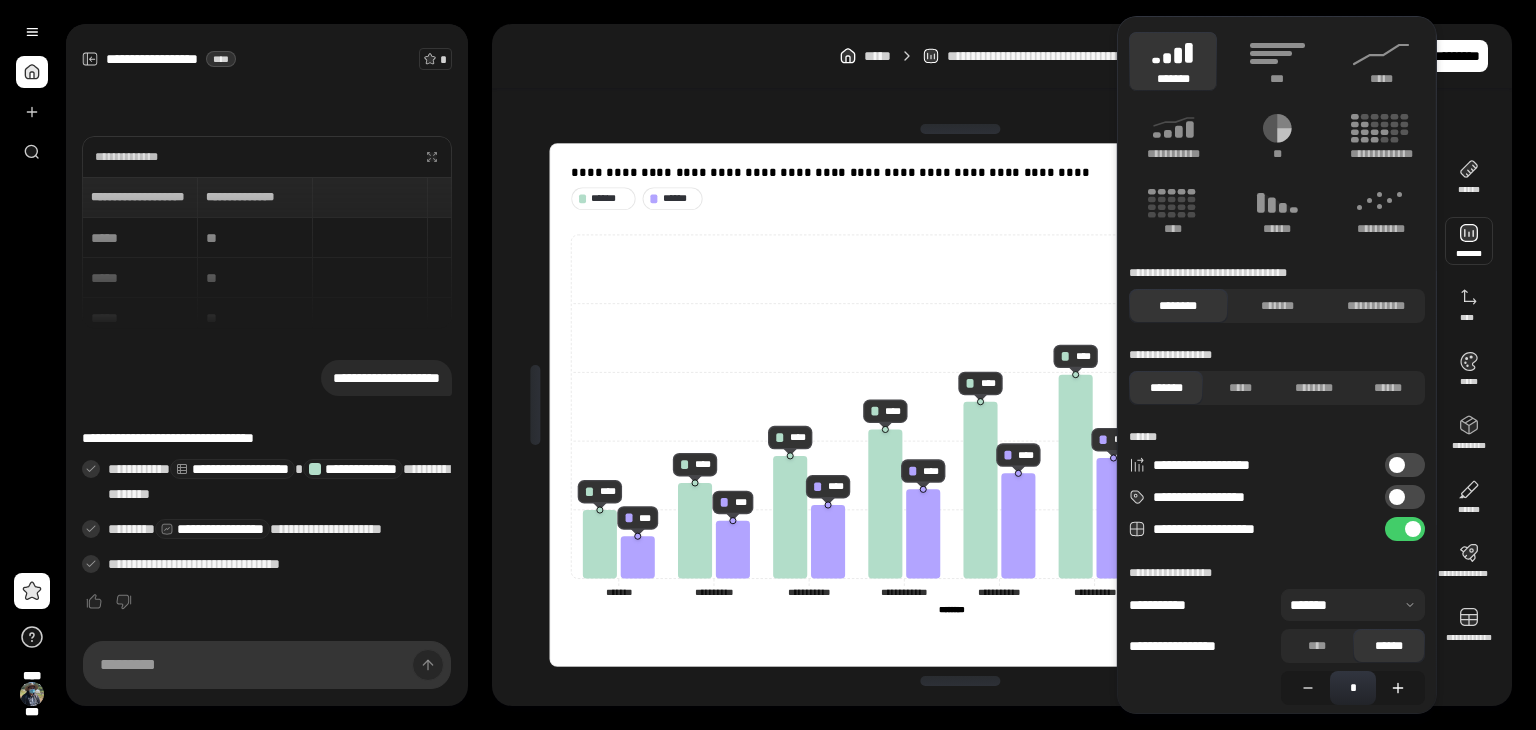 click at bounding box center (1400, 688) 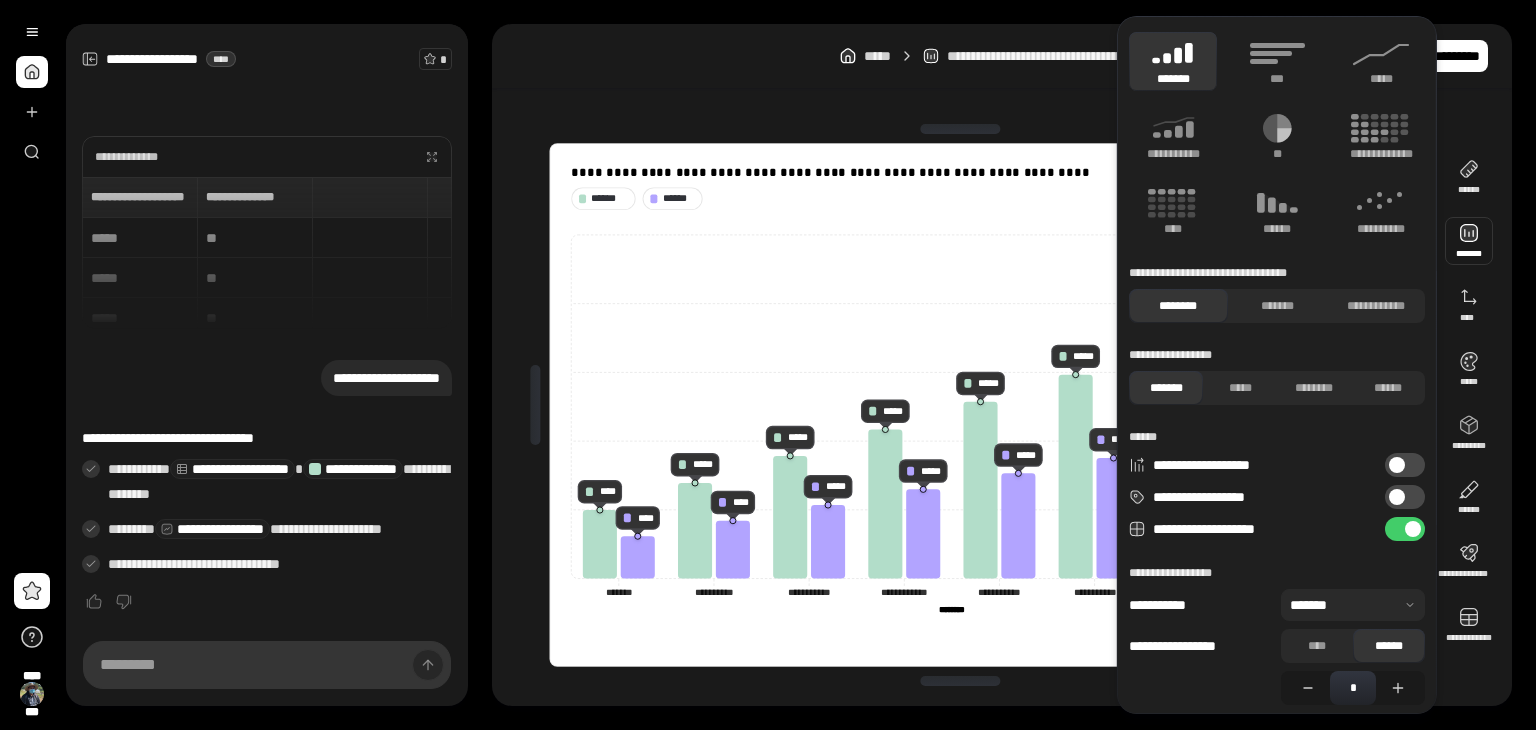click on "**********" at bounding box center (1002, 405) 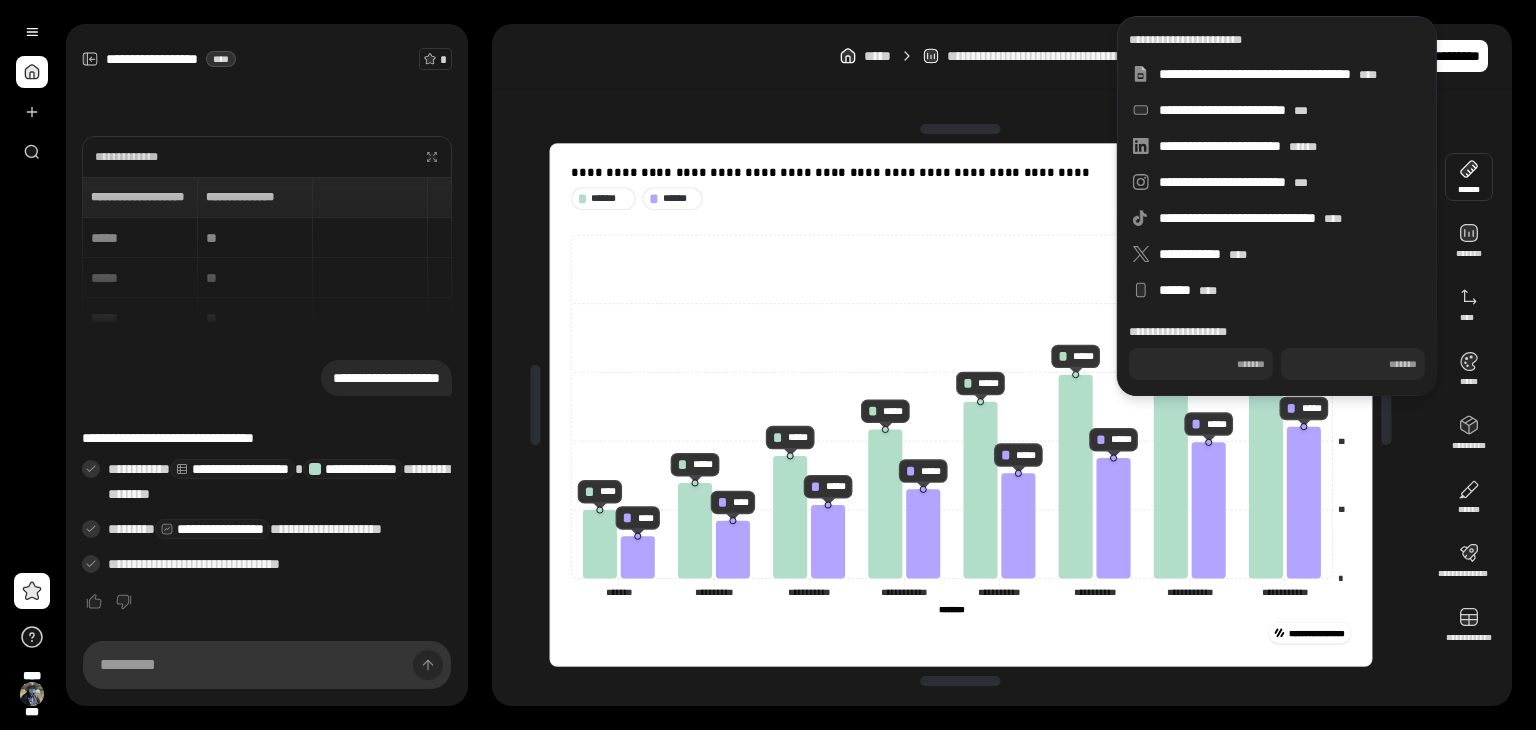 click on "**********" at bounding box center [961, 405] 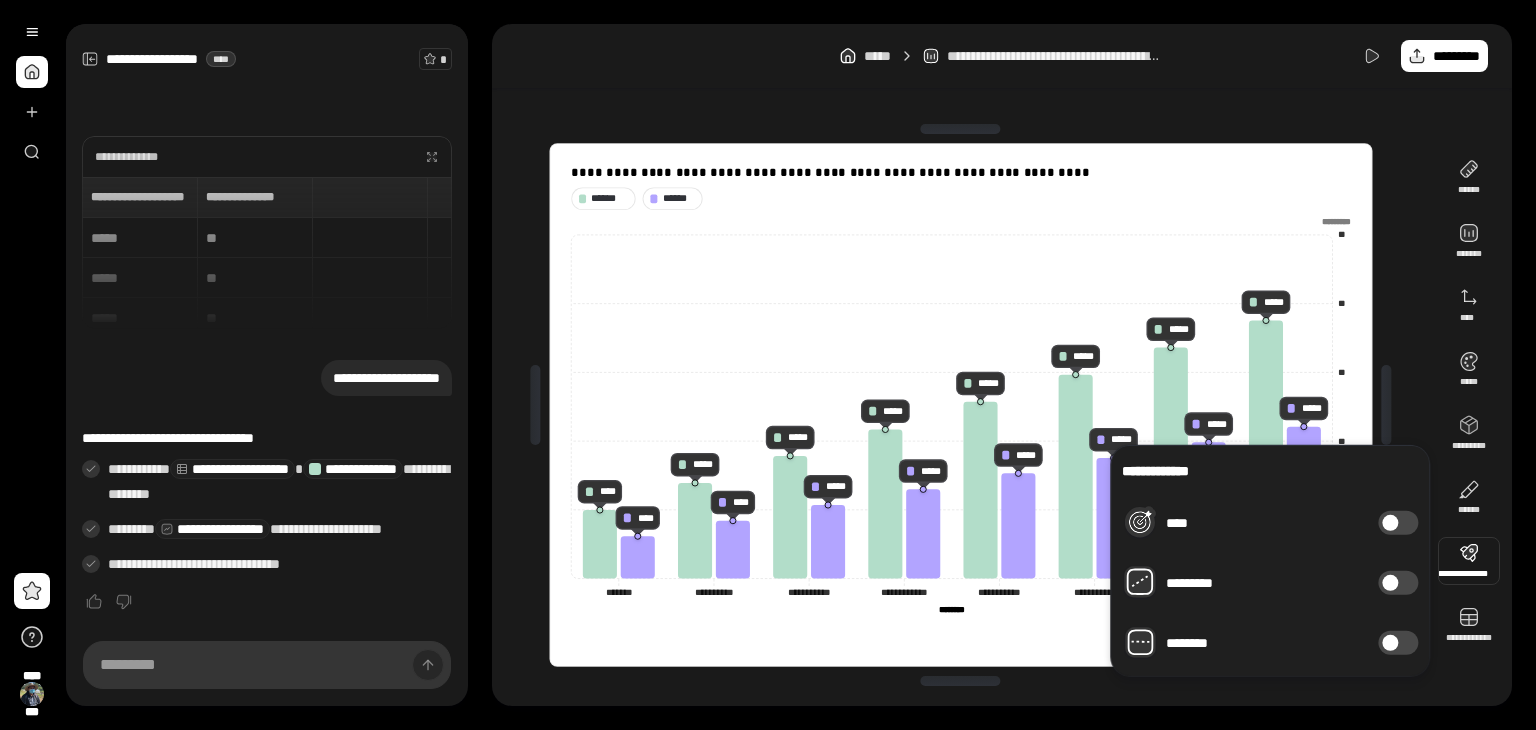 click on "*********" at bounding box center [1398, 583] 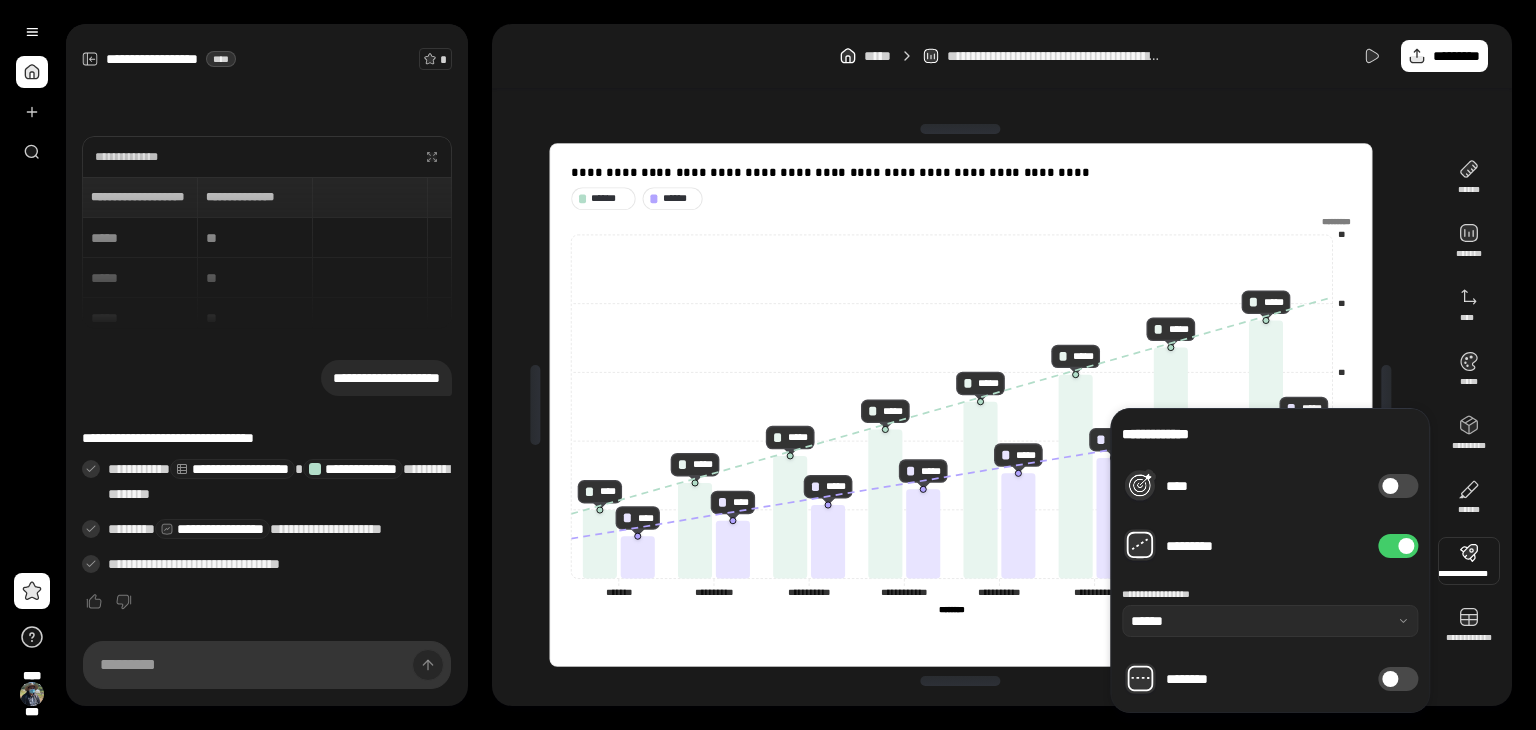 click at bounding box center (1386, 405) 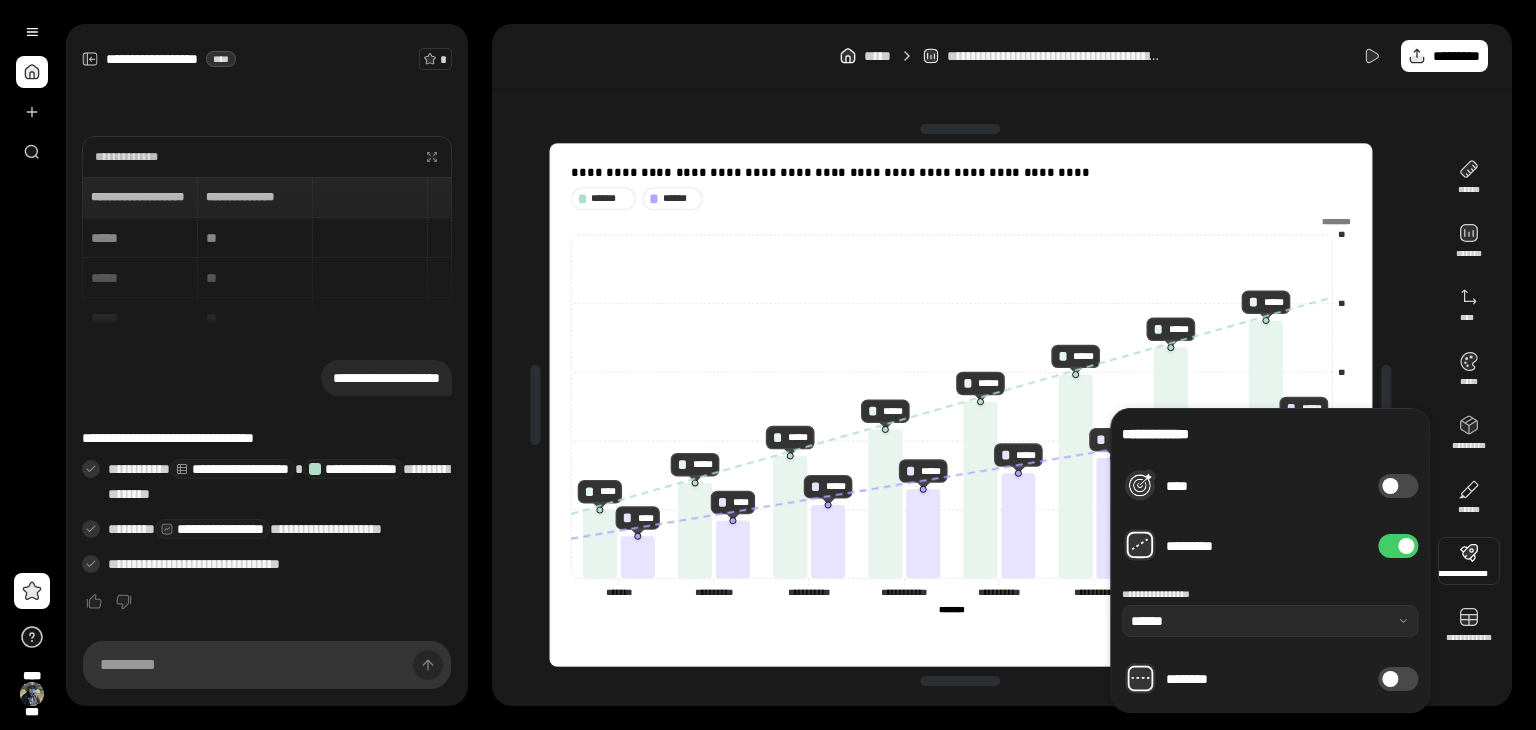click on "**********" at bounding box center (1270, 560) 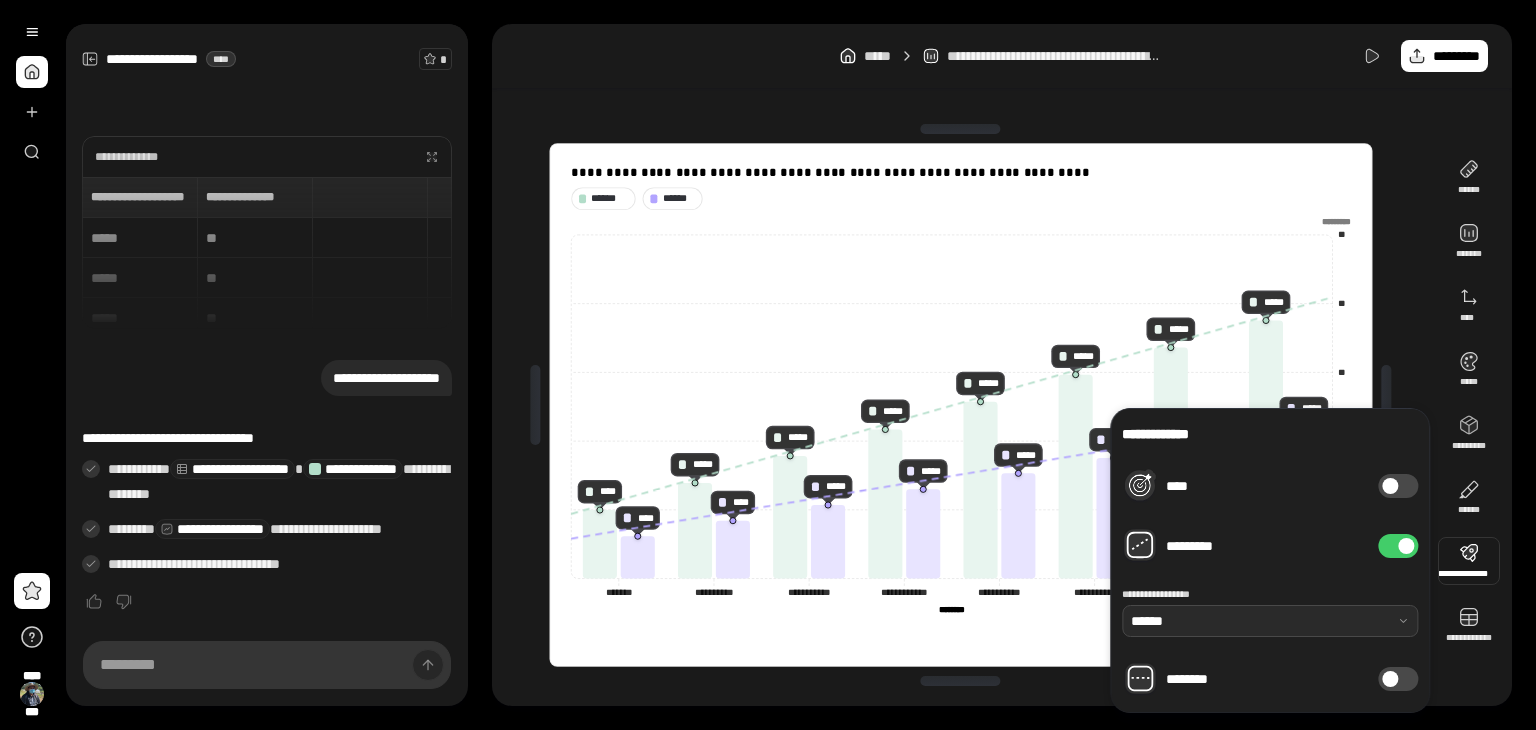 click at bounding box center (1270, 621) 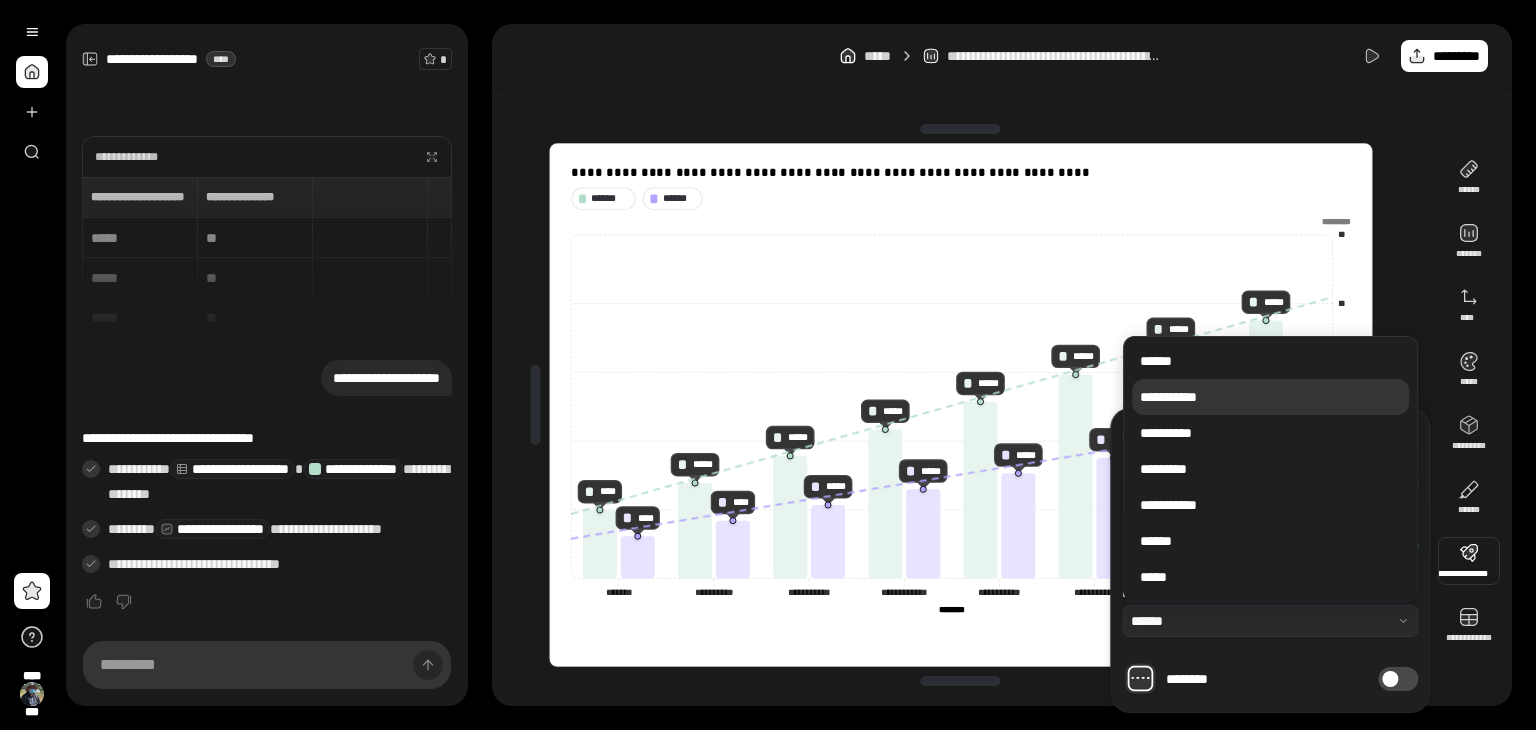 click on "**********" at bounding box center [1270, 397] 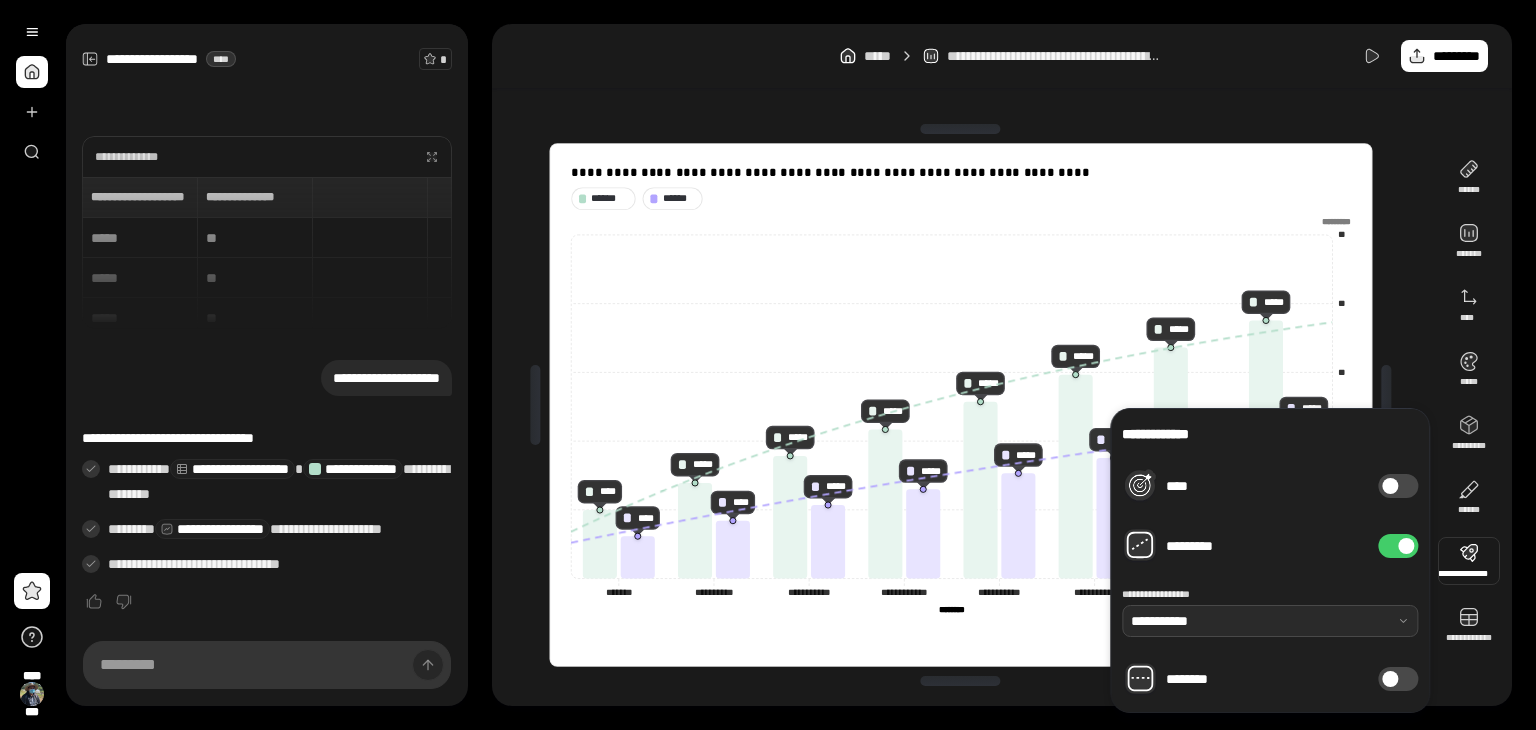click at bounding box center (1270, 621) 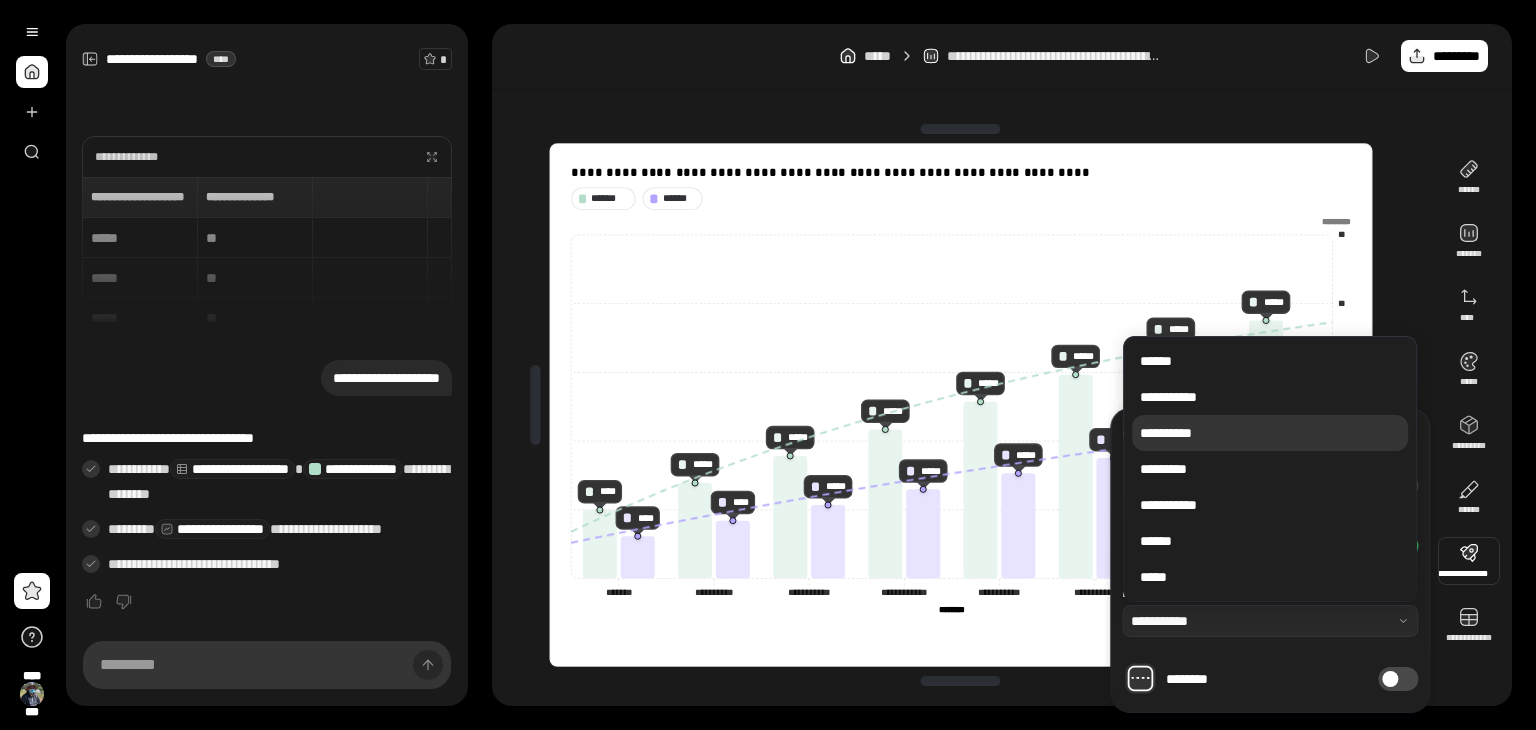 click on "**********" at bounding box center [1270, 433] 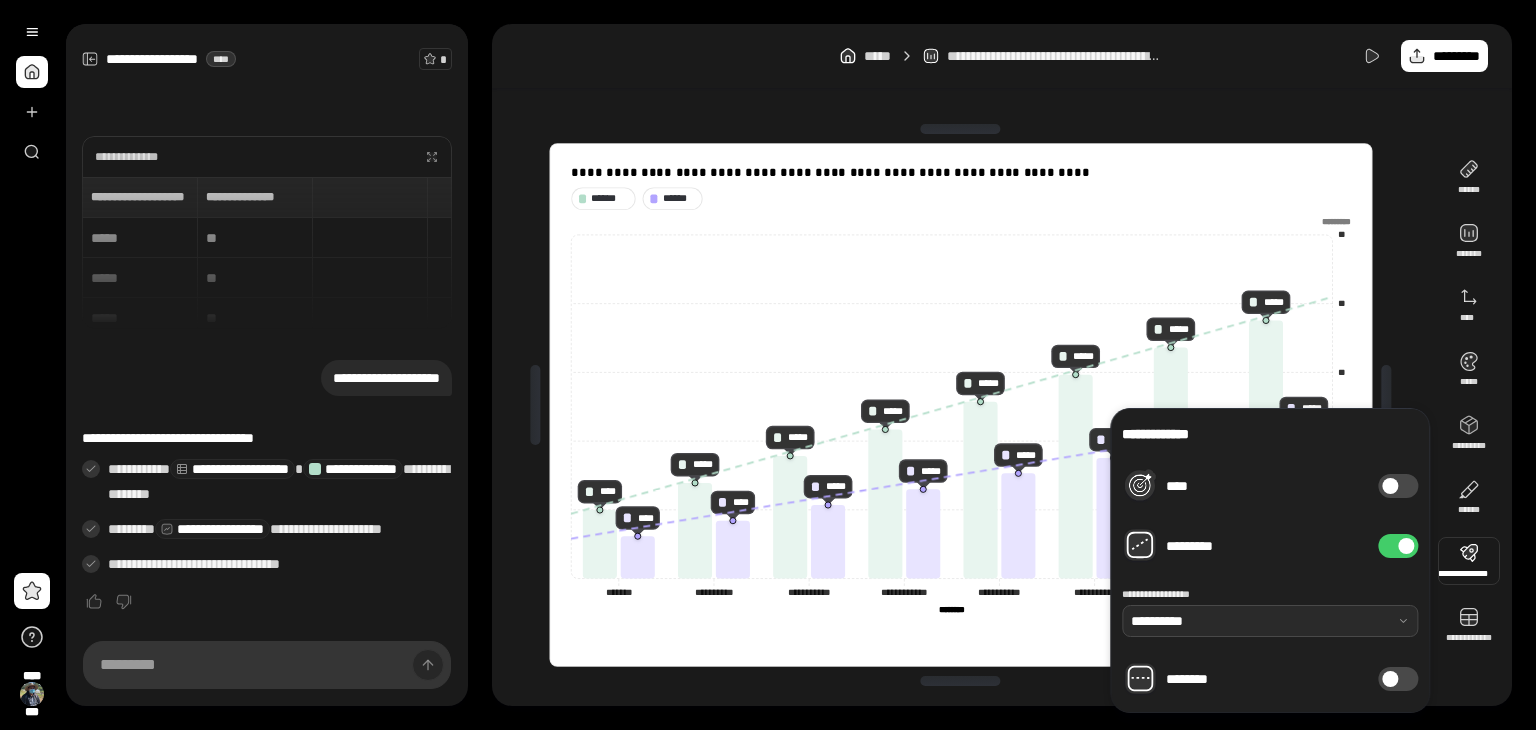 click at bounding box center [1270, 621] 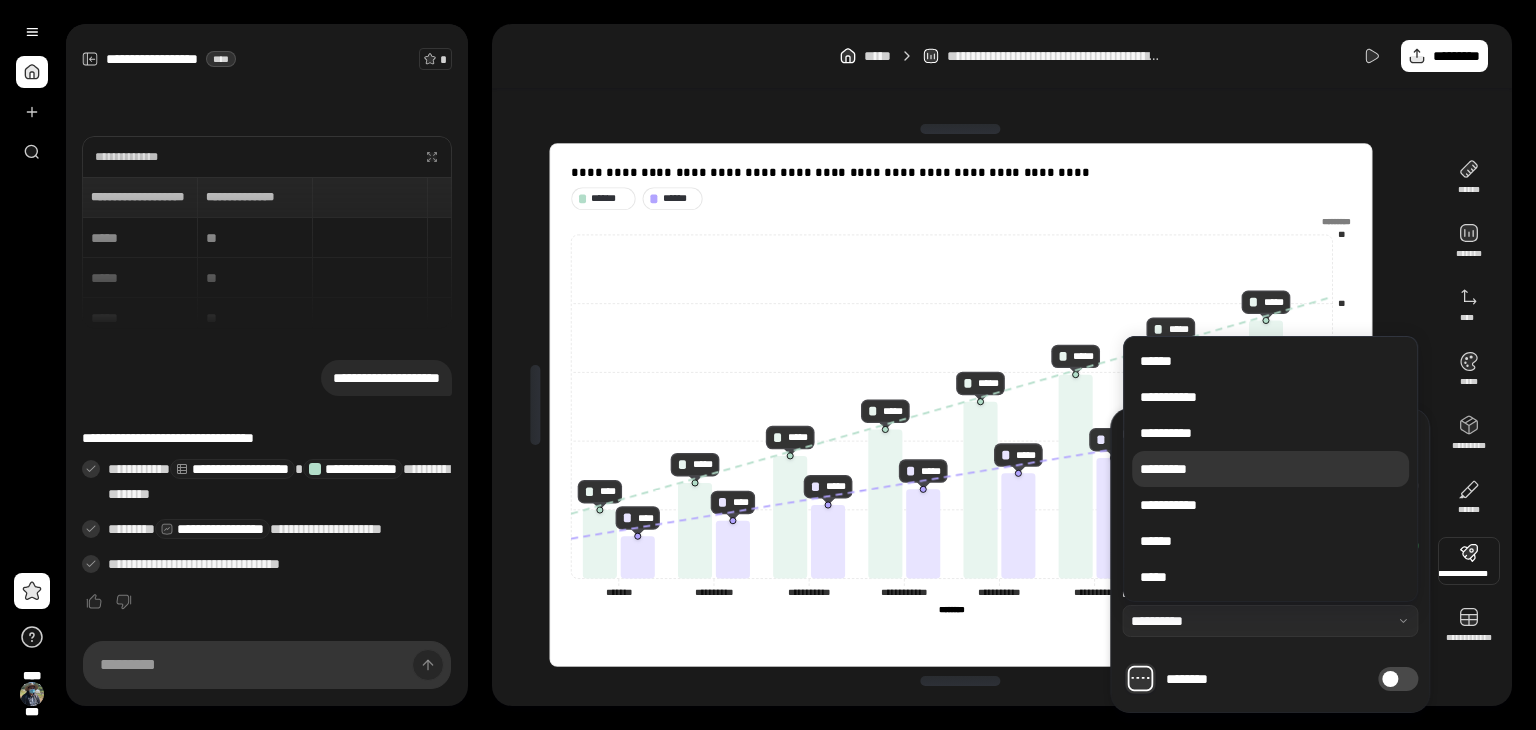 click on "*********" at bounding box center [1270, 469] 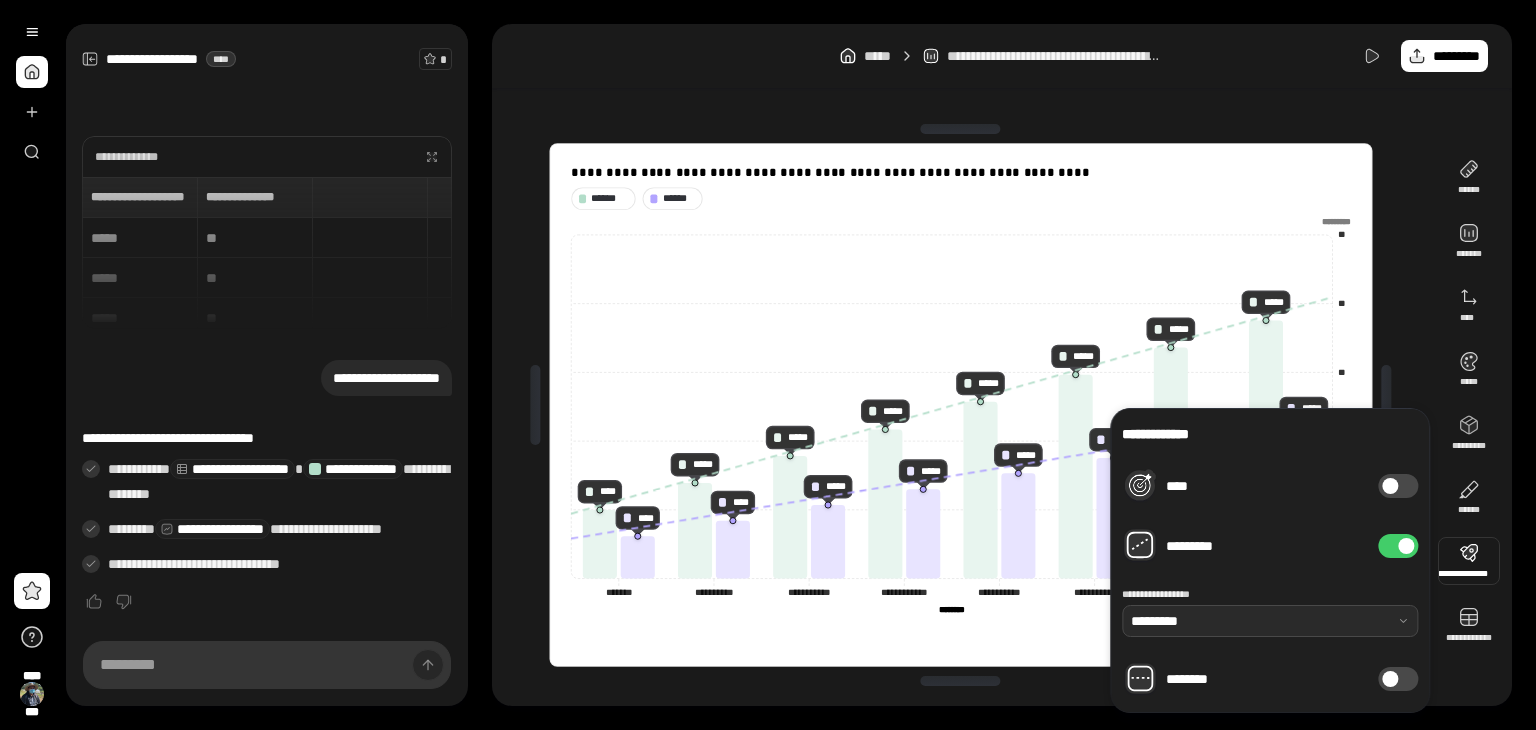 click at bounding box center [1270, 621] 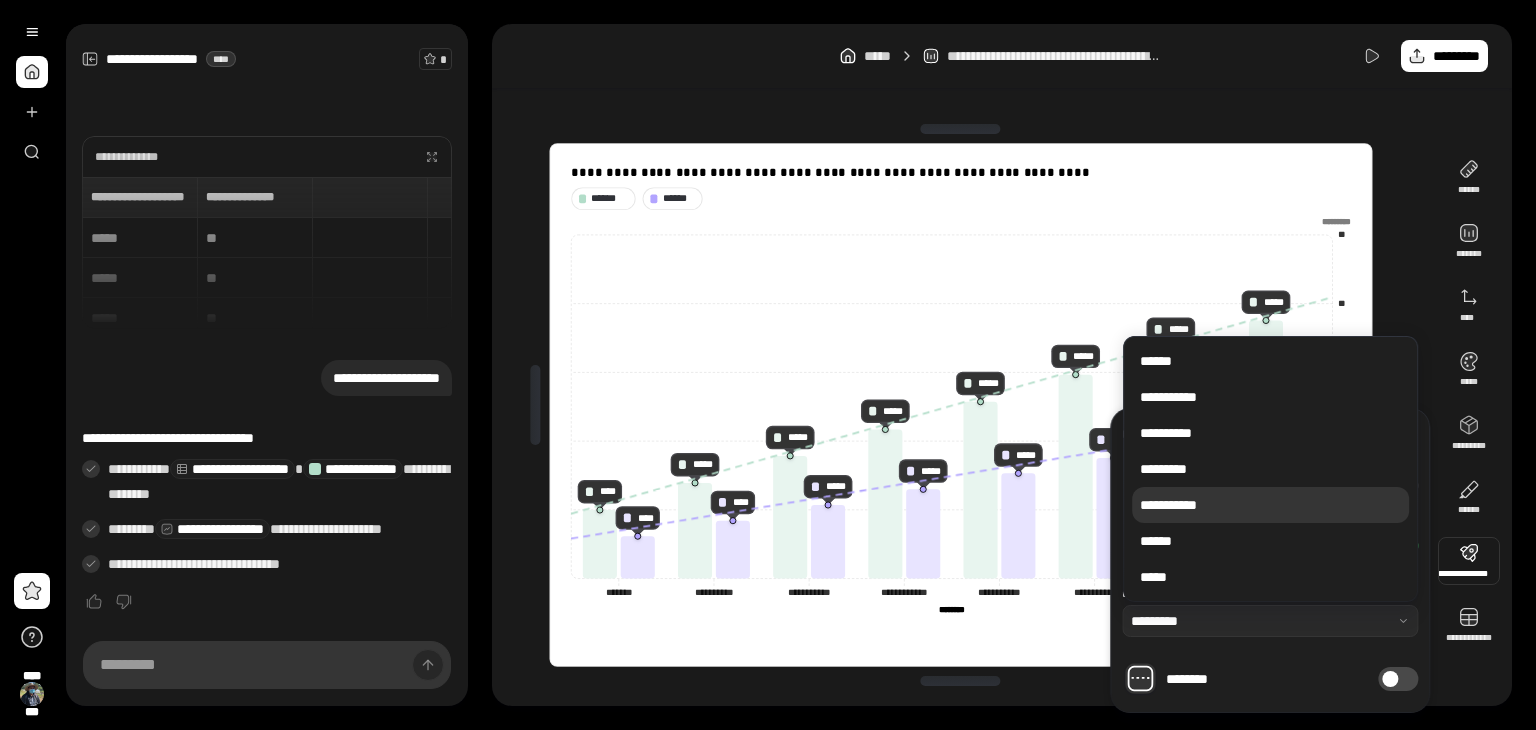 click on "**********" at bounding box center (1270, 505) 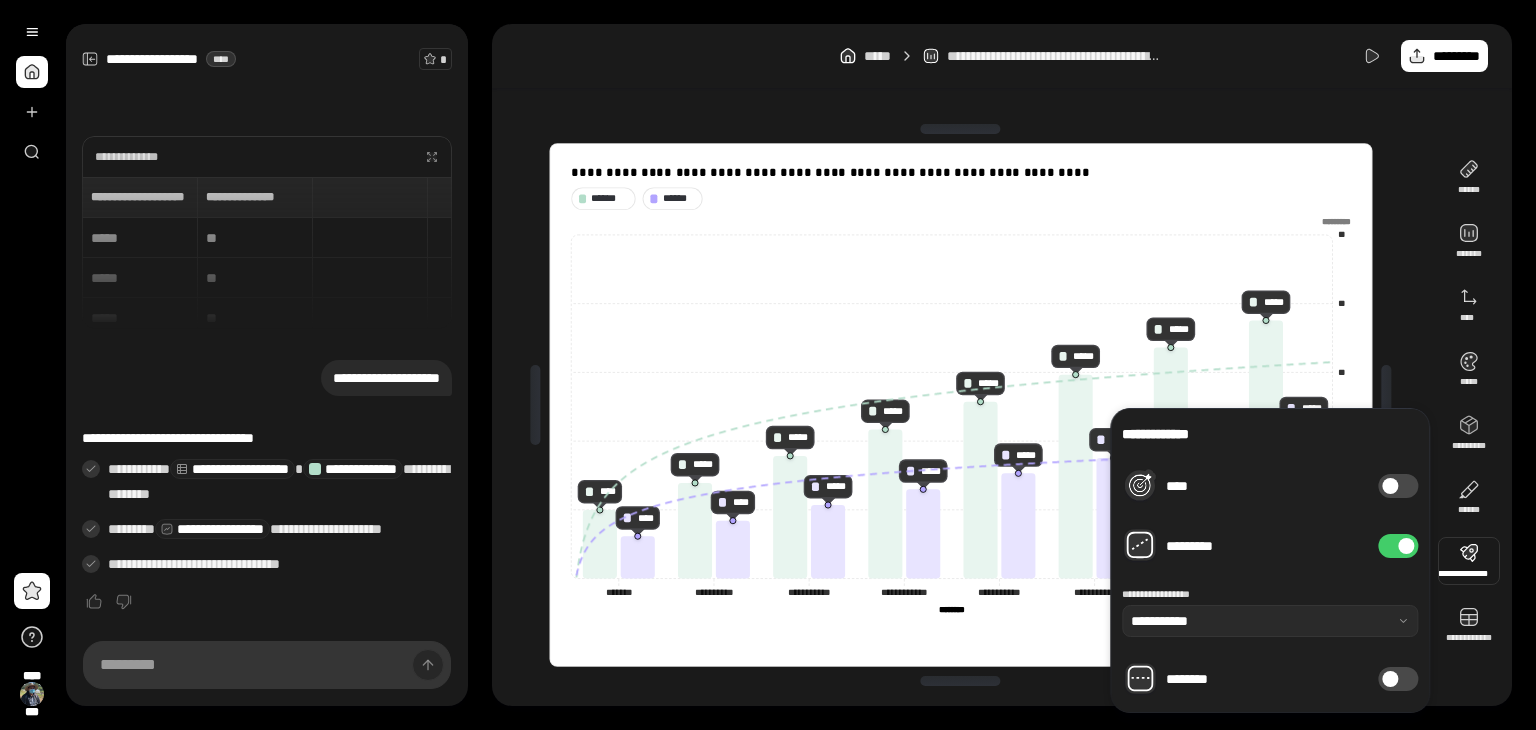 click on "**********" at bounding box center [1270, 612] 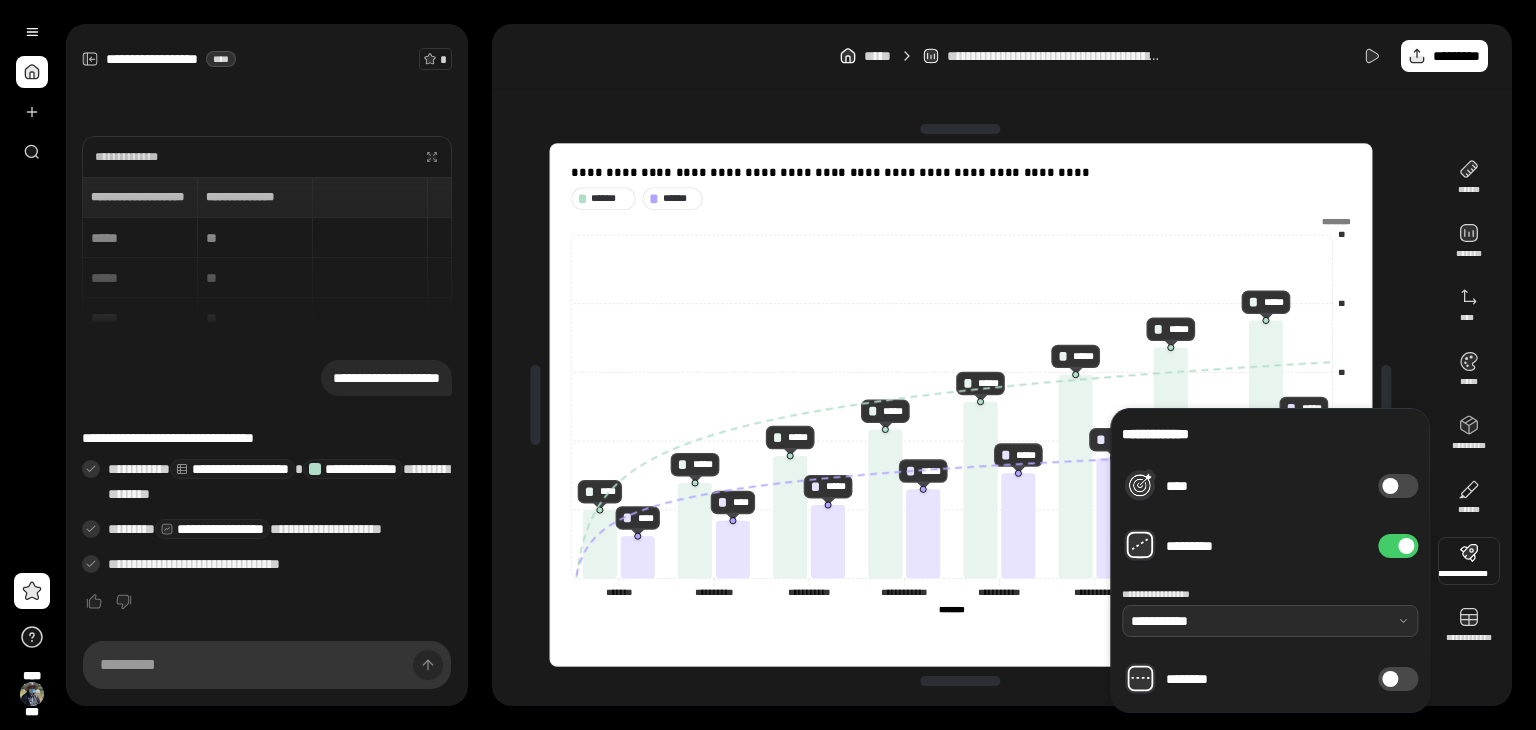 click at bounding box center (1270, 621) 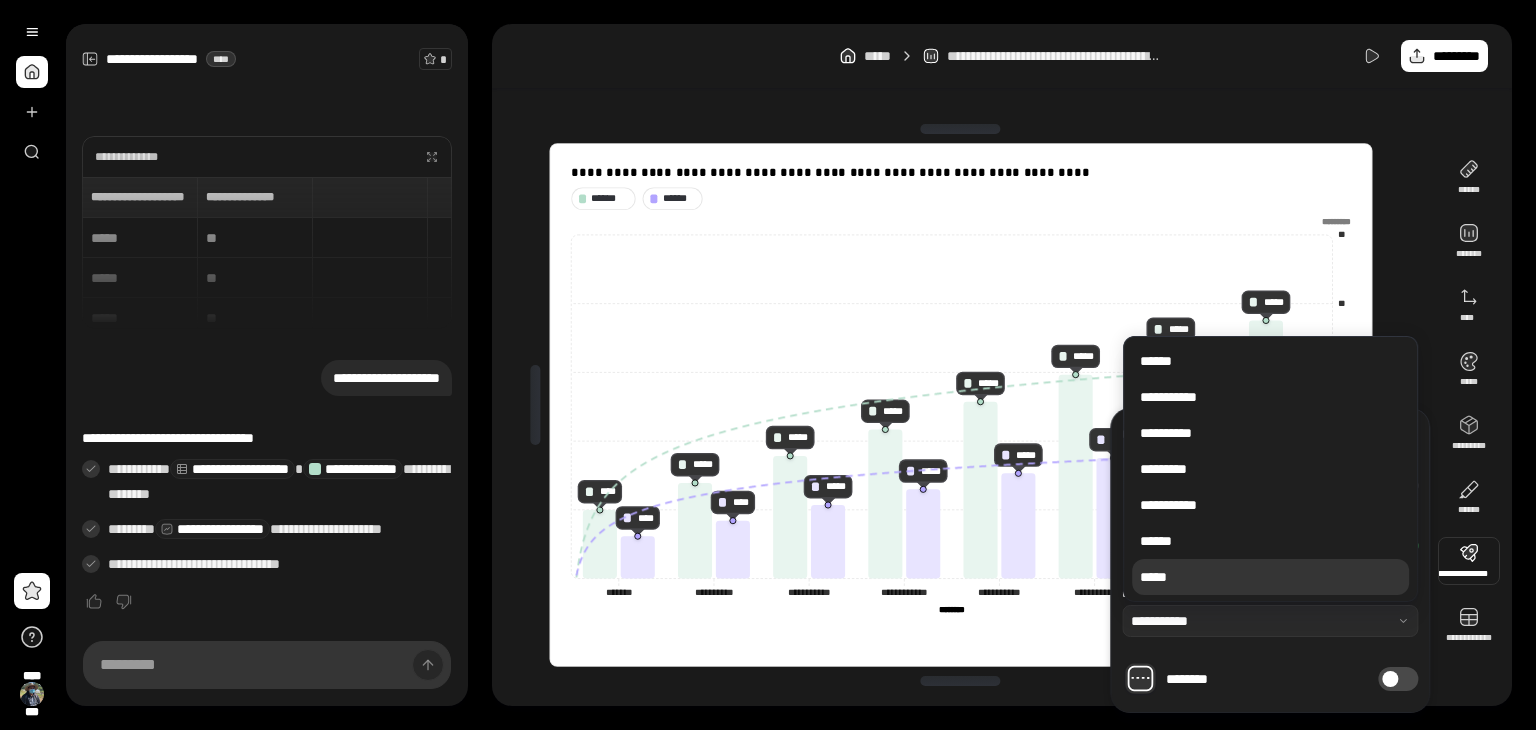click on "*****" at bounding box center [1270, 577] 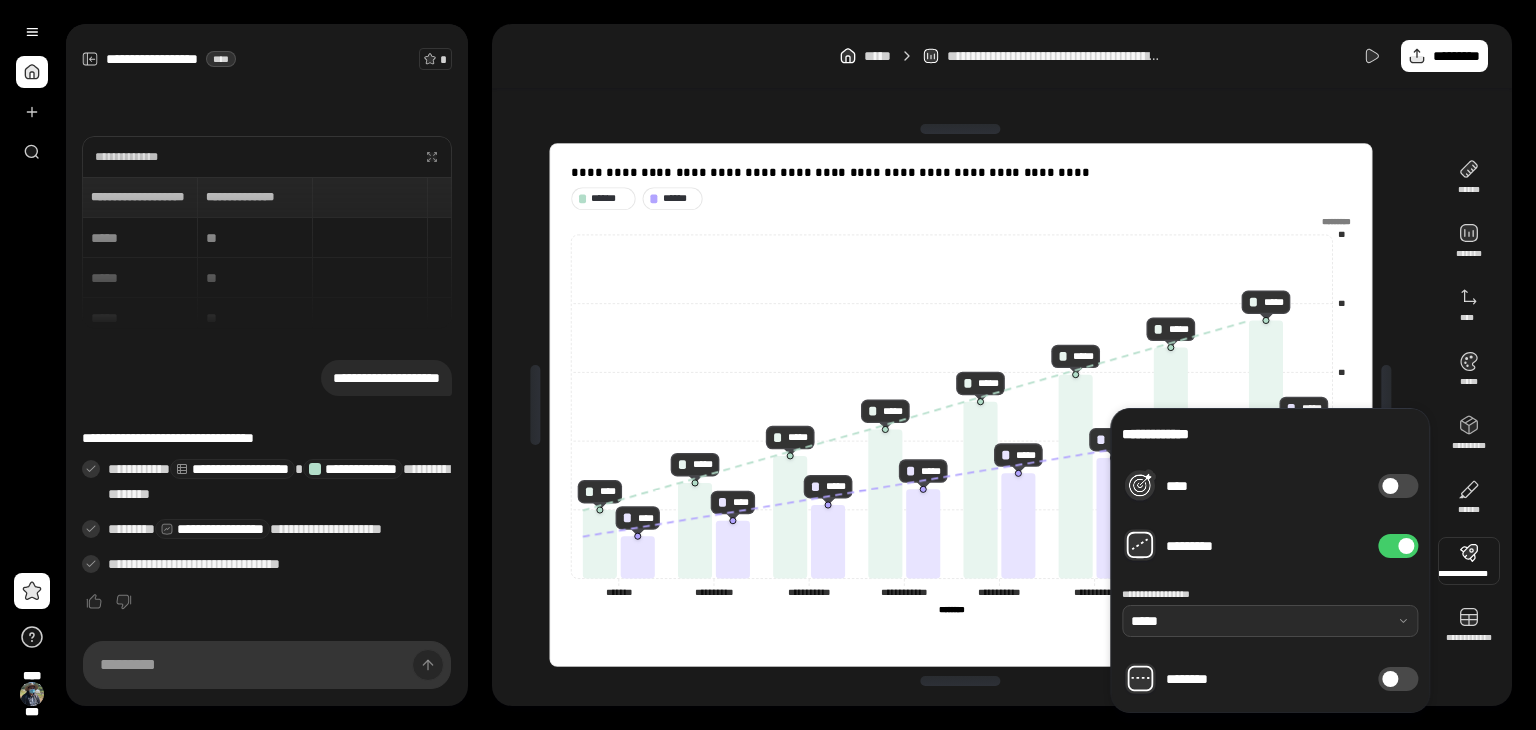 click at bounding box center (1270, 621) 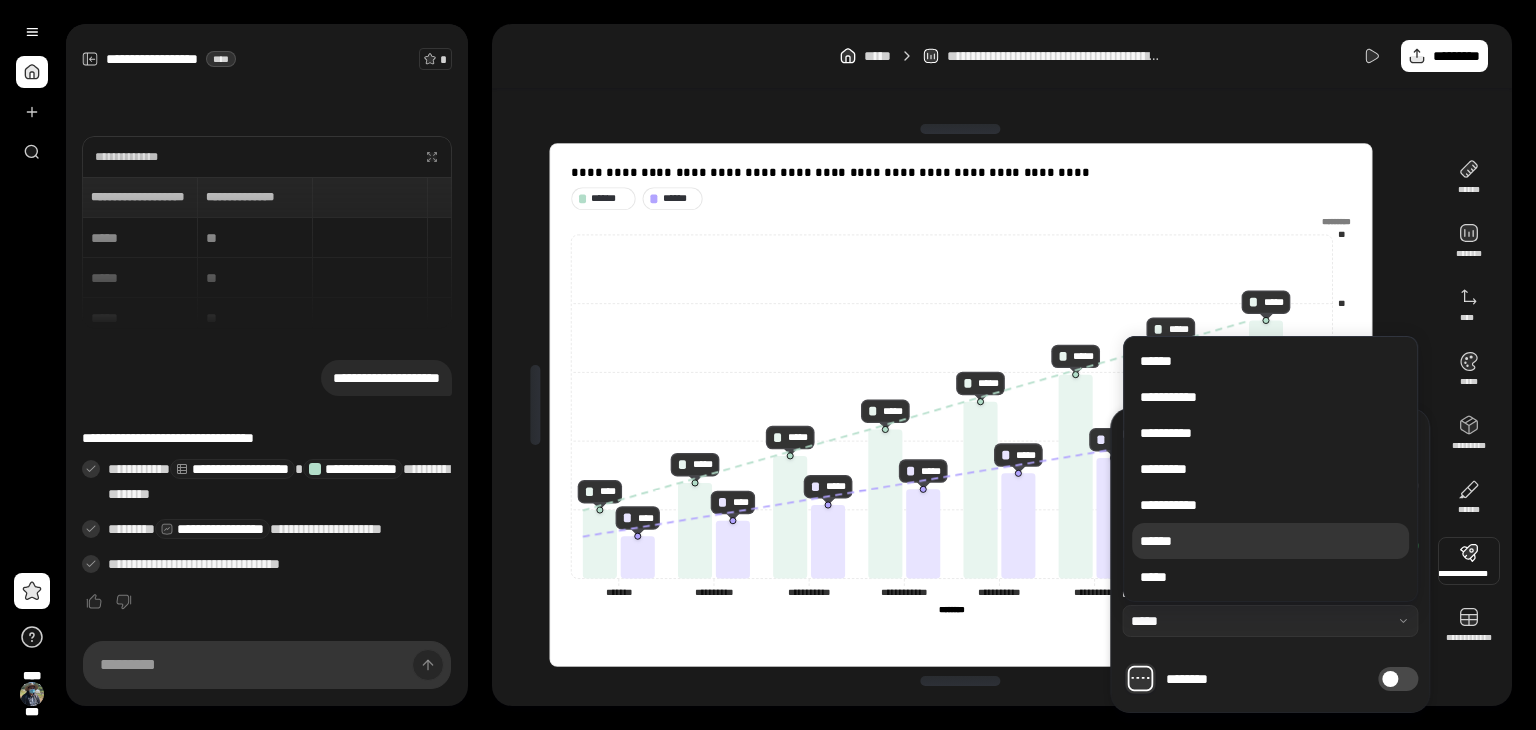 click on "******" at bounding box center [1270, 541] 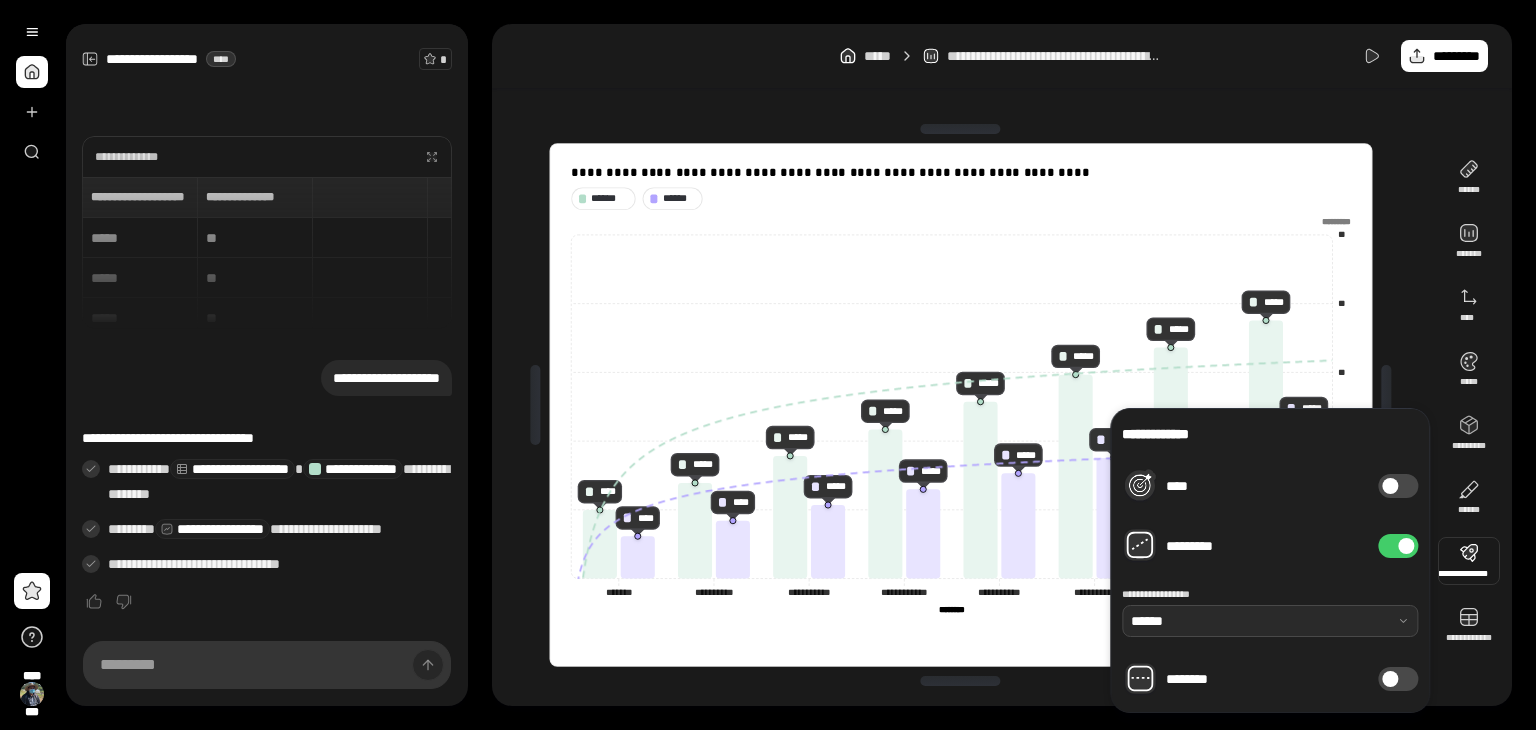 click at bounding box center [1270, 621] 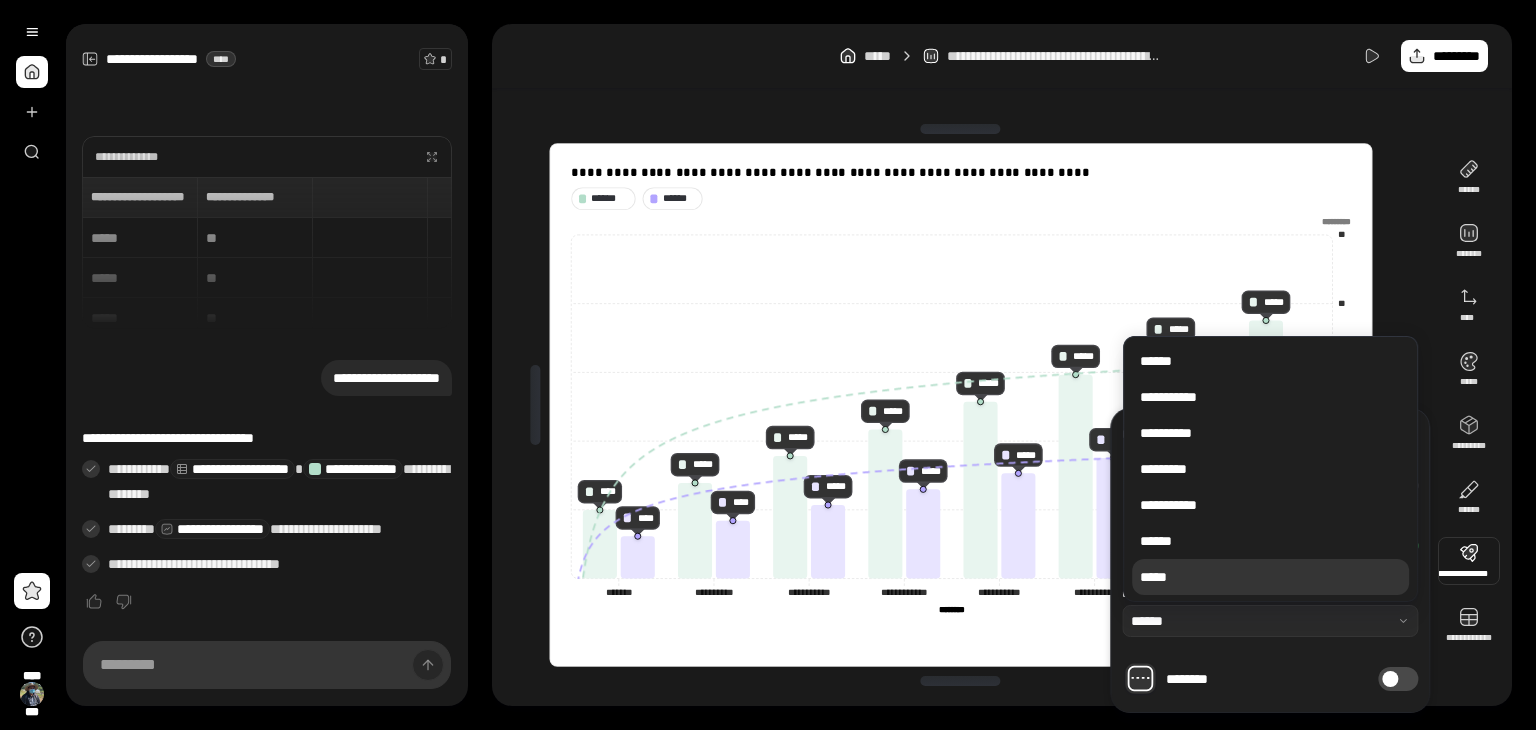 click on "*****" at bounding box center [1270, 577] 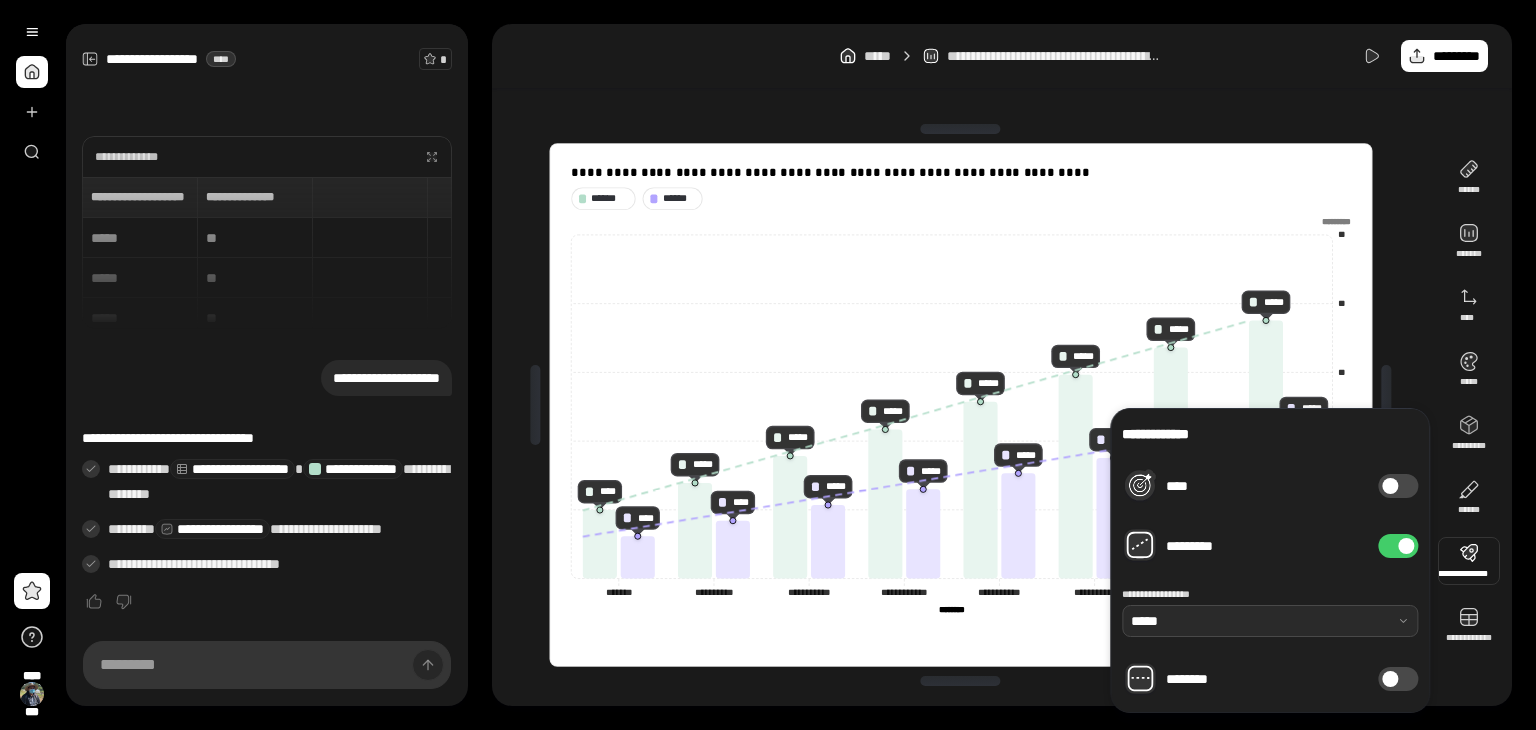 click at bounding box center [1270, 621] 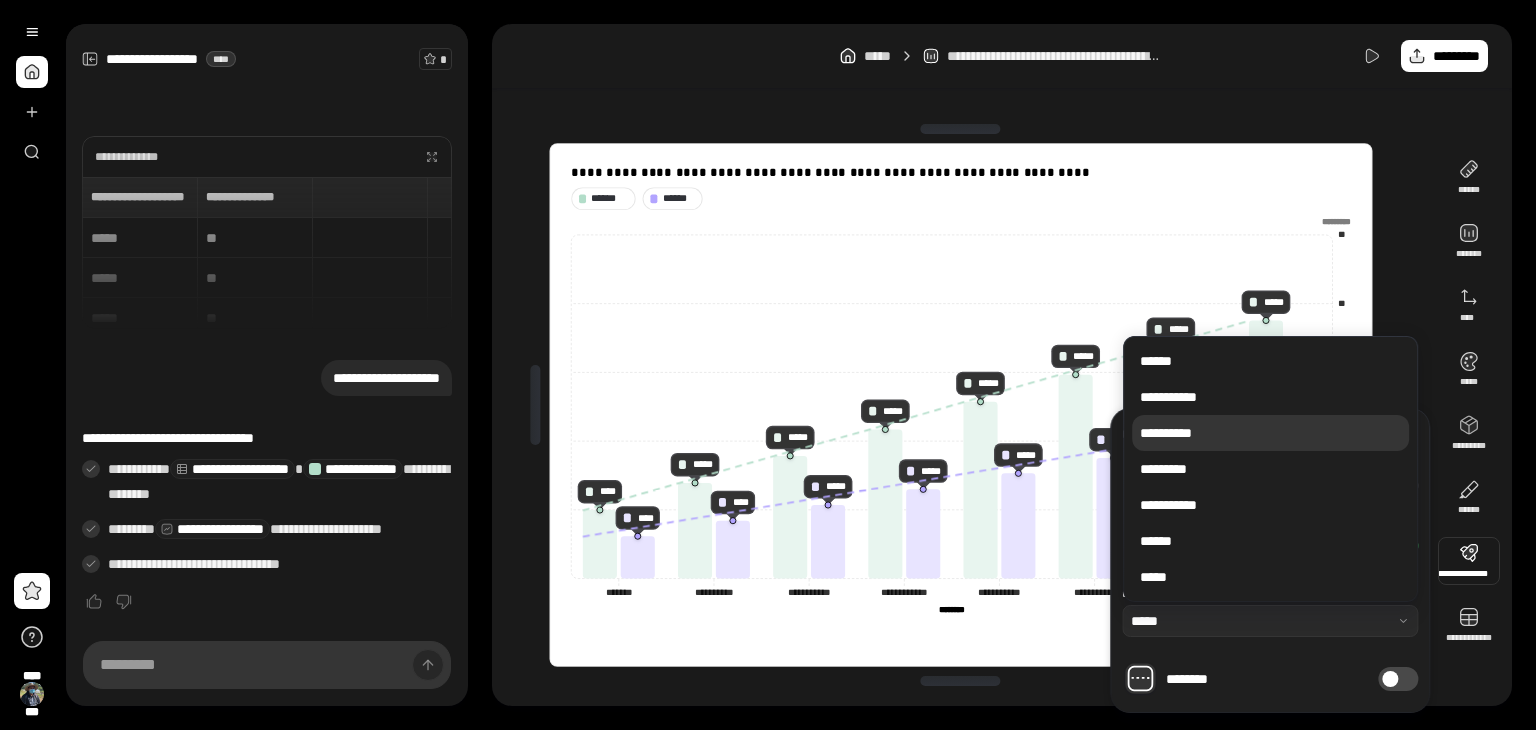 click on "**********" at bounding box center [1270, 433] 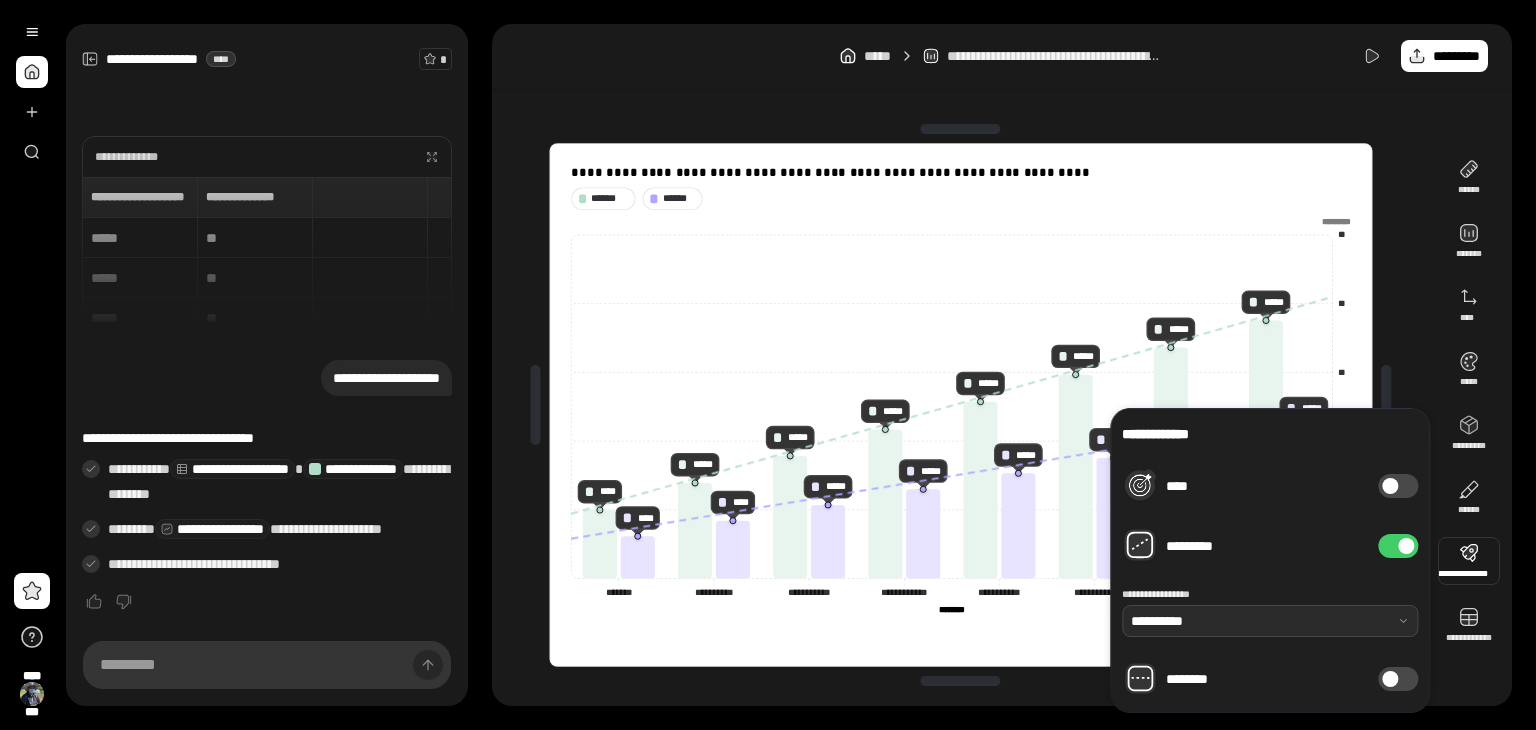 click at bounding box center (1270, 621) 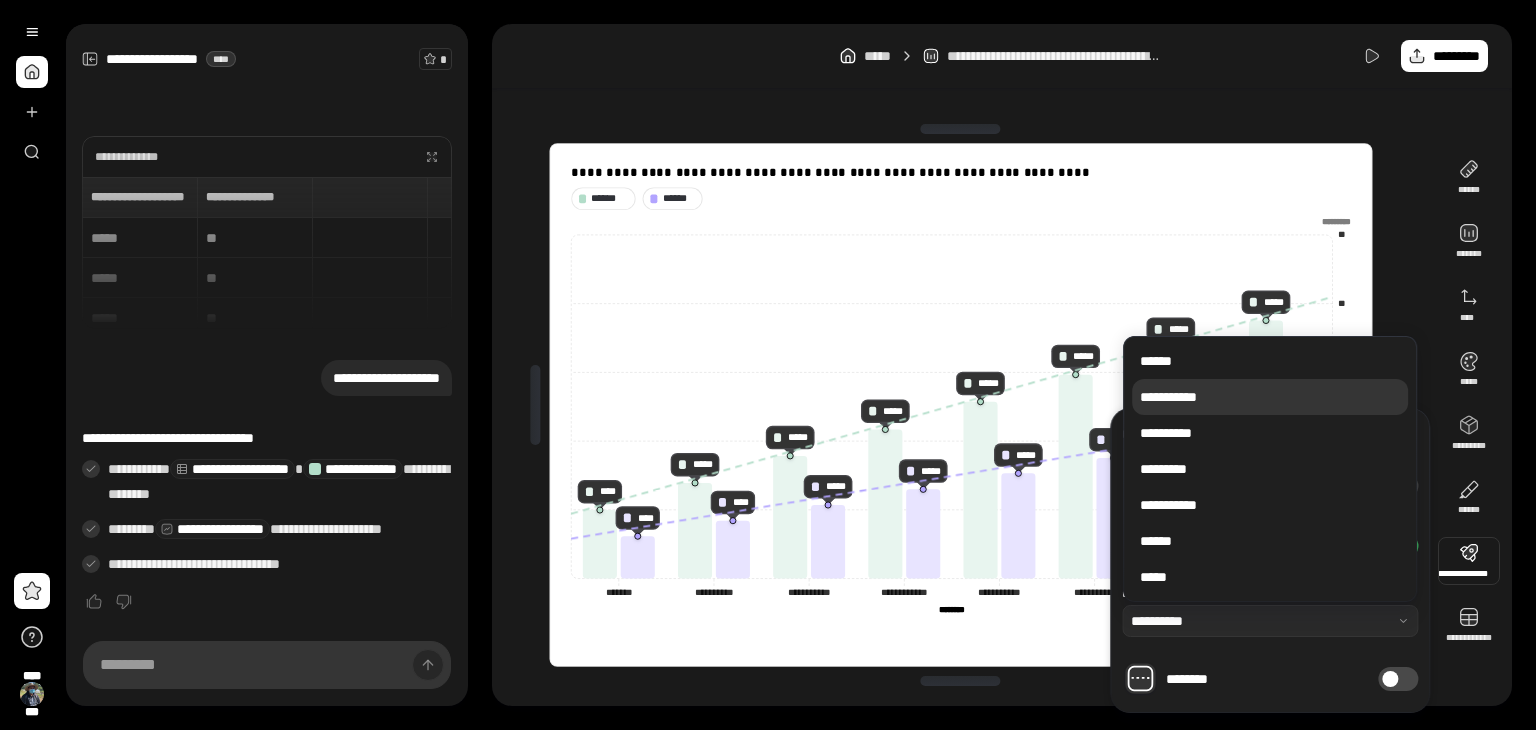click on "**********" at bounding box center [1168, 397] 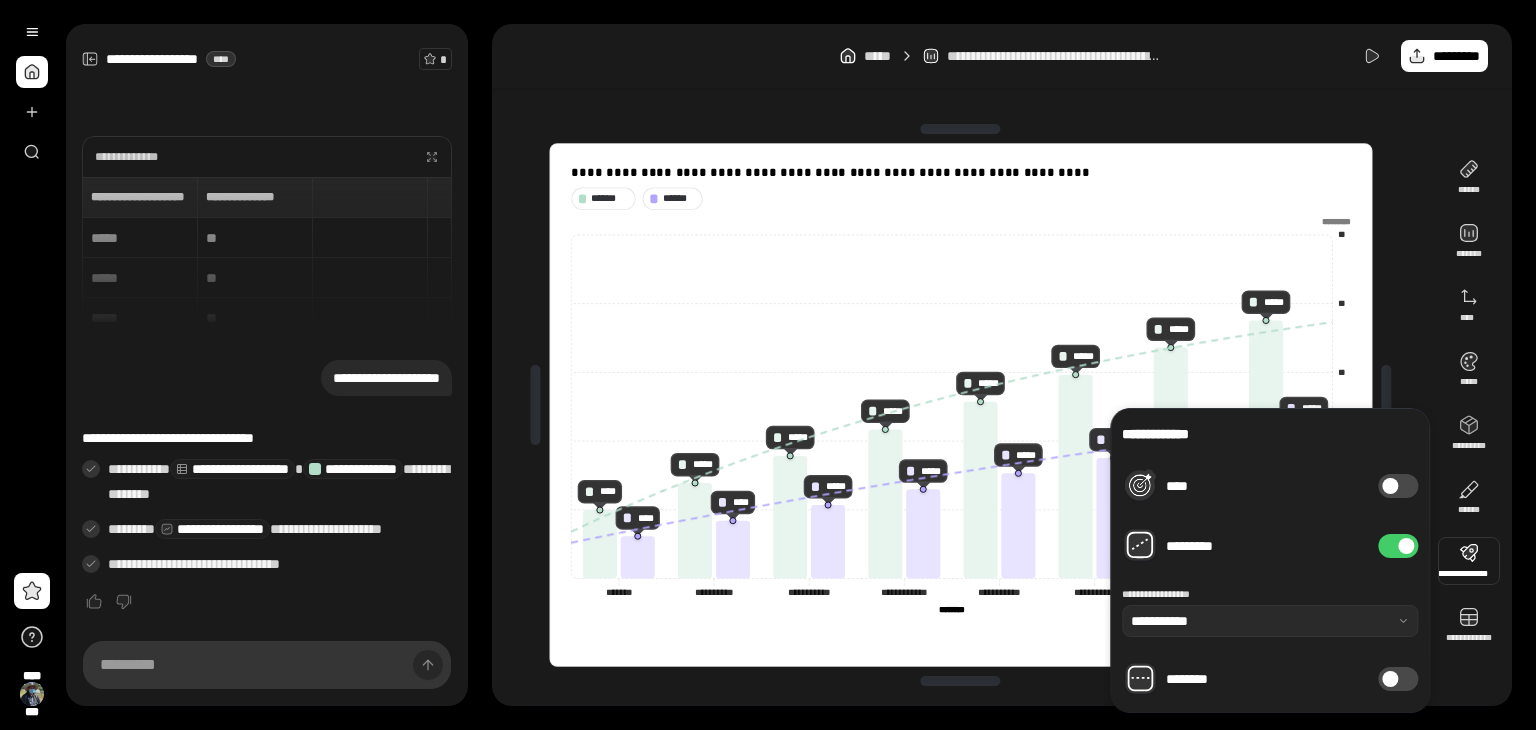click at bounding box center [1390, 679] 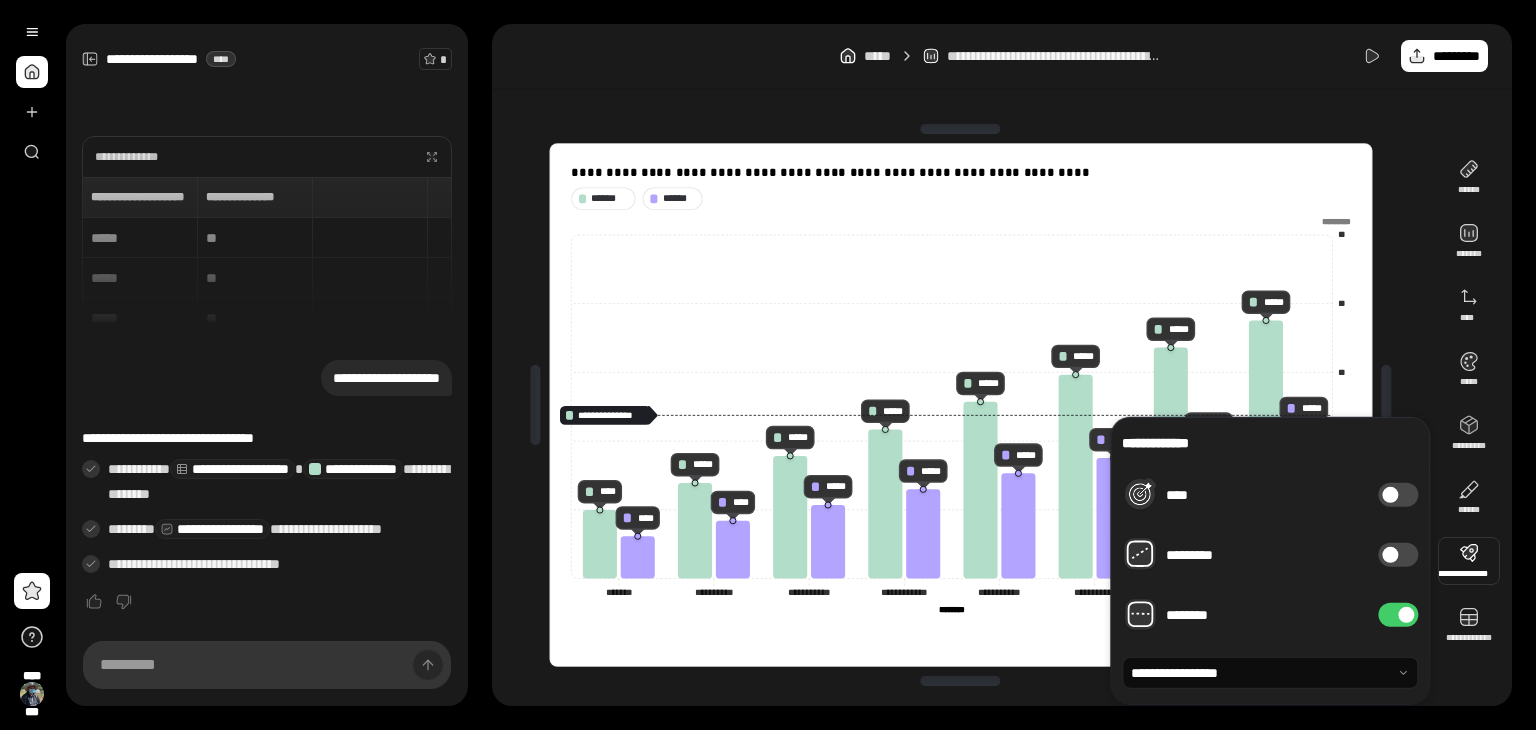 click at bounding box center (1270, 673) 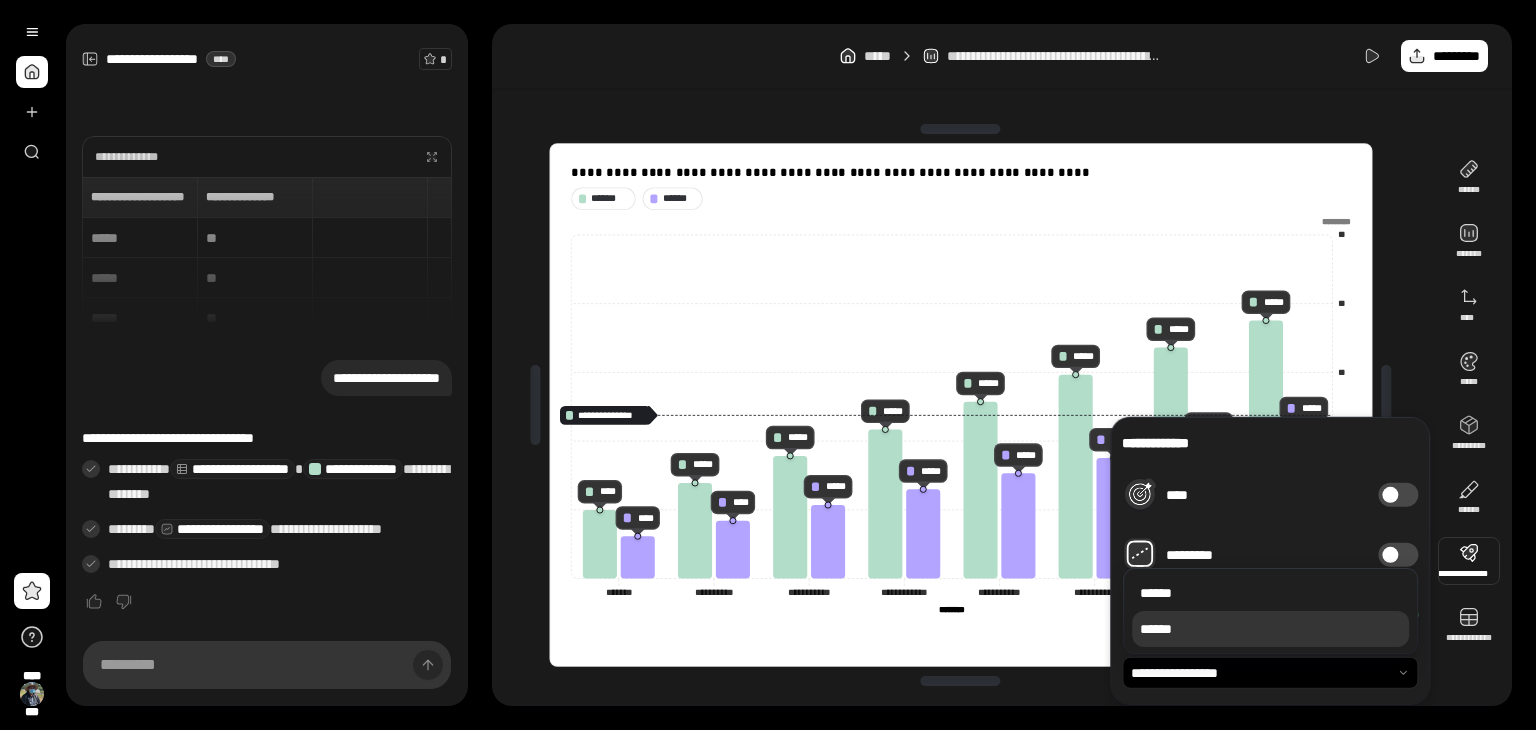 click on "******" at bounding box center (1270, 629) 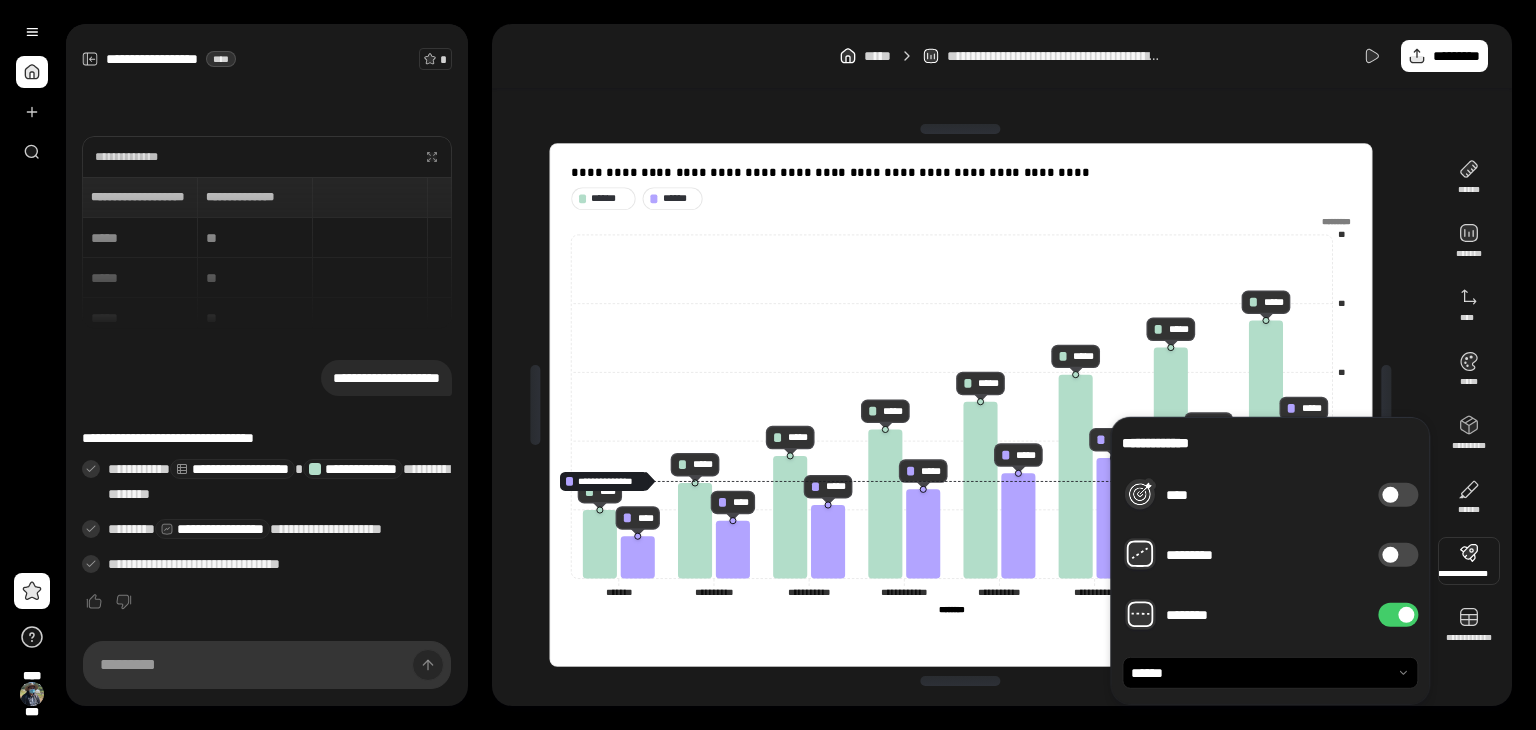 click on "********" at bounding box center [1398, 615] 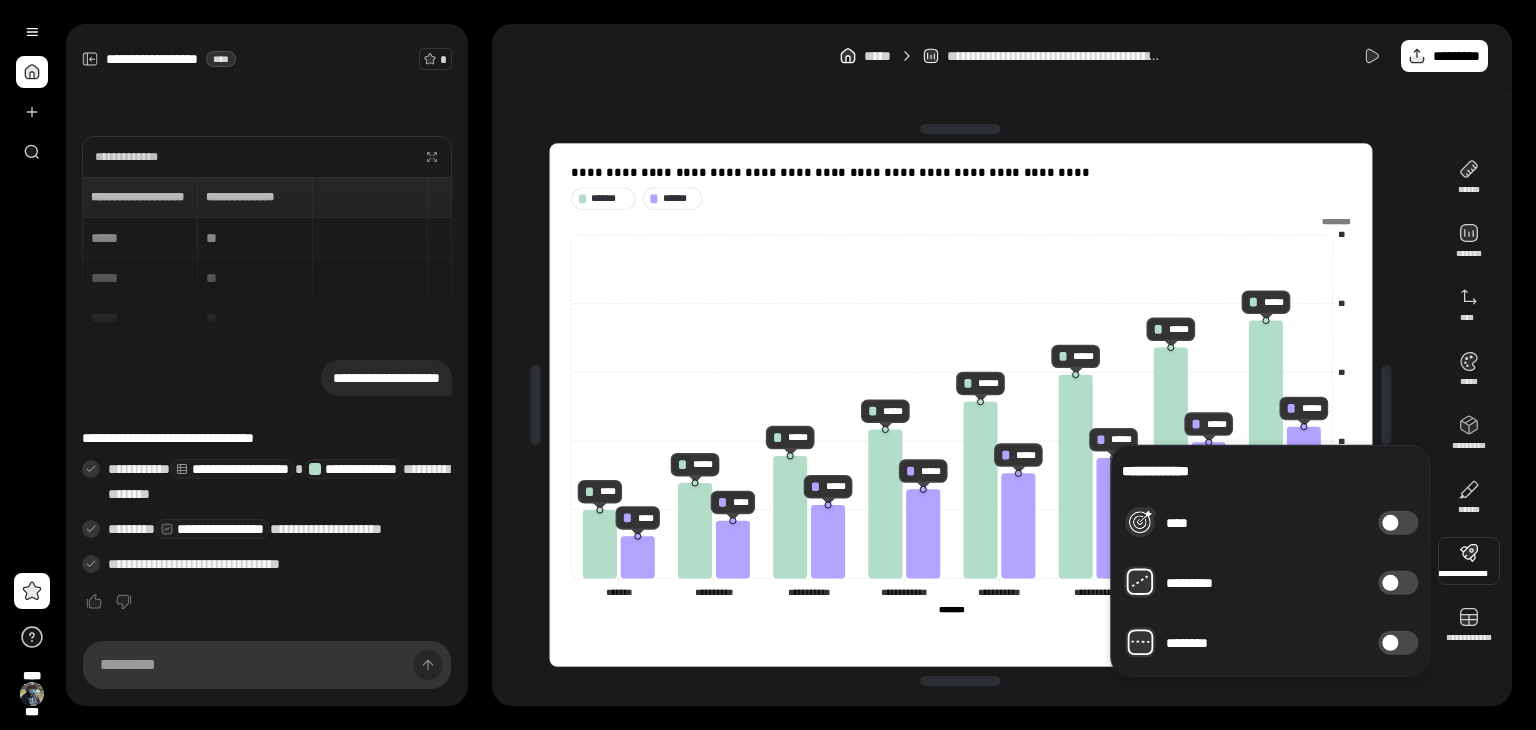 click at bounding box center (1390, 583) 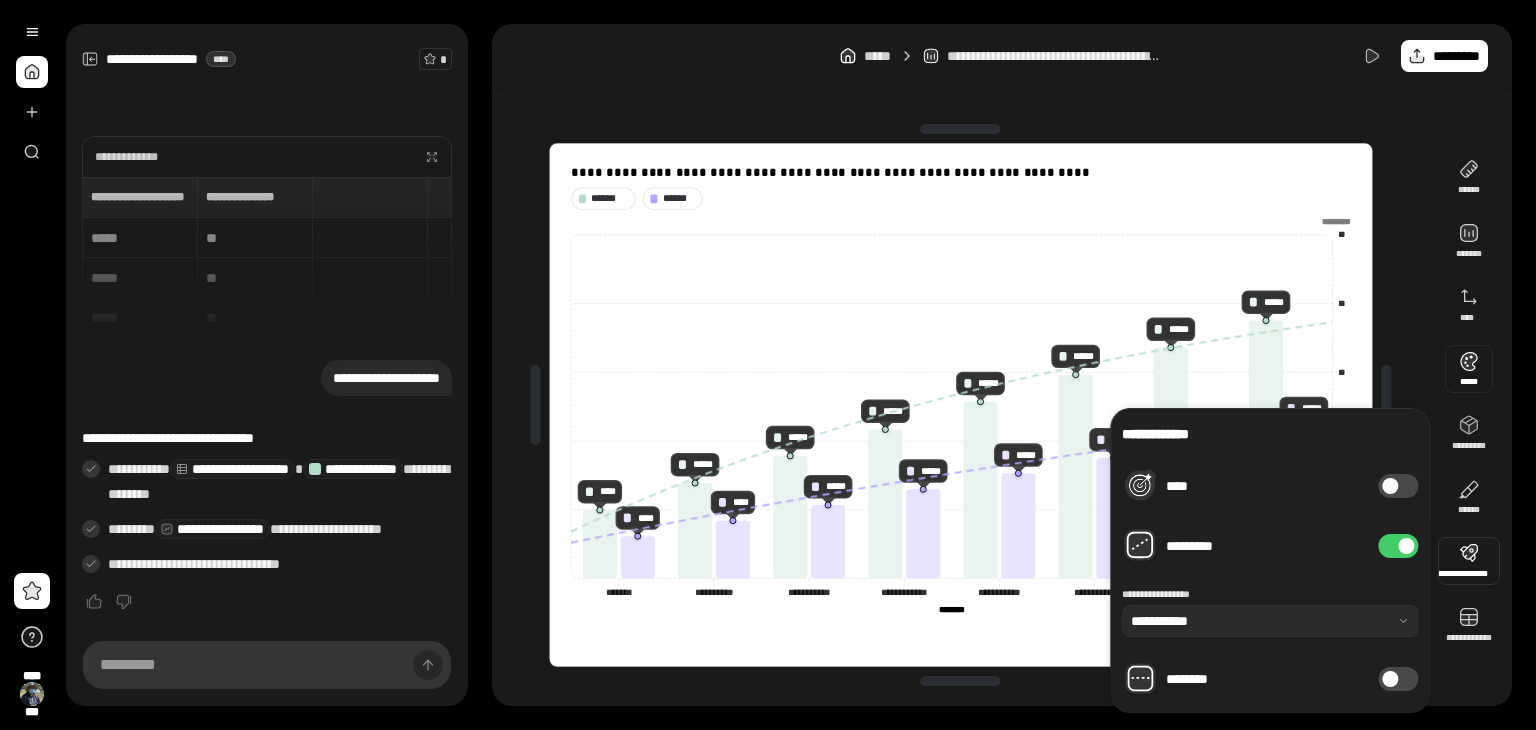 click at bounding box center (1469, 369) 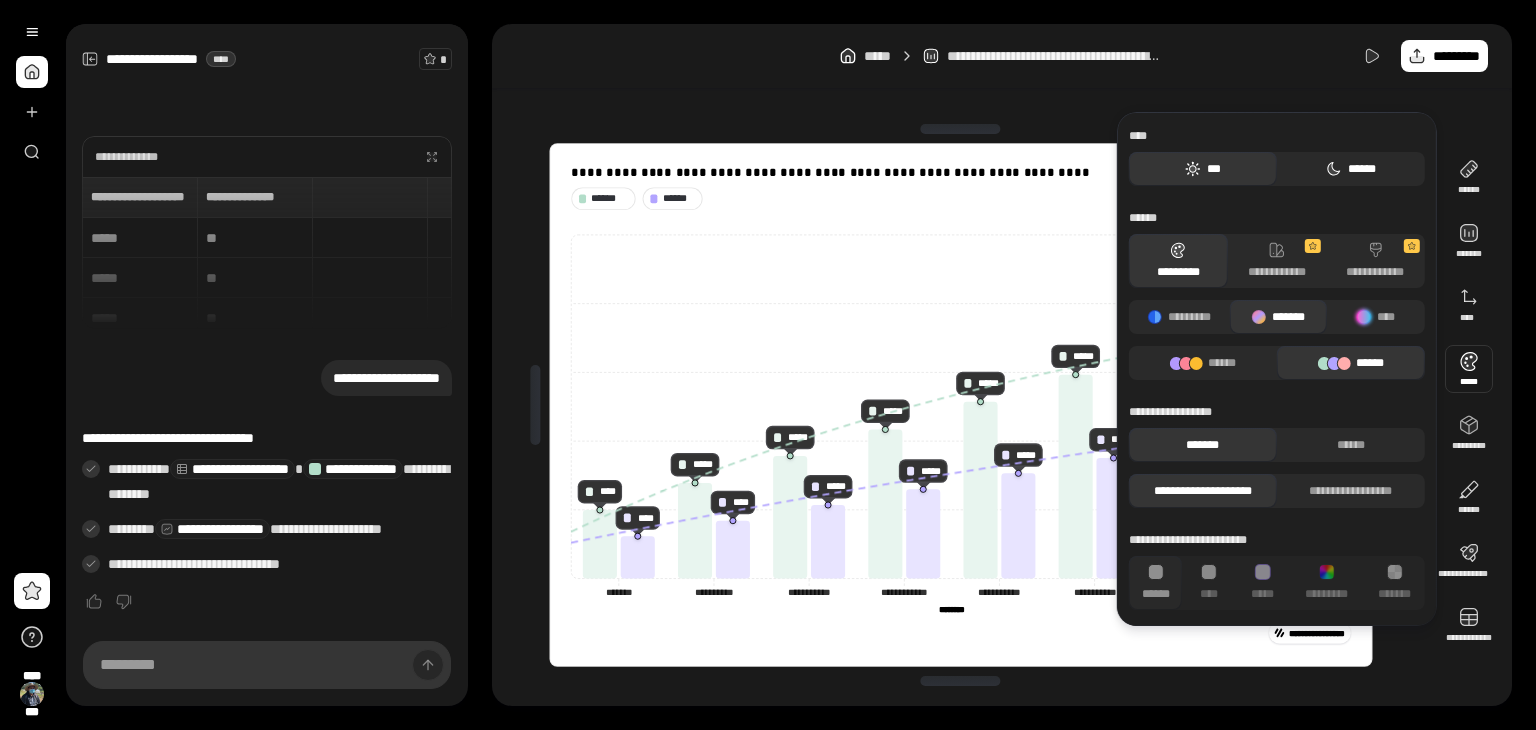 click on "******" at bounding box center (1362, 169) 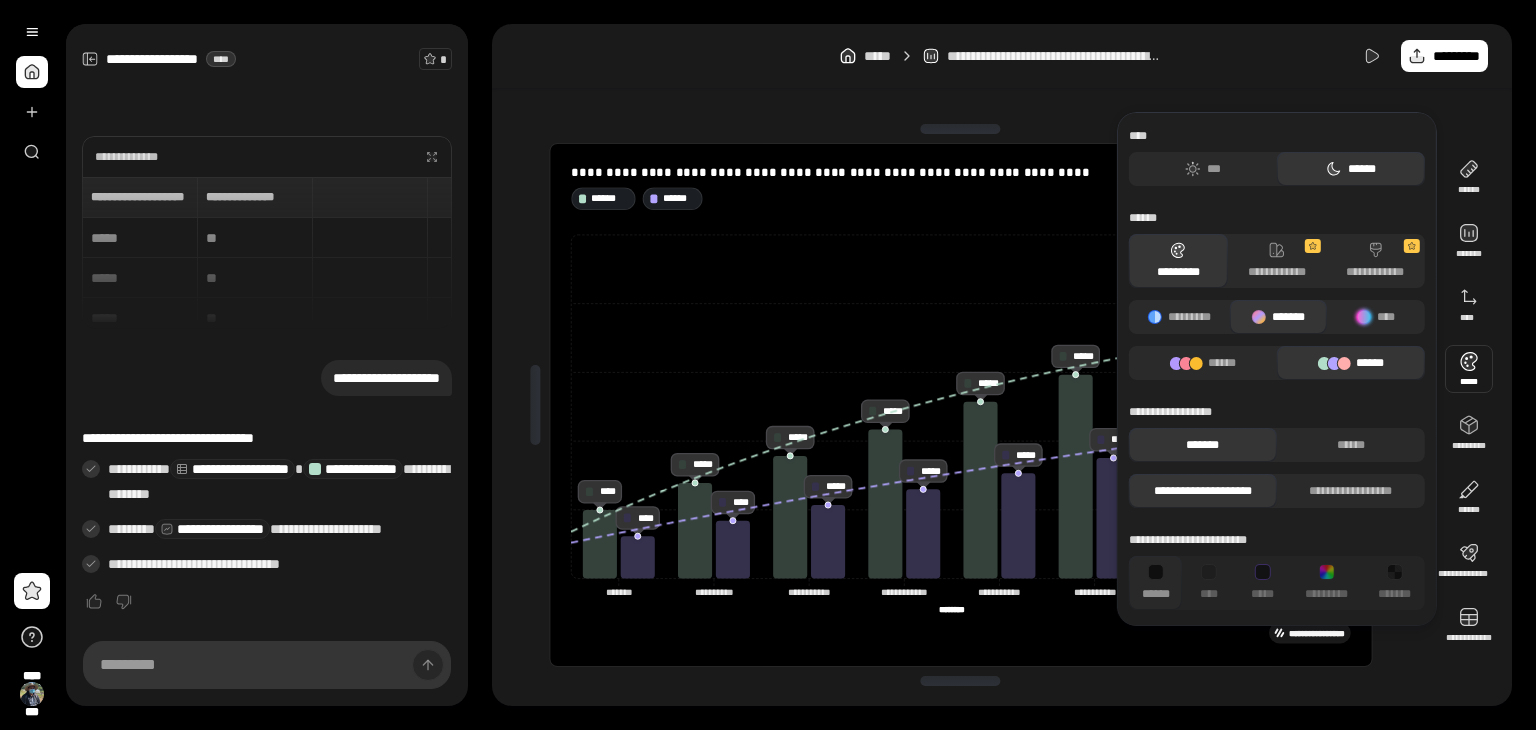 click on "**********" at bounding box center (1002, 405) 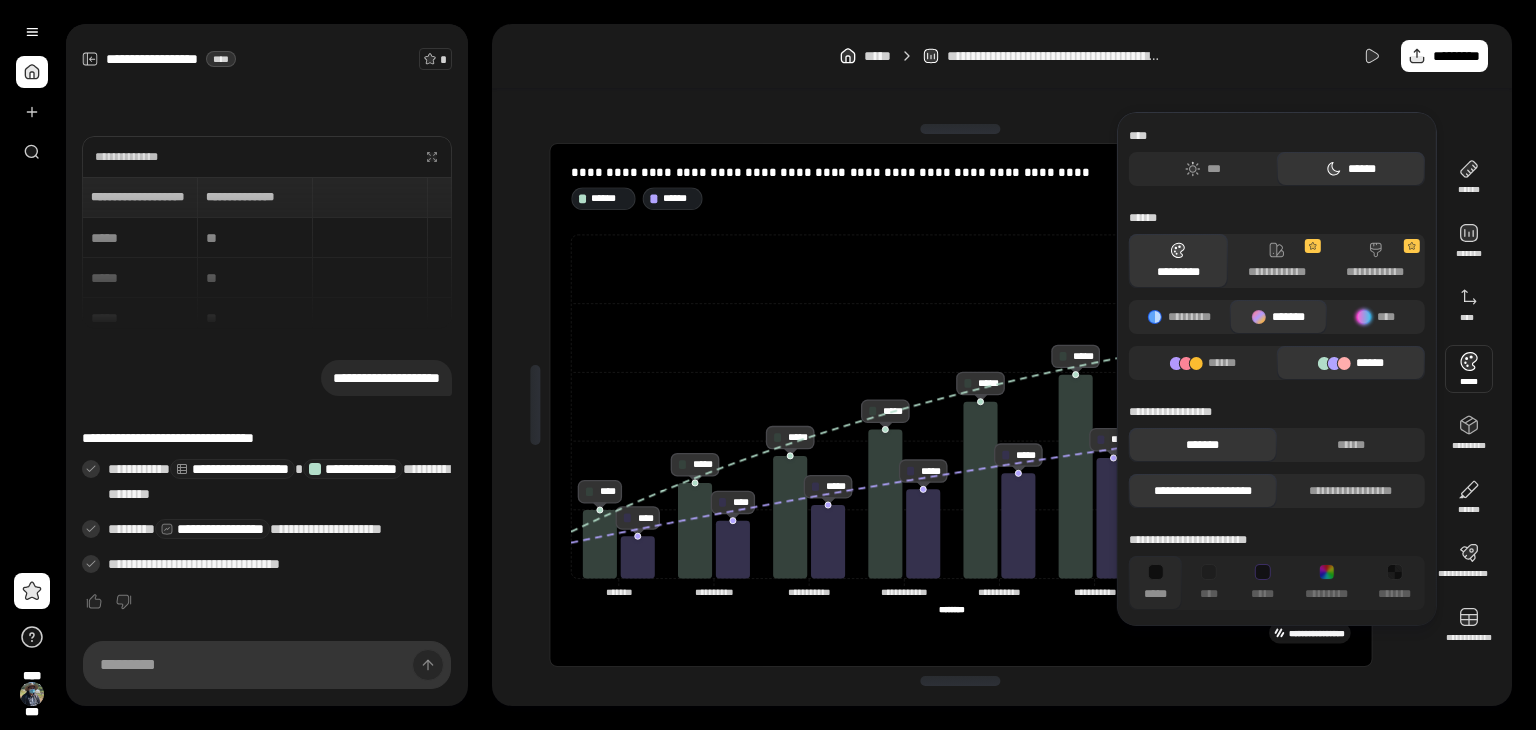 click at bounding box center [1469, 369] 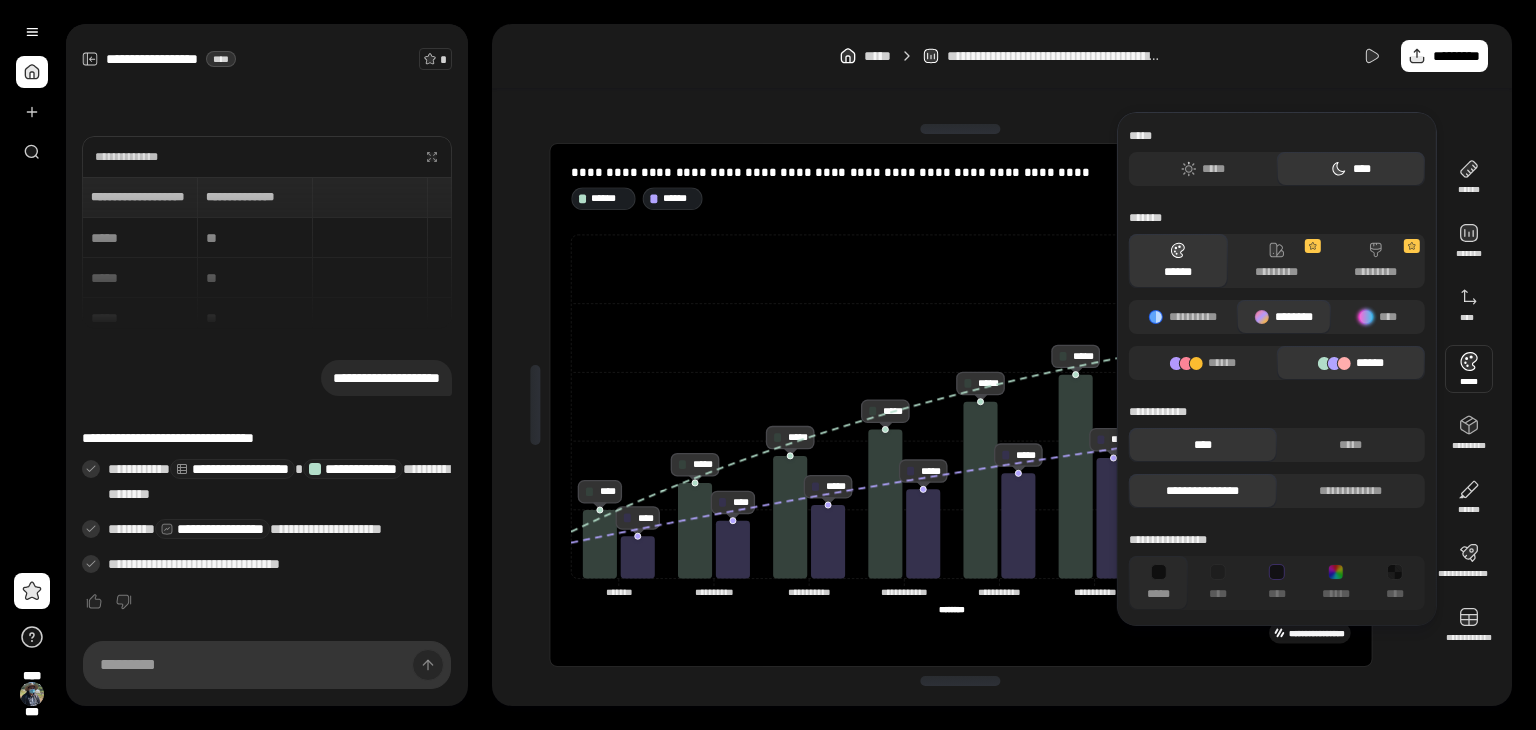 click at bounding box center (1469, 369) 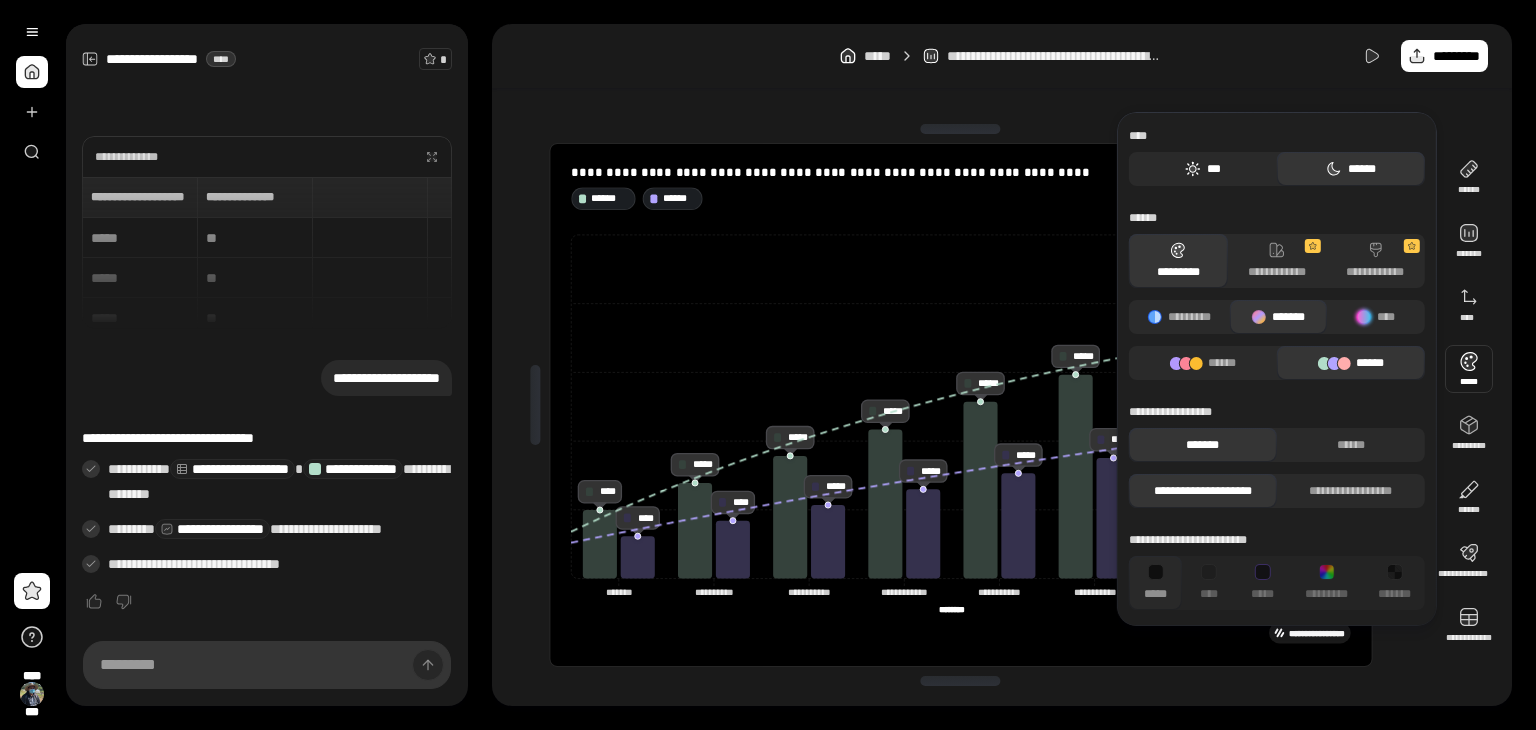 click on "***" at bounding box center [1214, 169] 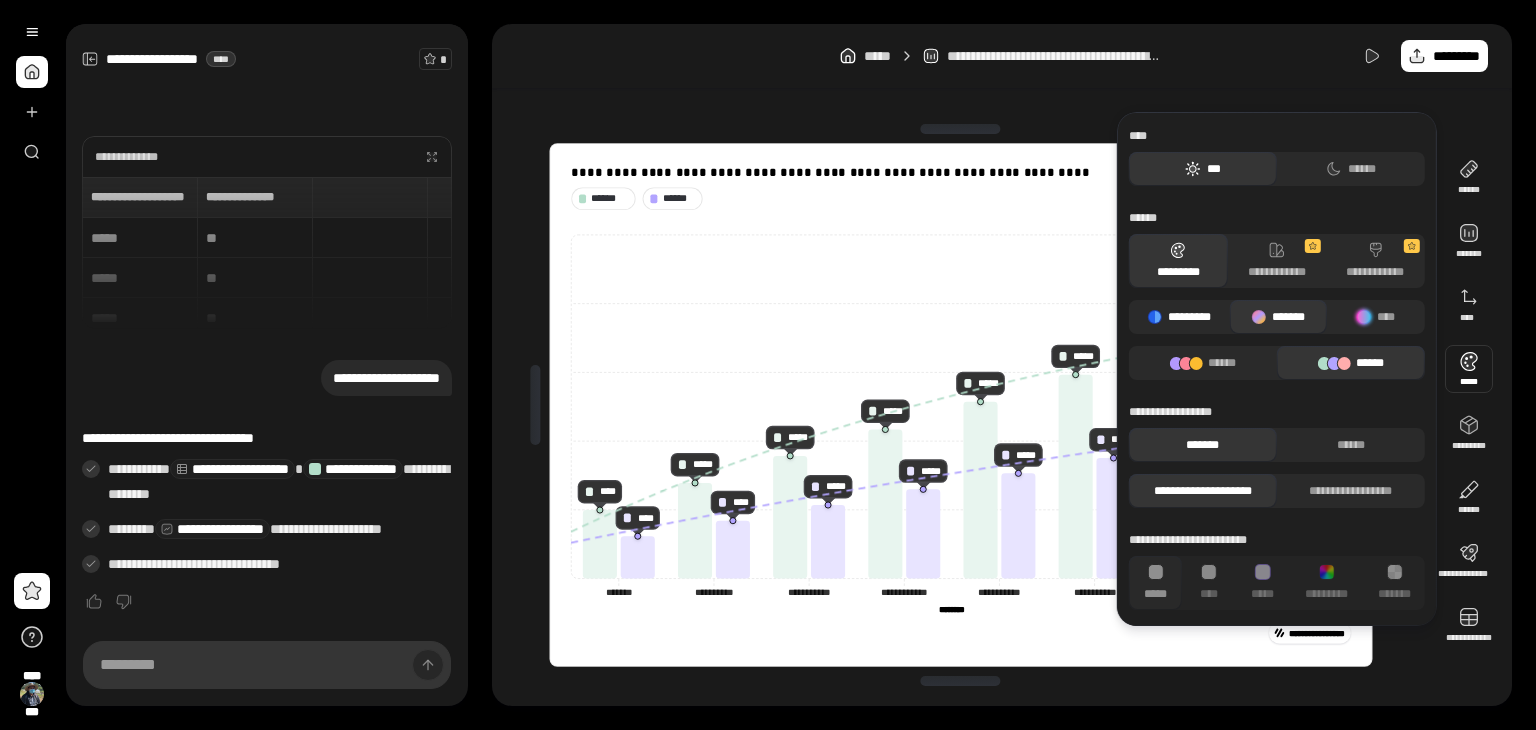 click on "*********" at bounding box center (1189, 317) 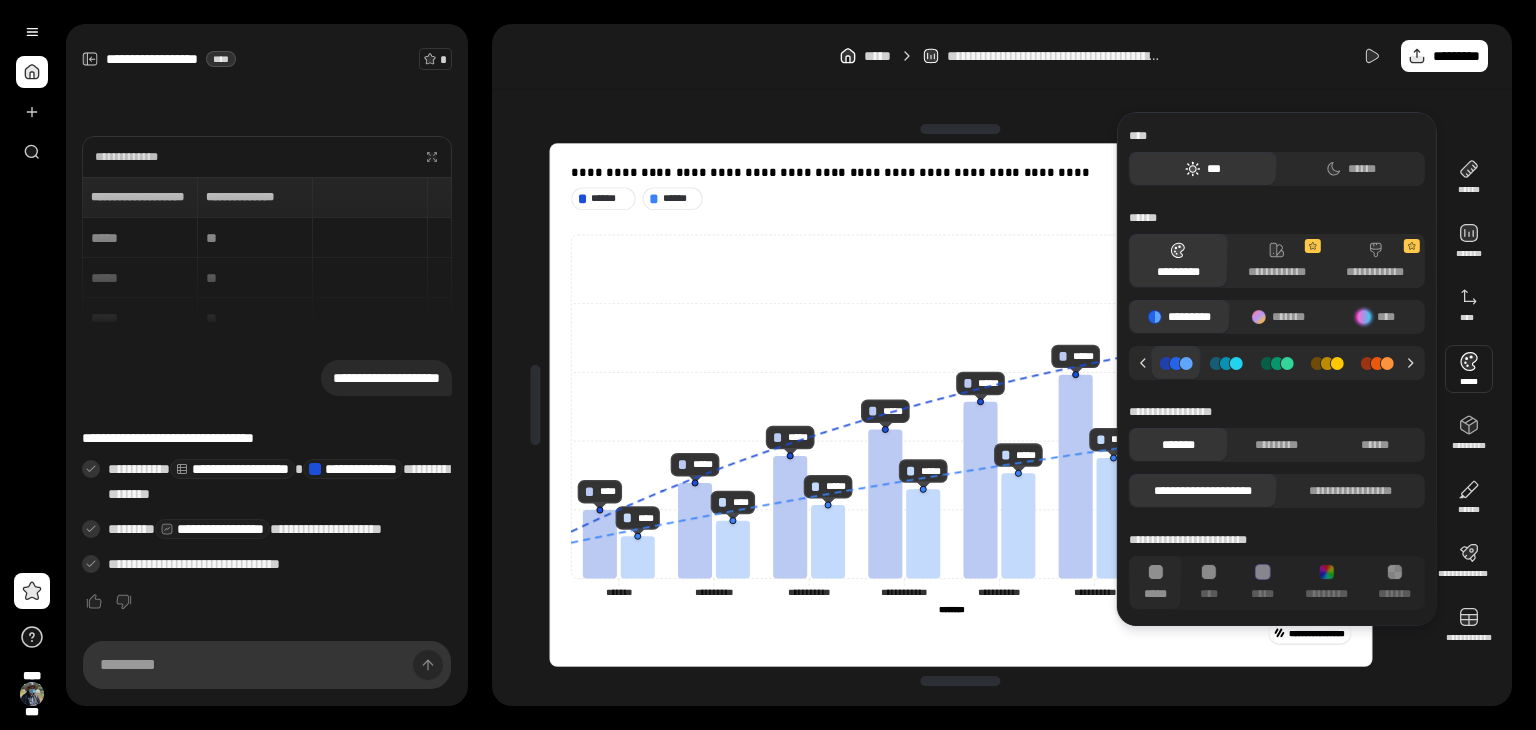 click at bounding box center [1176, 363] 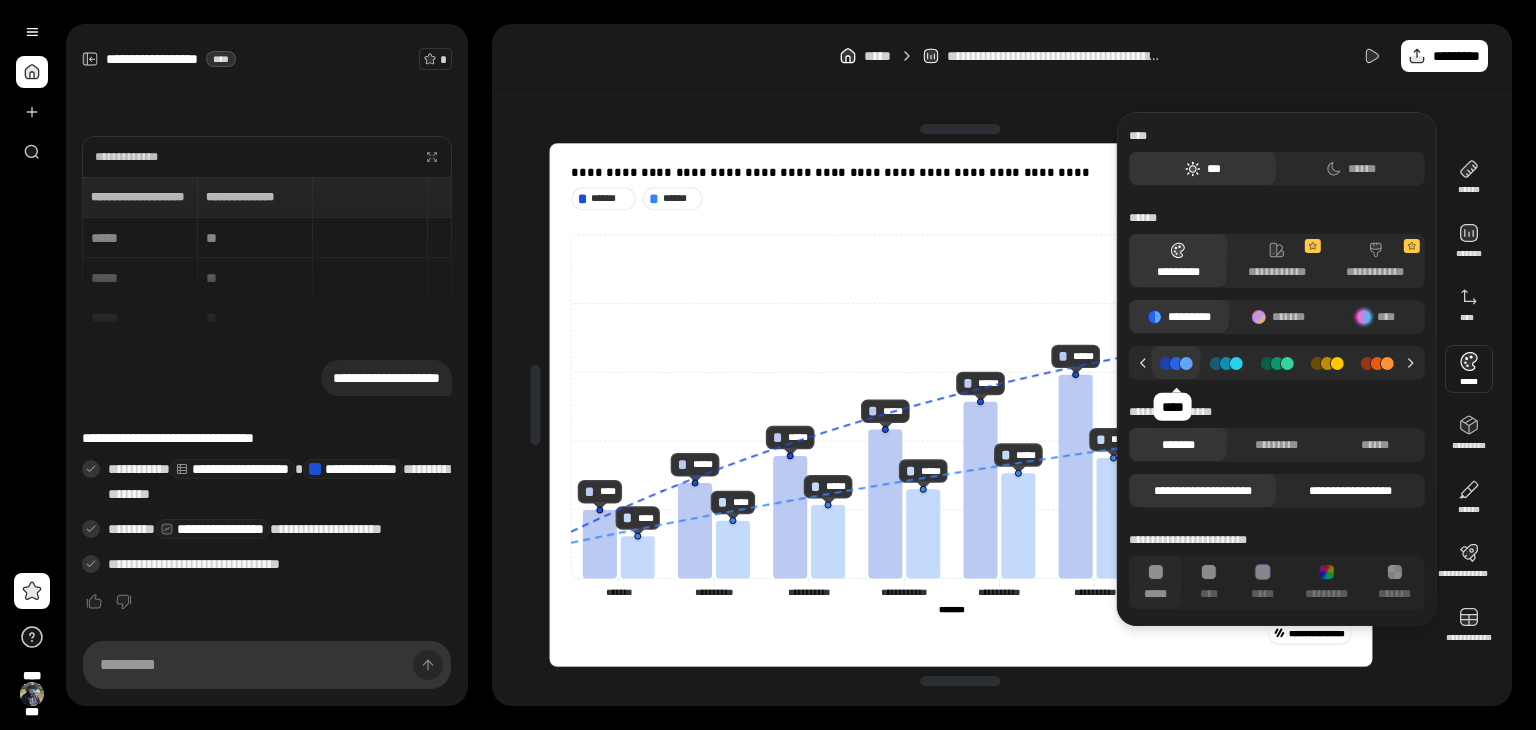 click on "**********" at bounding box center (1350, 491) 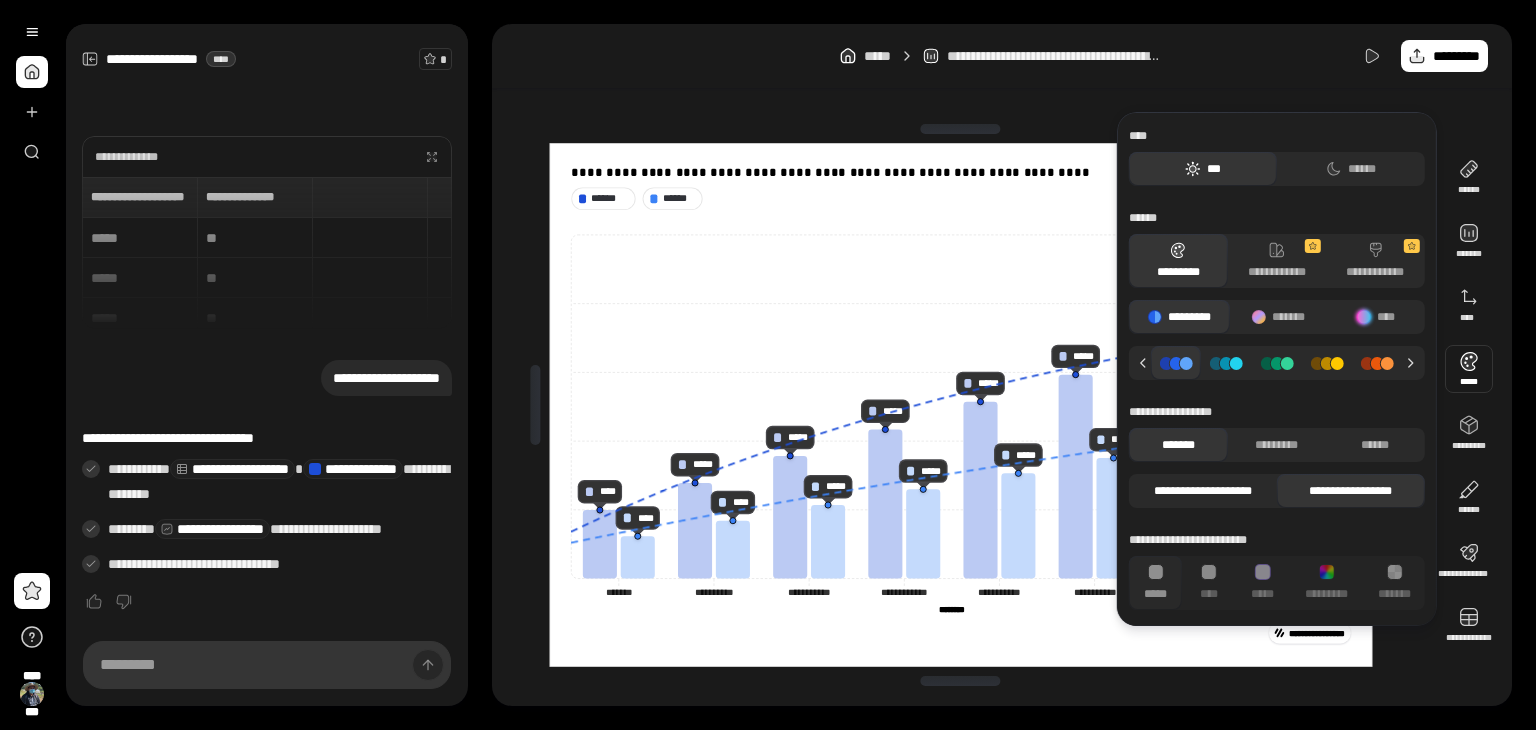 click on "**********" at bounding box center (1203, 491) 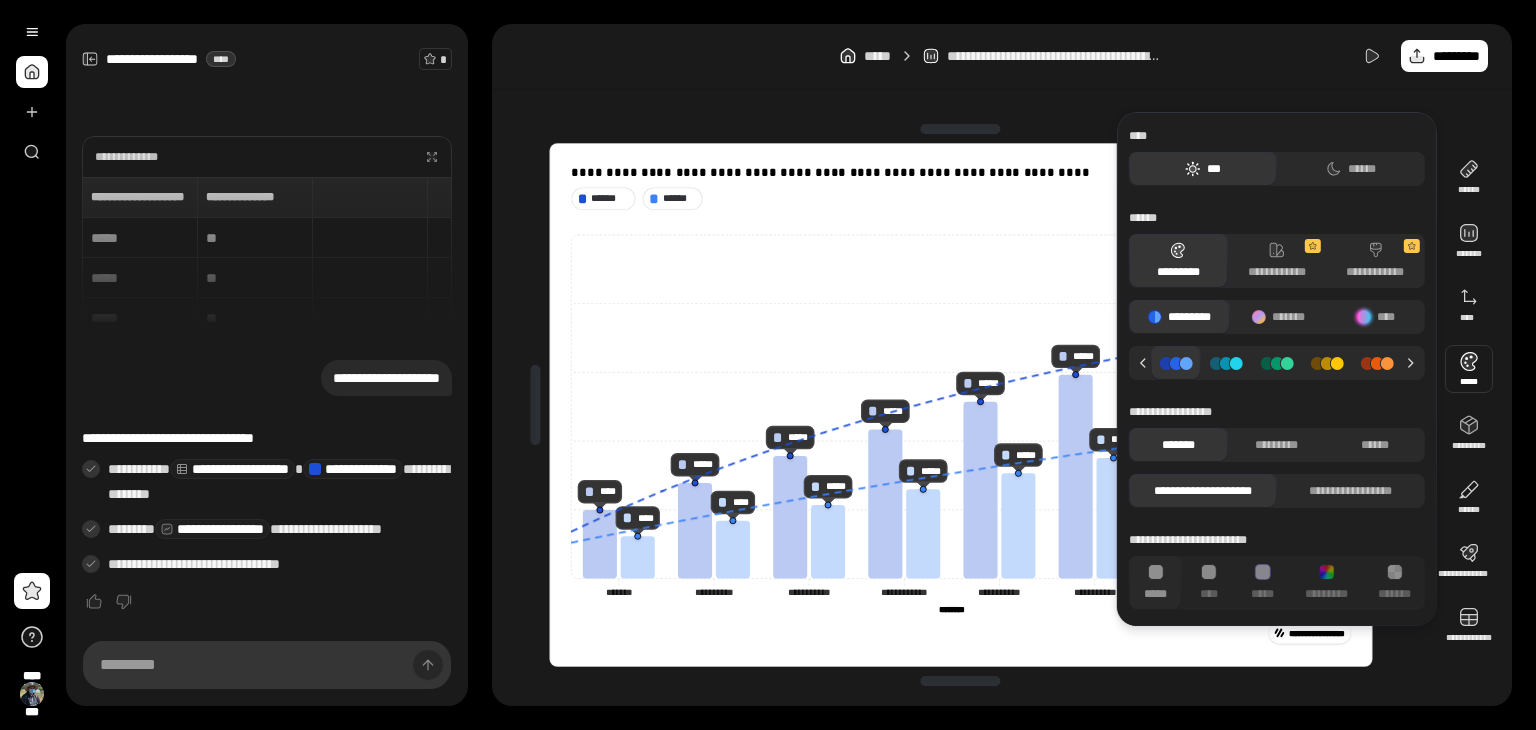 click on "**********" at bounding box center [1002, 405] 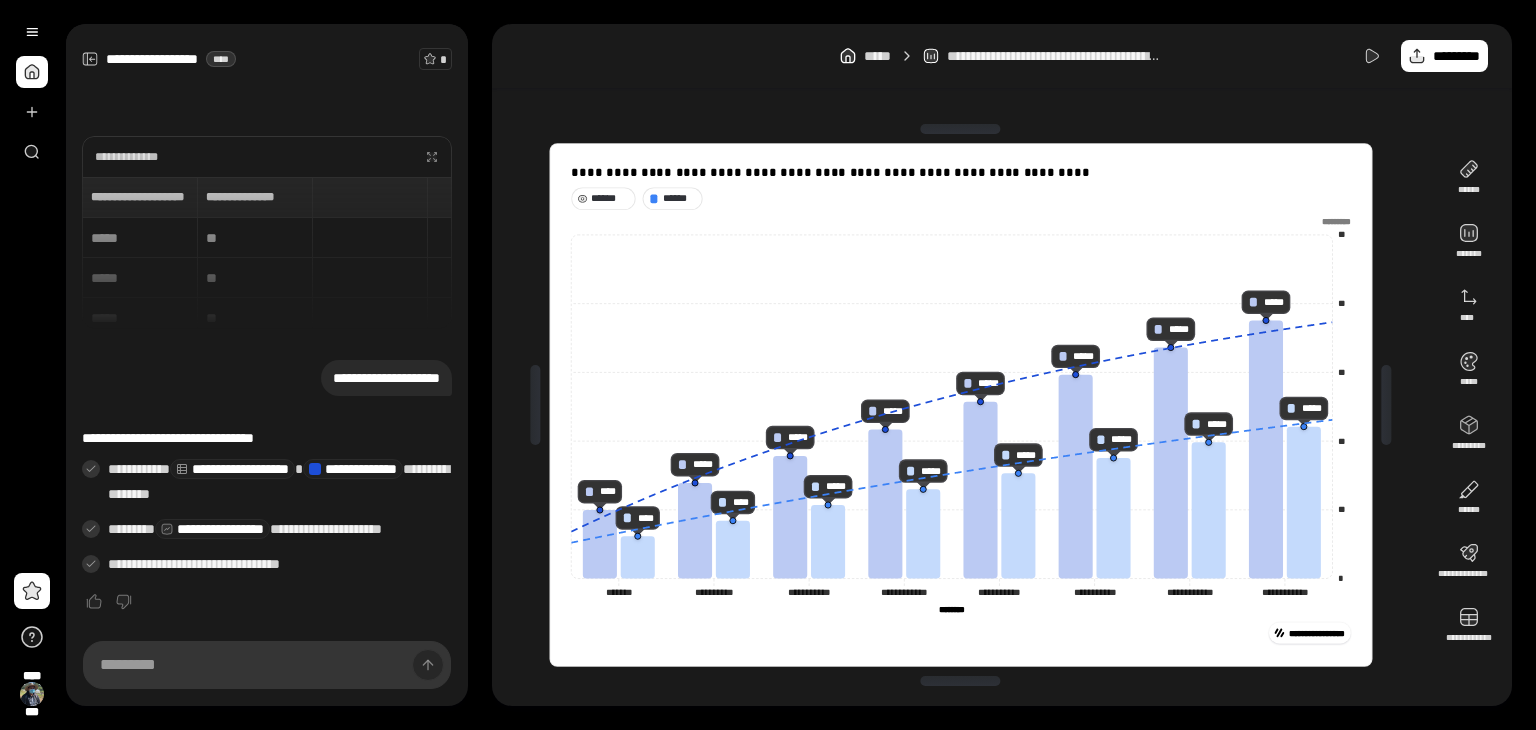 click on "******" at bounding box center (610, 198) 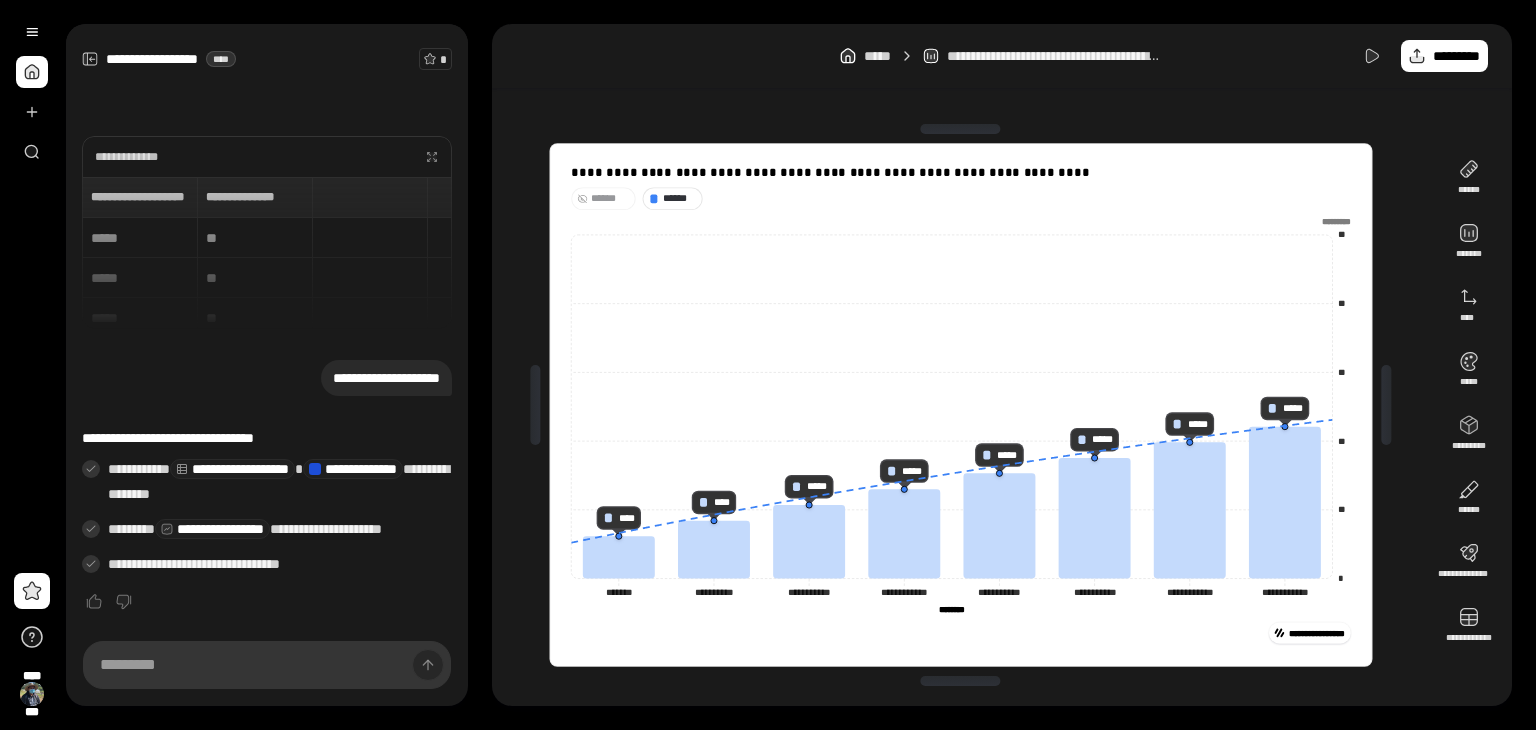 click on "******" at bounding box center [610, 198] 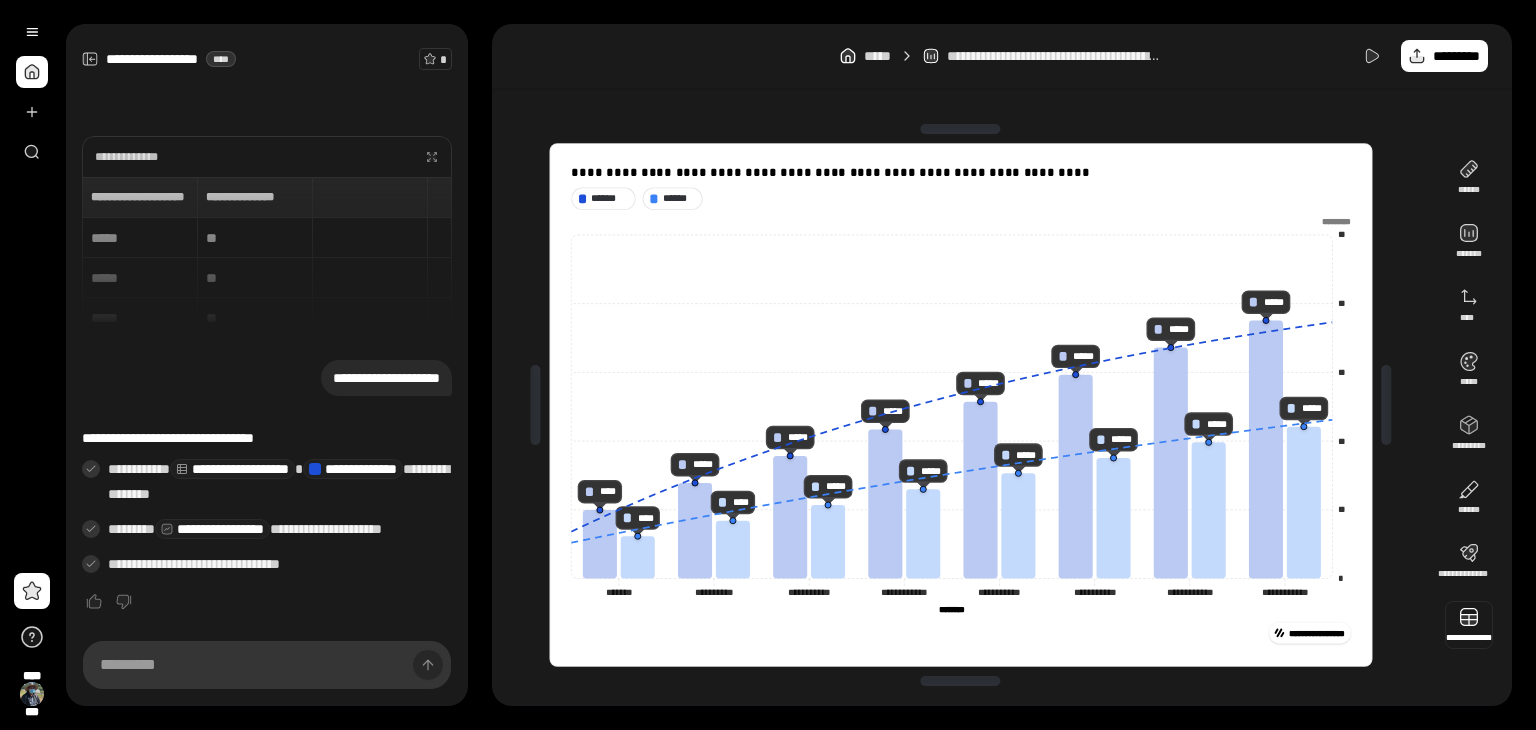 click at bounding box center [1469, 625] 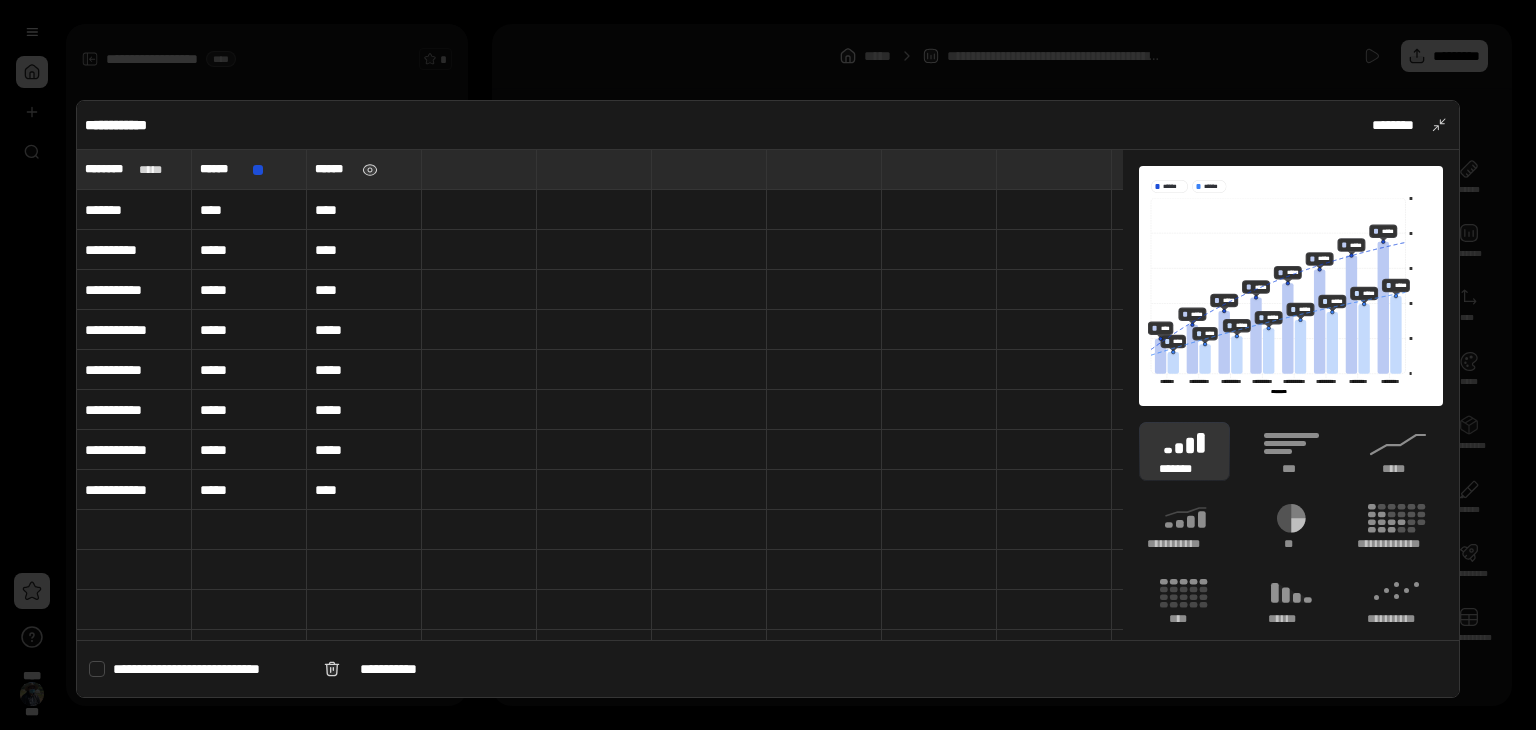click on "******" at bounding box center [334, 169] 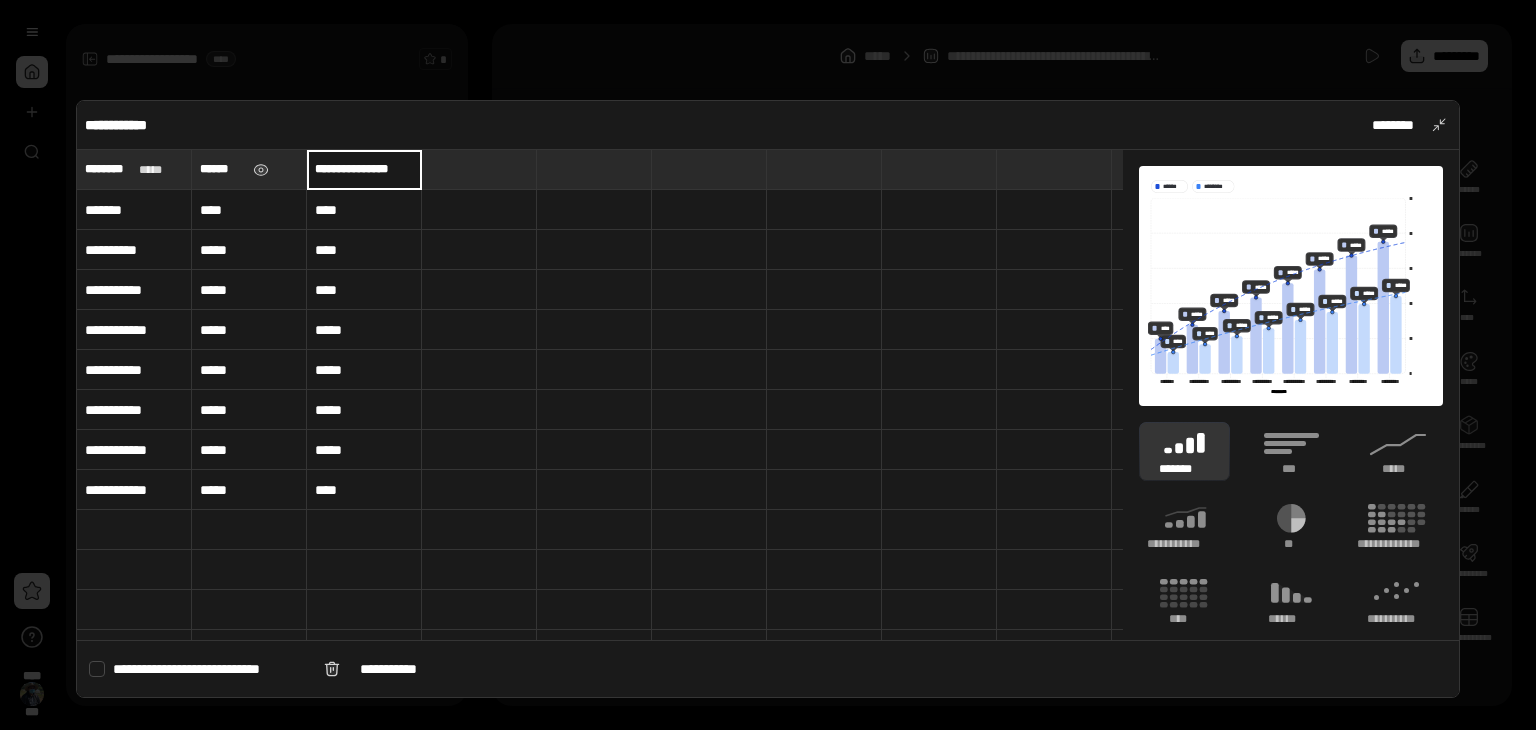 click on "******" at bounding box center (249, 169) 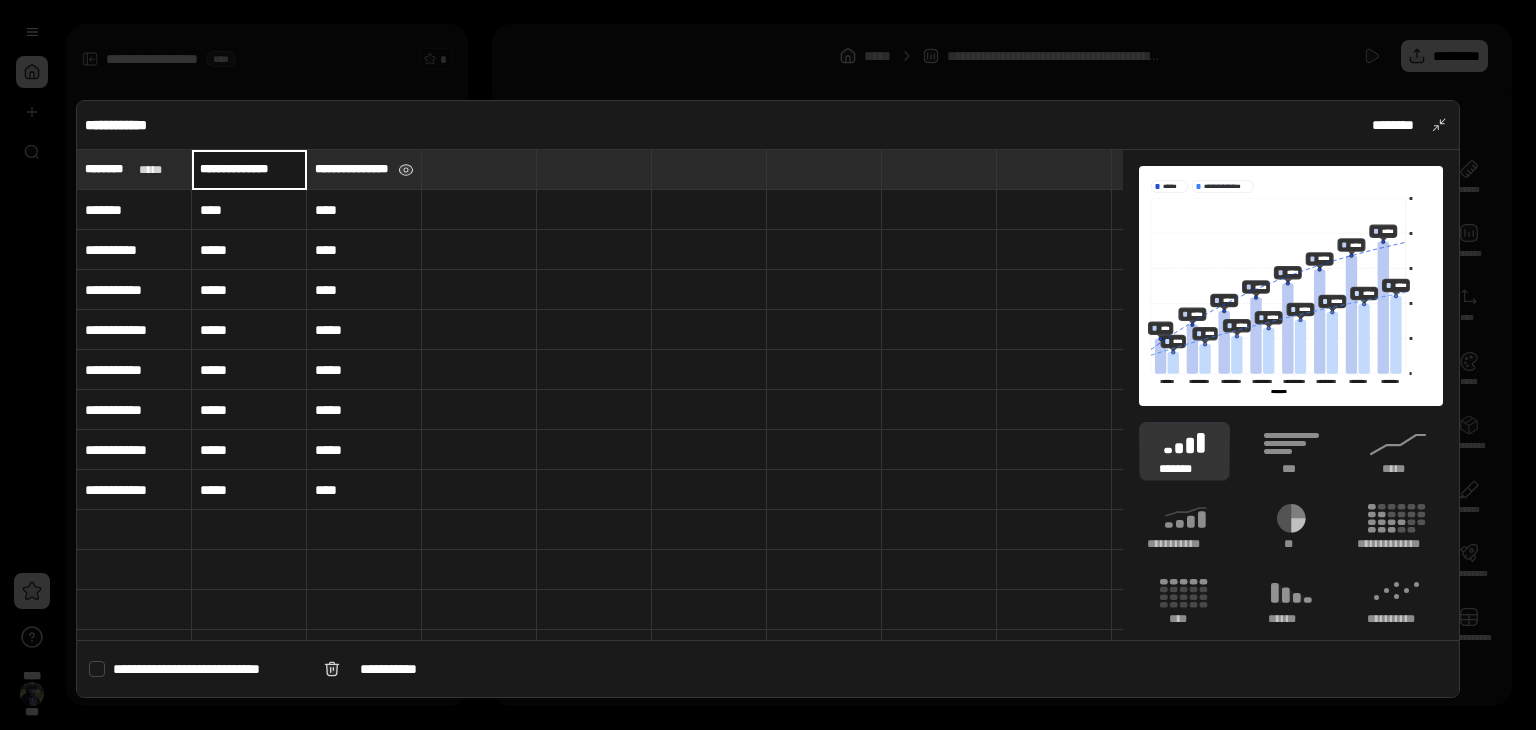 click at bounding box center [479, 210] 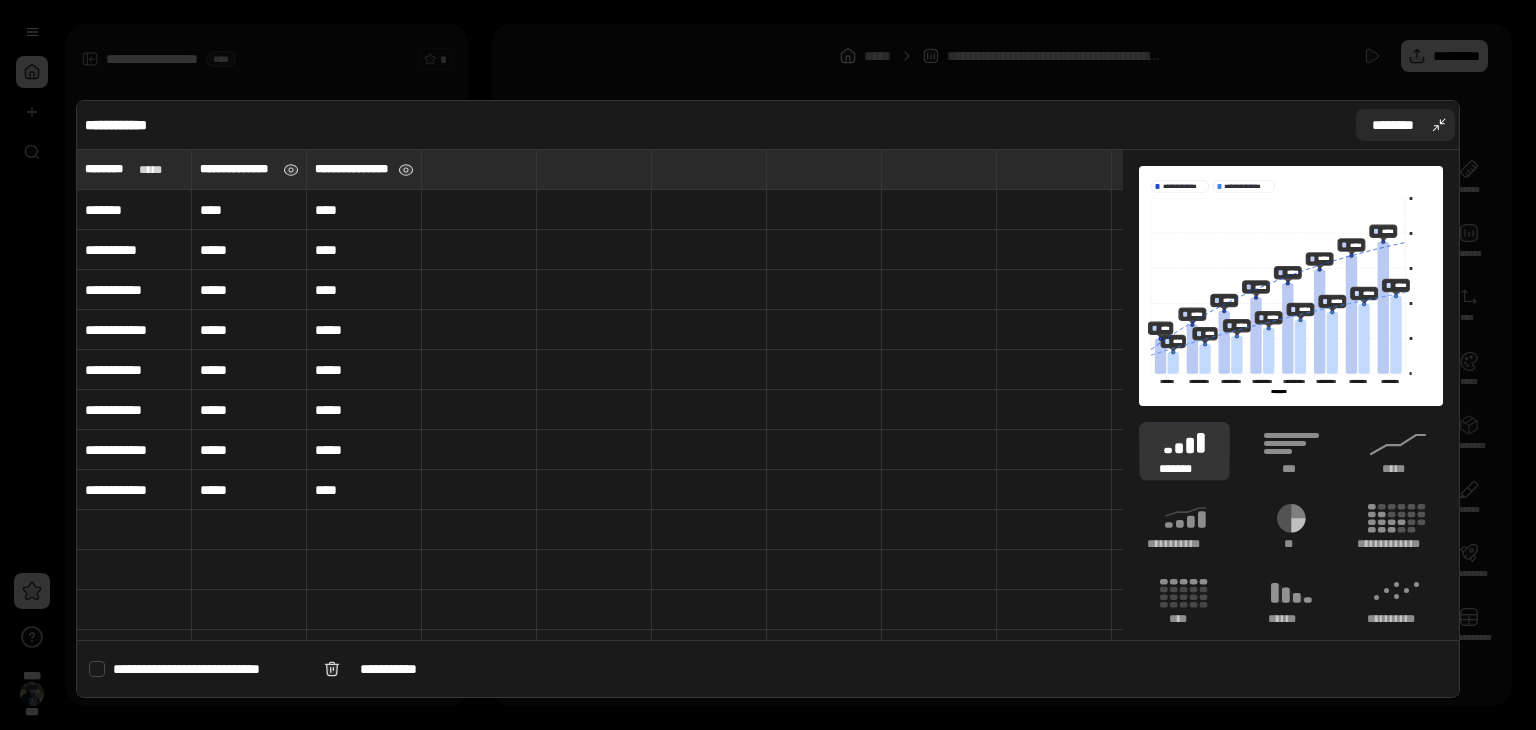 click on "********" at bounding box center [1406, 125] 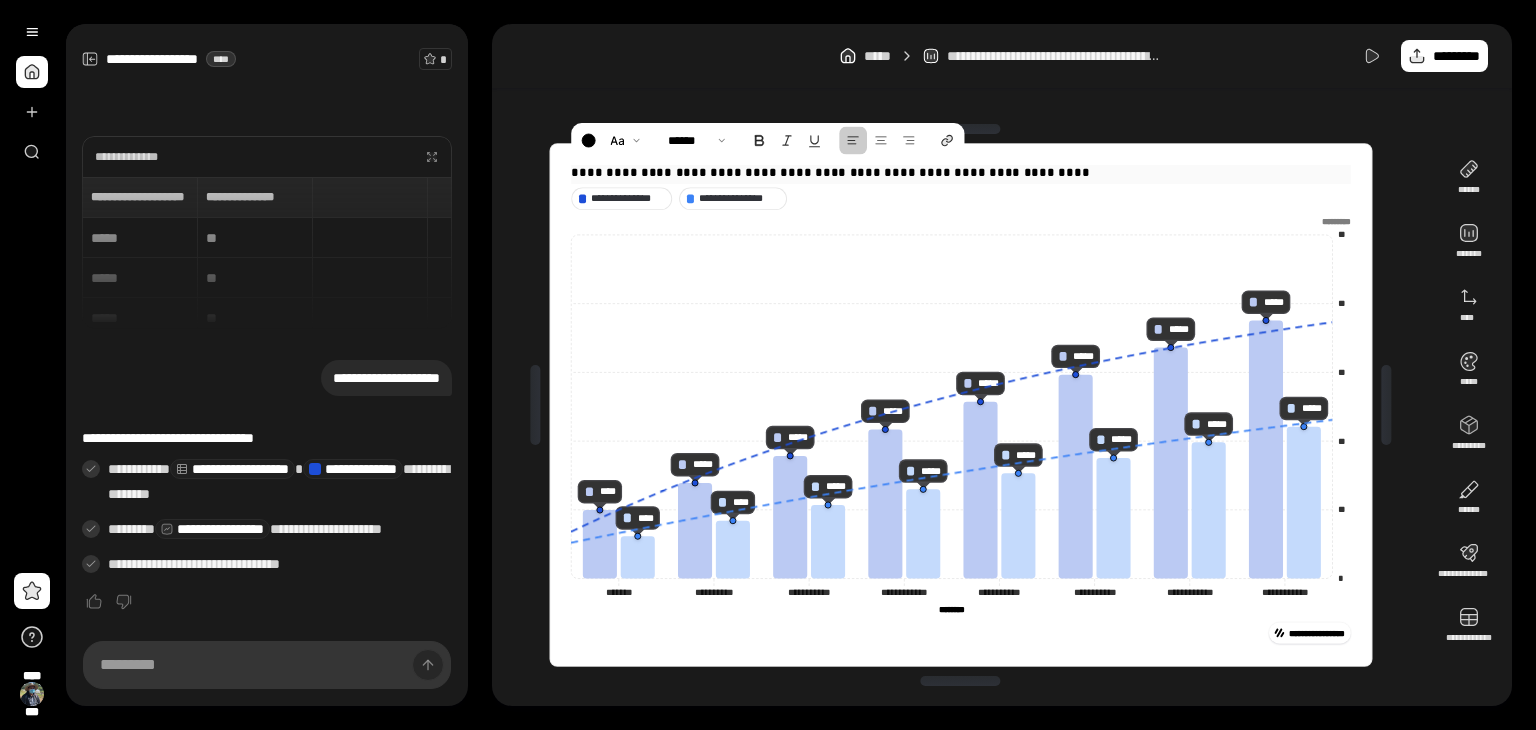 click on "**********" at bounding box center (961, 173) 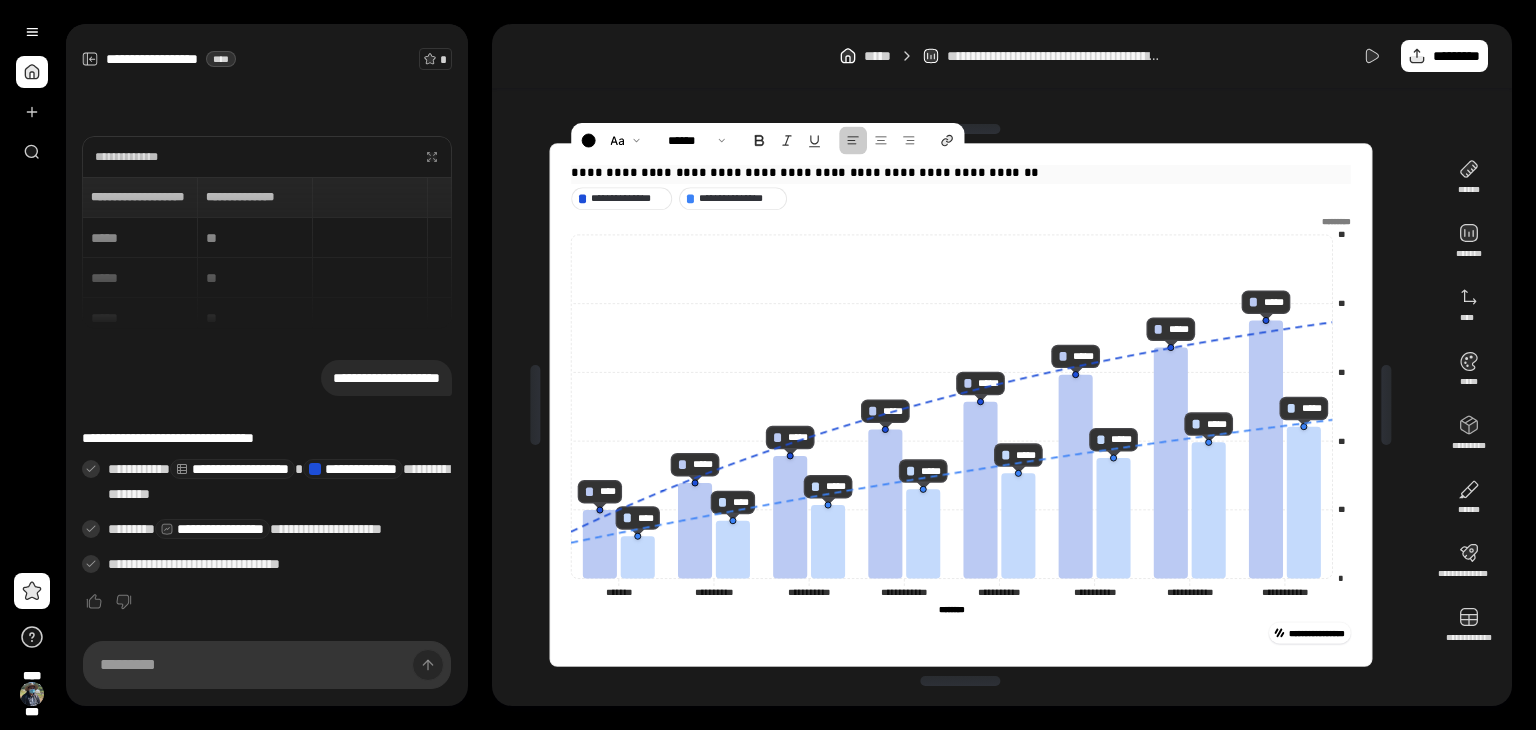 click on "**********" at bounding box center (961, 173) 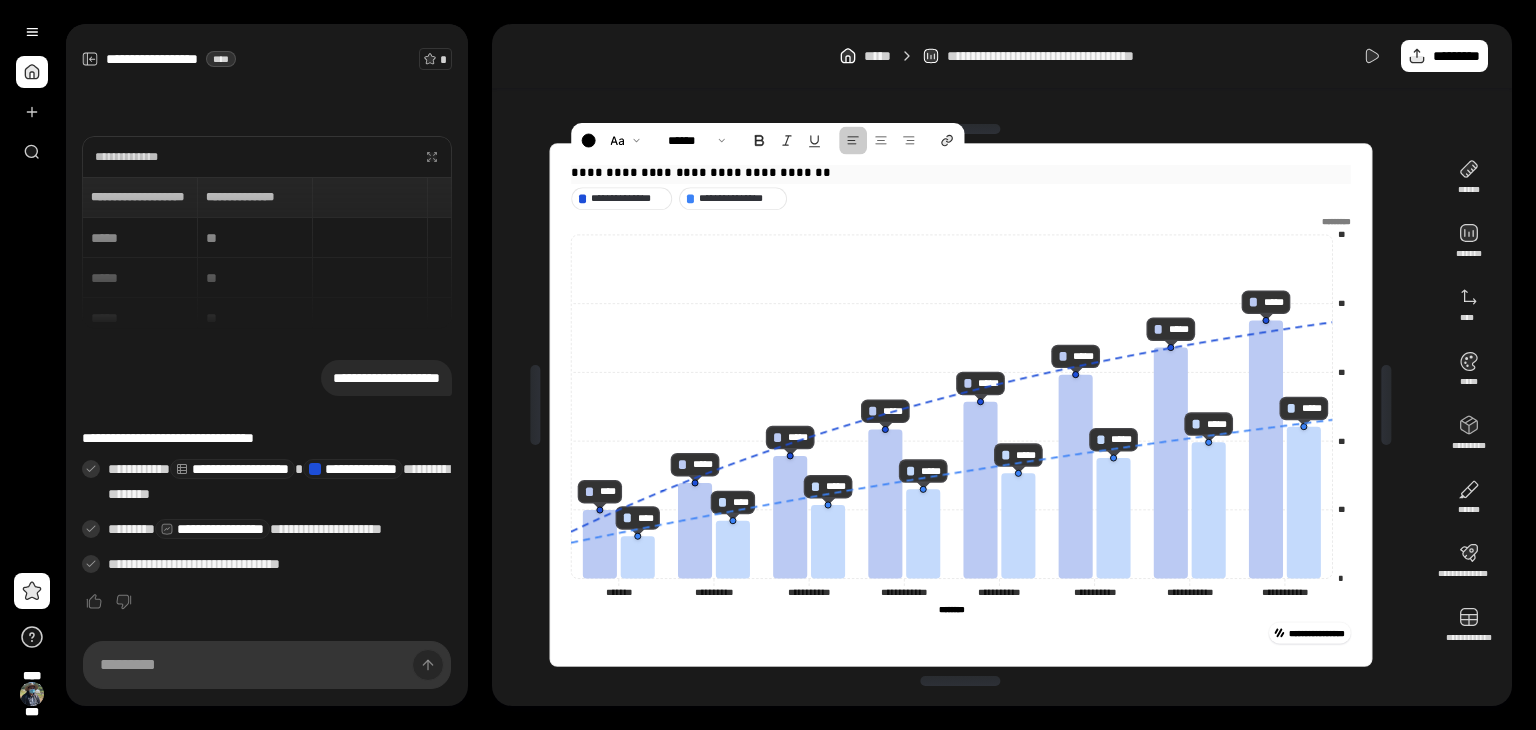 click on "**********" at bounding box center (961, 173) 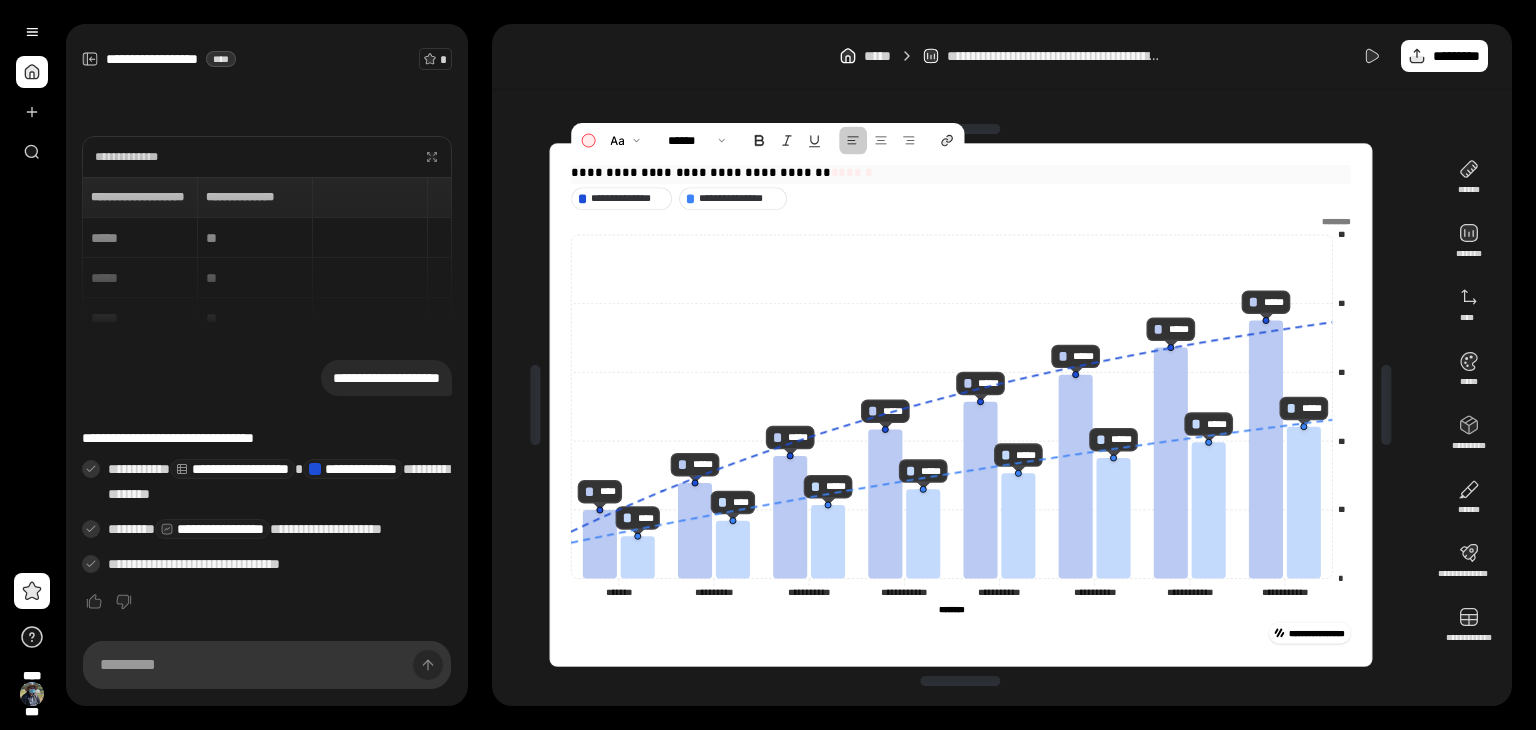 drag, startPoint x: 838, startPoint y: 165, endPoint x: 786, endPoint y: 174, distance: 52.773098 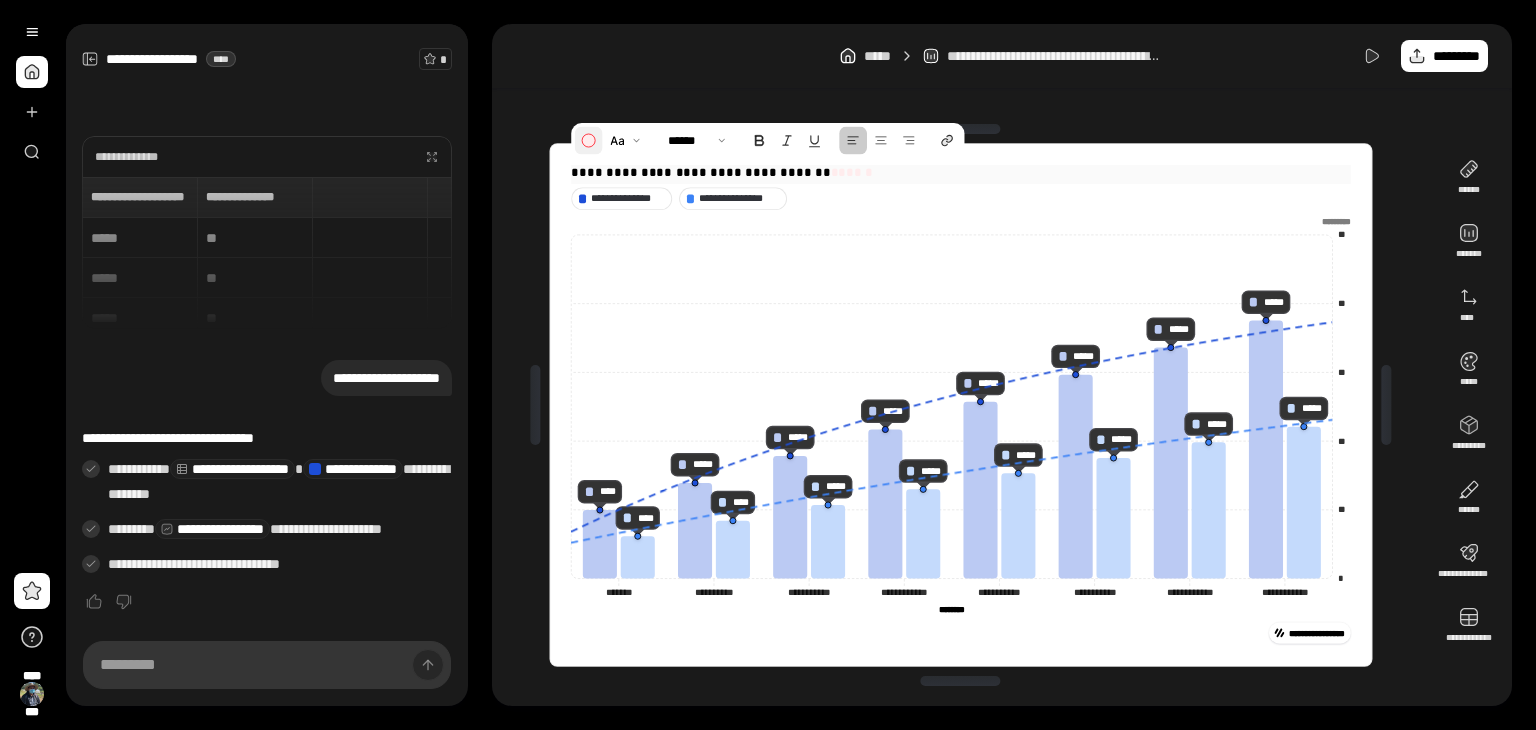 click at bounding box center (589, 141) 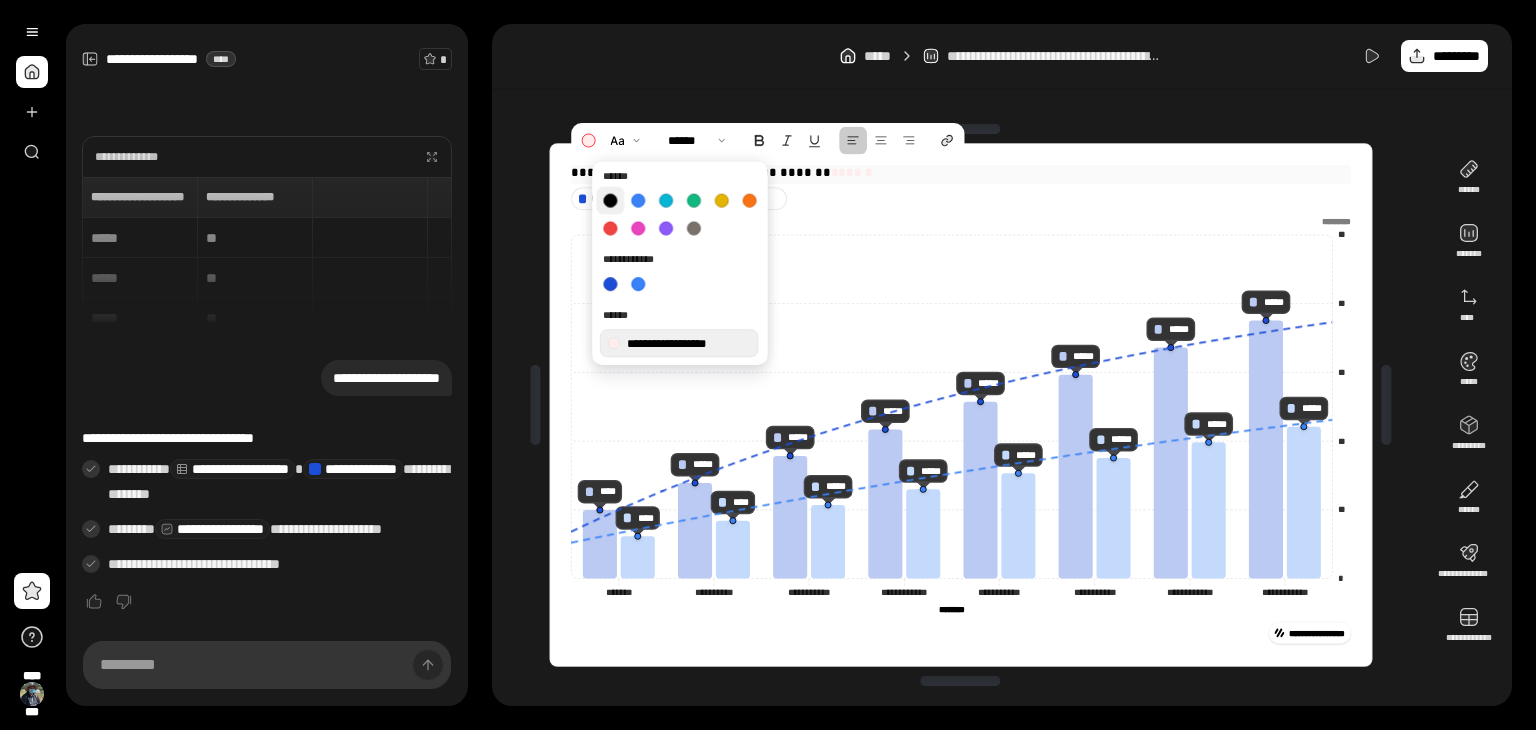 click at bounding box center (610, 201) 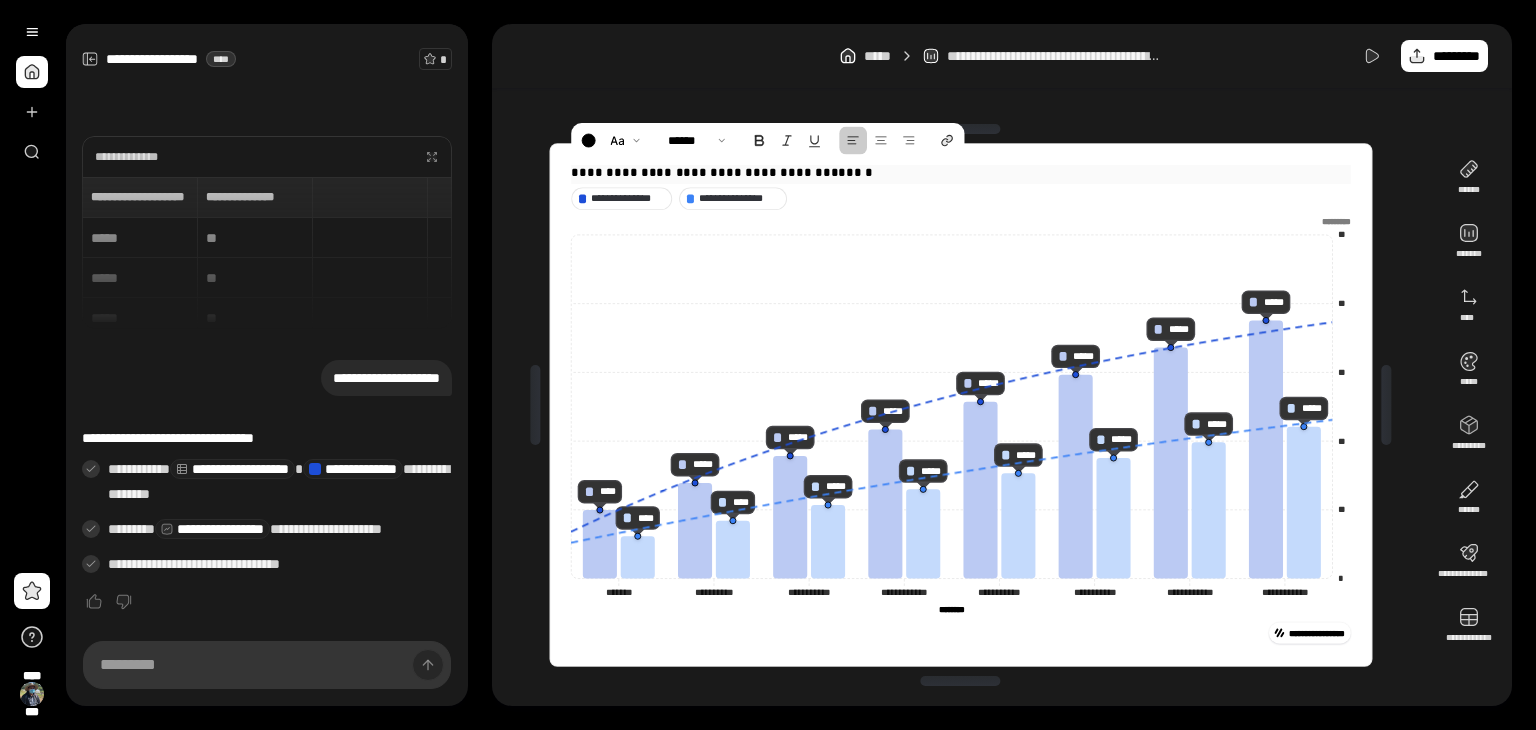 click on "**********" at bounding box center [961, 173] 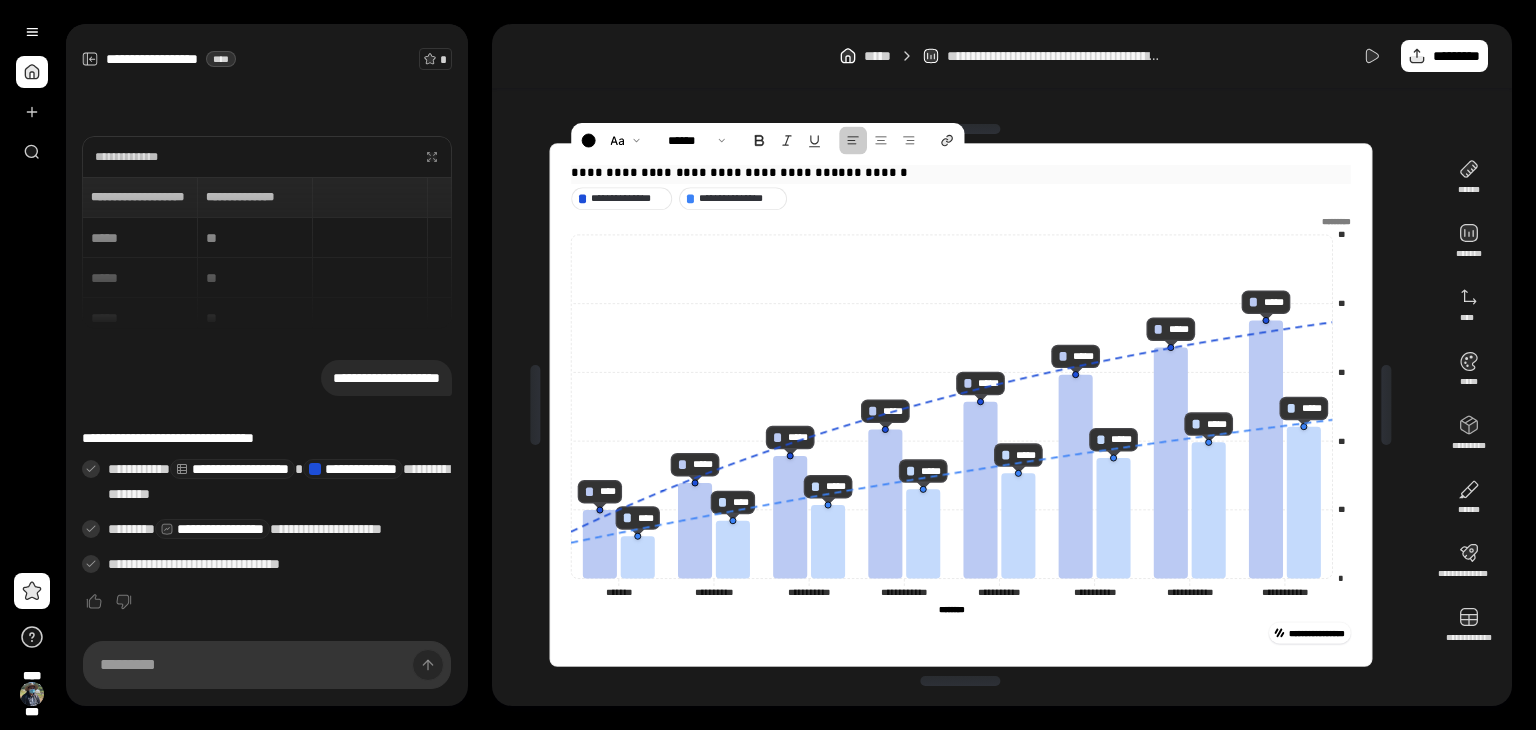 click on "**********" at bounding box center (961, 173) 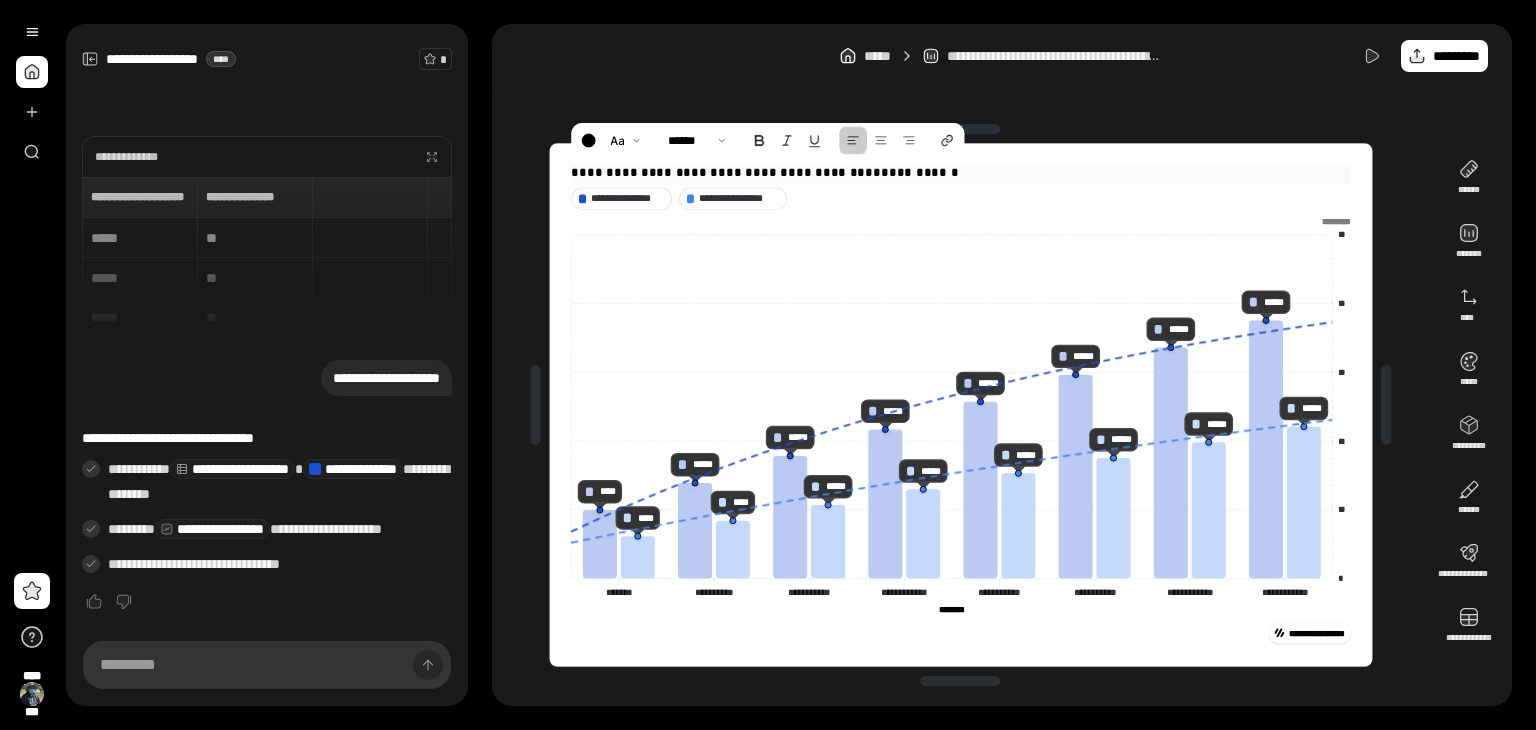 click on "**********" at bounding box center [961, 173] 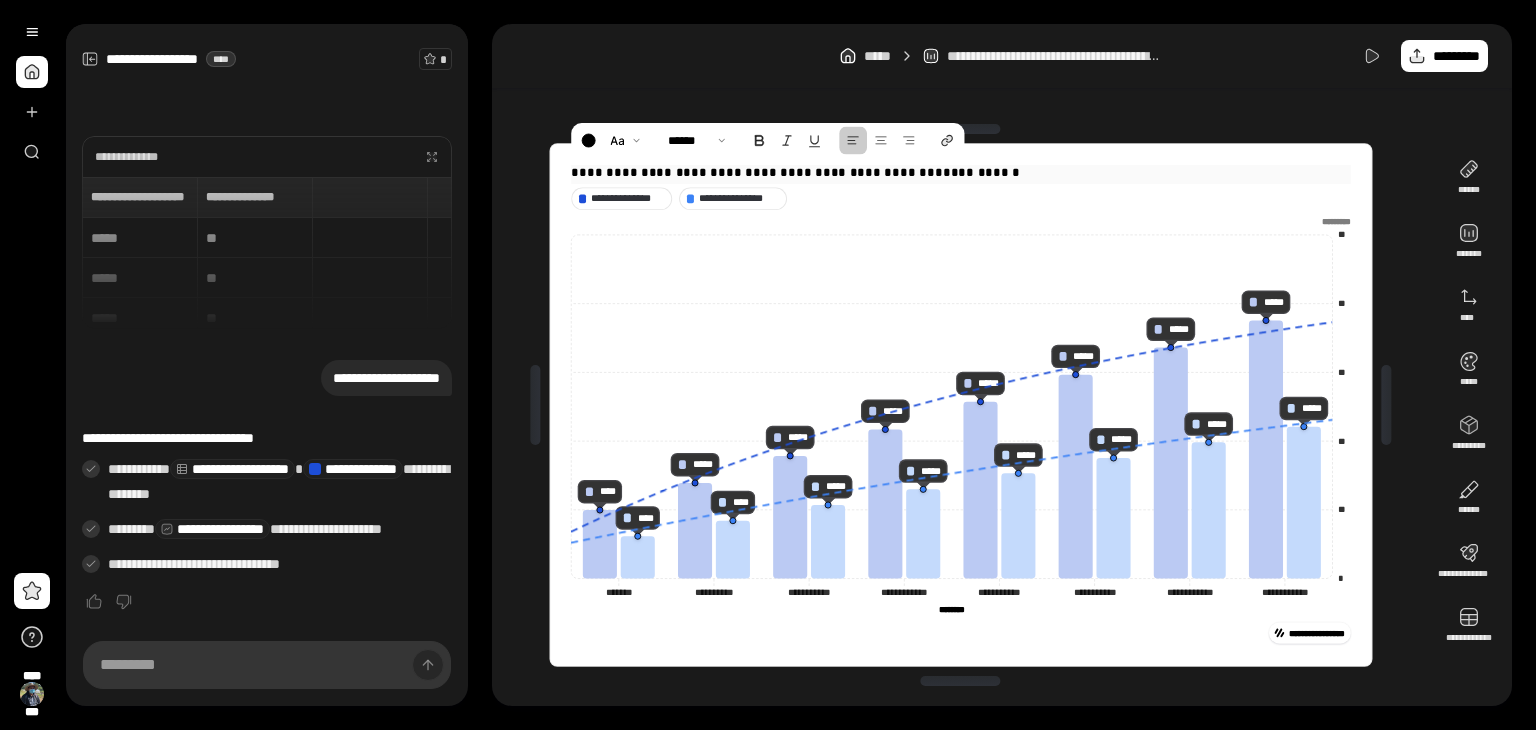 click on "**********" at bounding box center (961, 173) 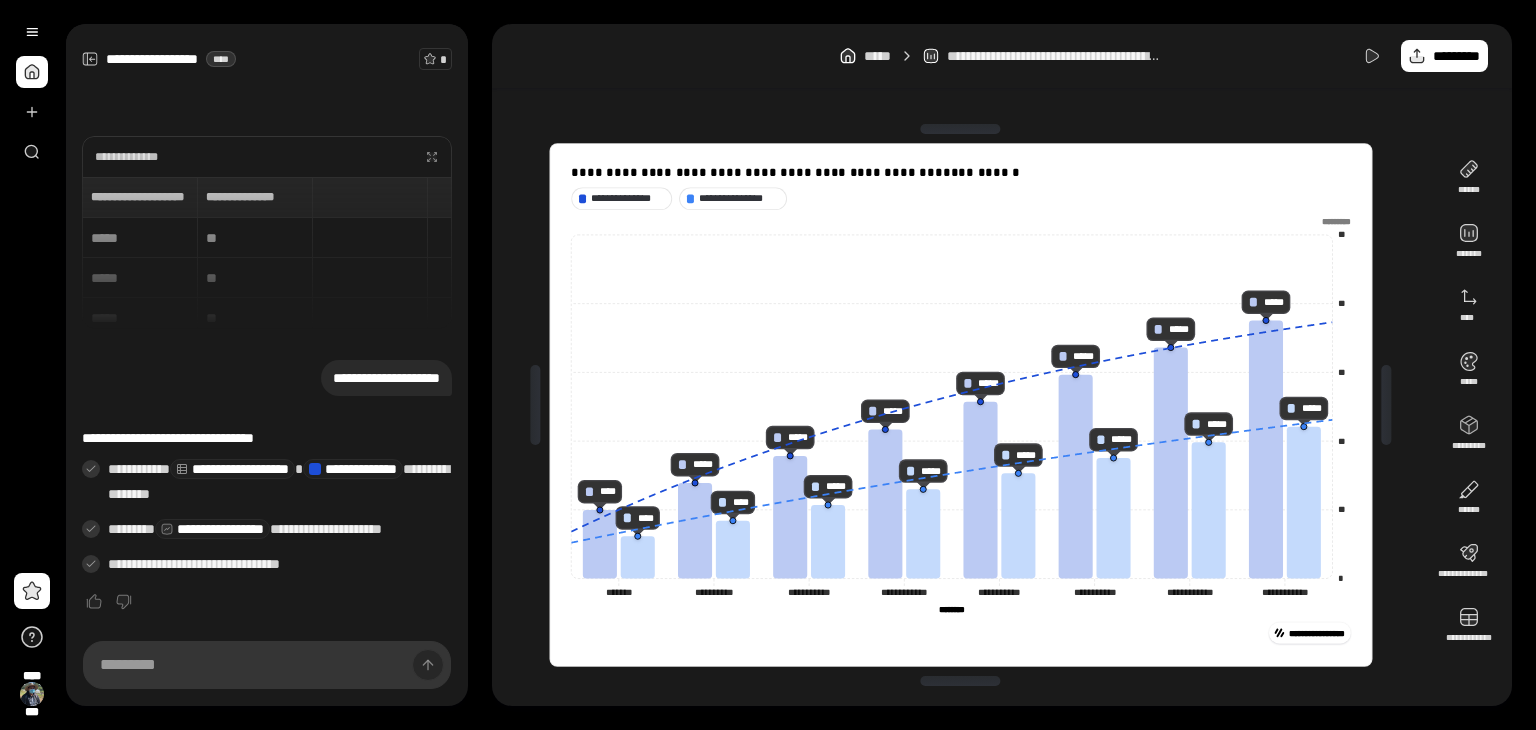 click on "**********" at bounding box center [961, 405] 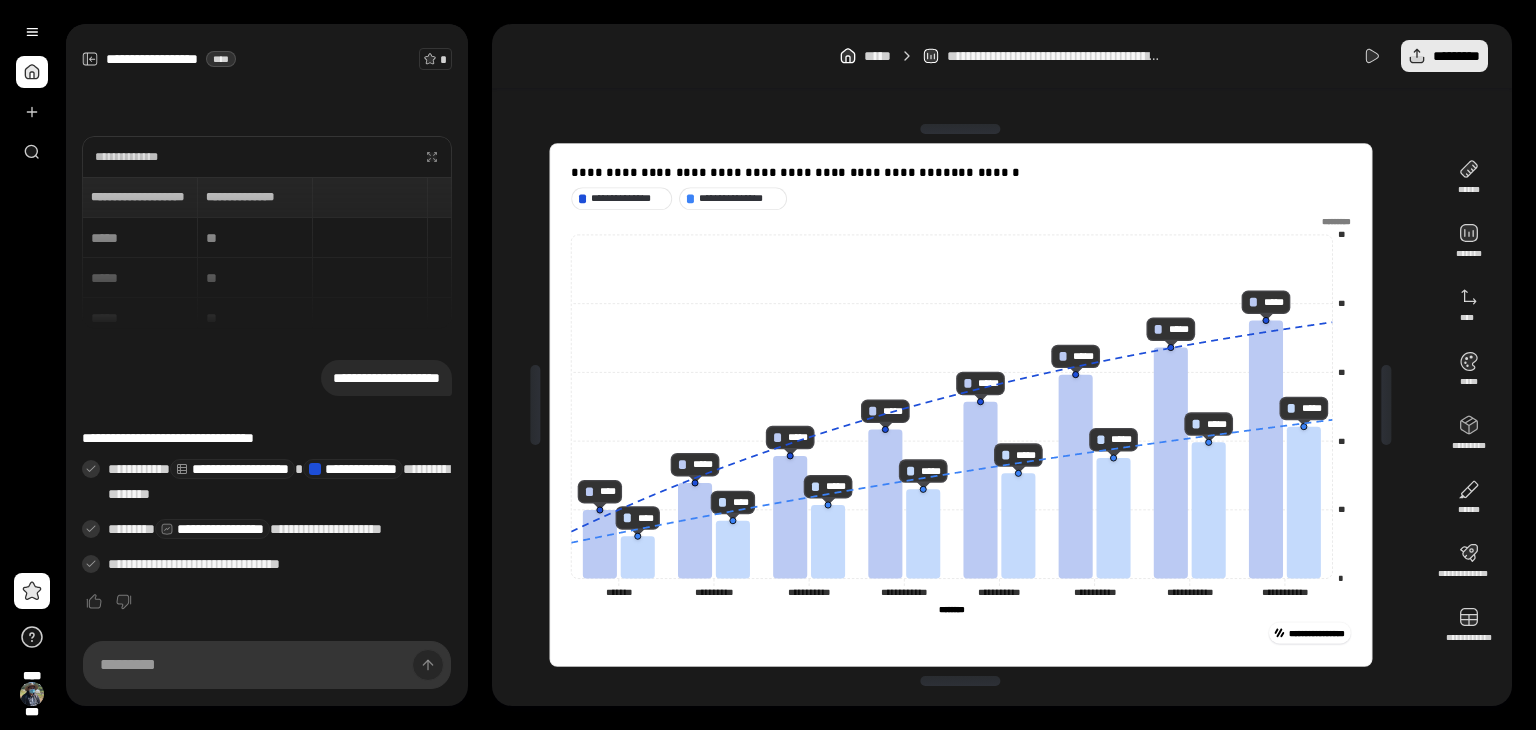 click on "*********" at bounding box center [1456, 56] 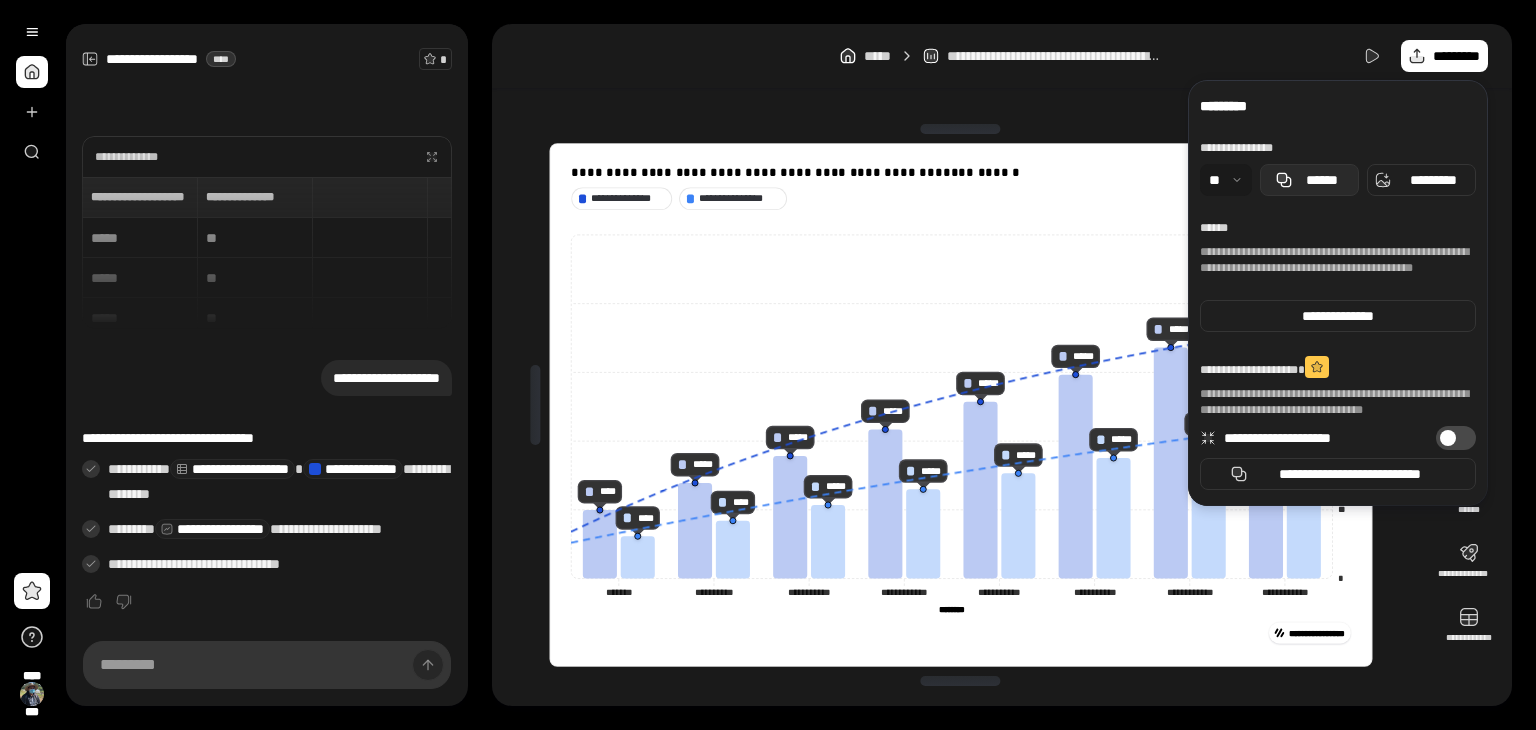 click on "******" at bounding box center (1309, 180) 